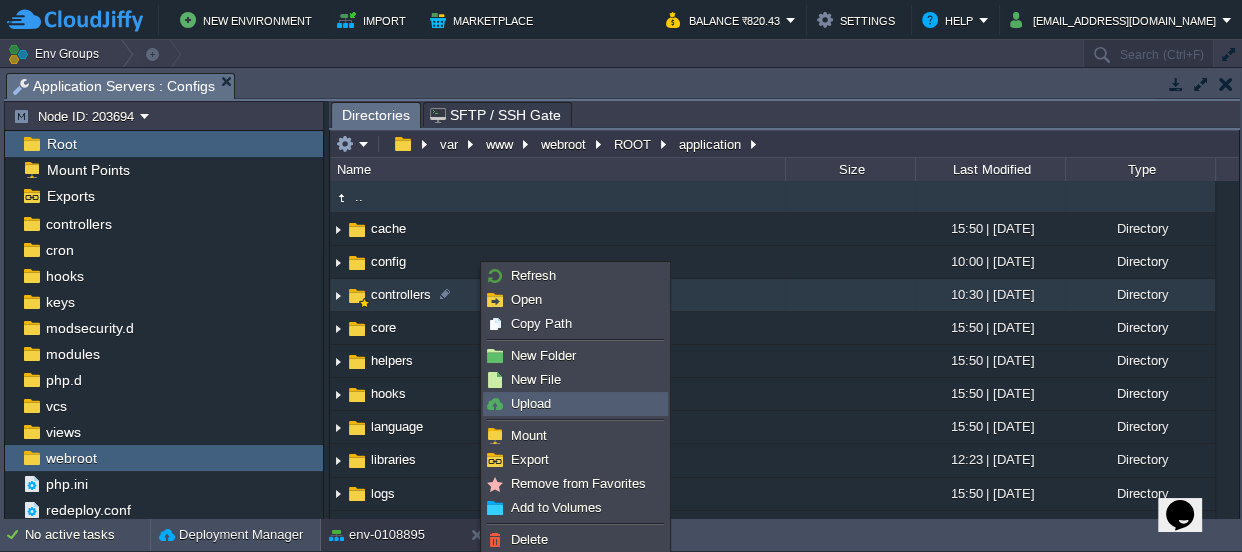 click on "Upload" at bounding box center [531, 403] 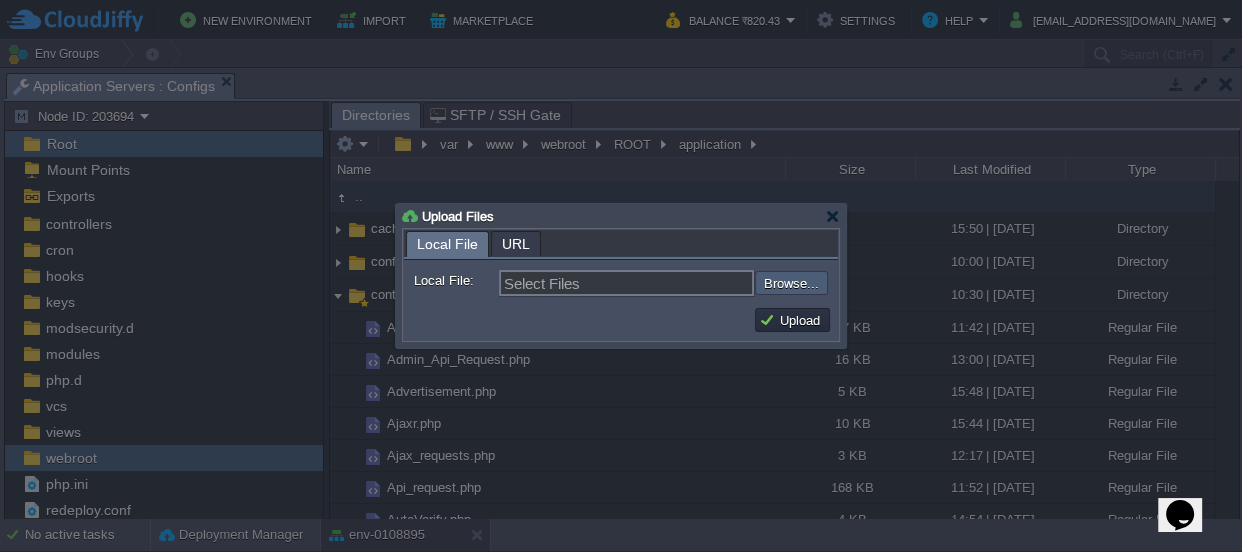 click at bounding box center [701, 283] 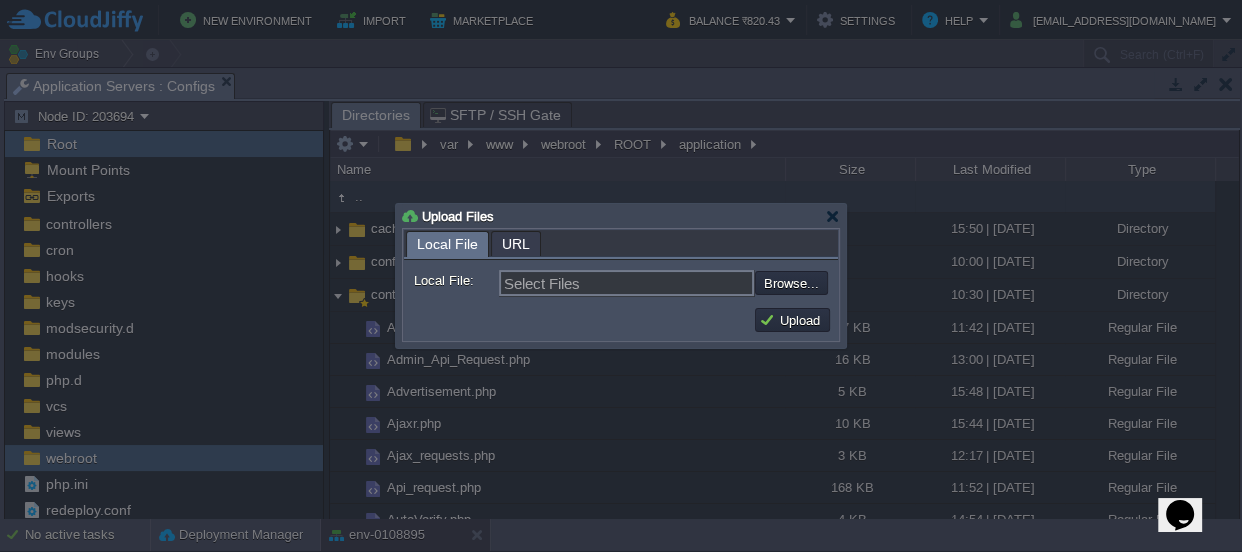 type on "C:\fakepath\Lead(4).php" 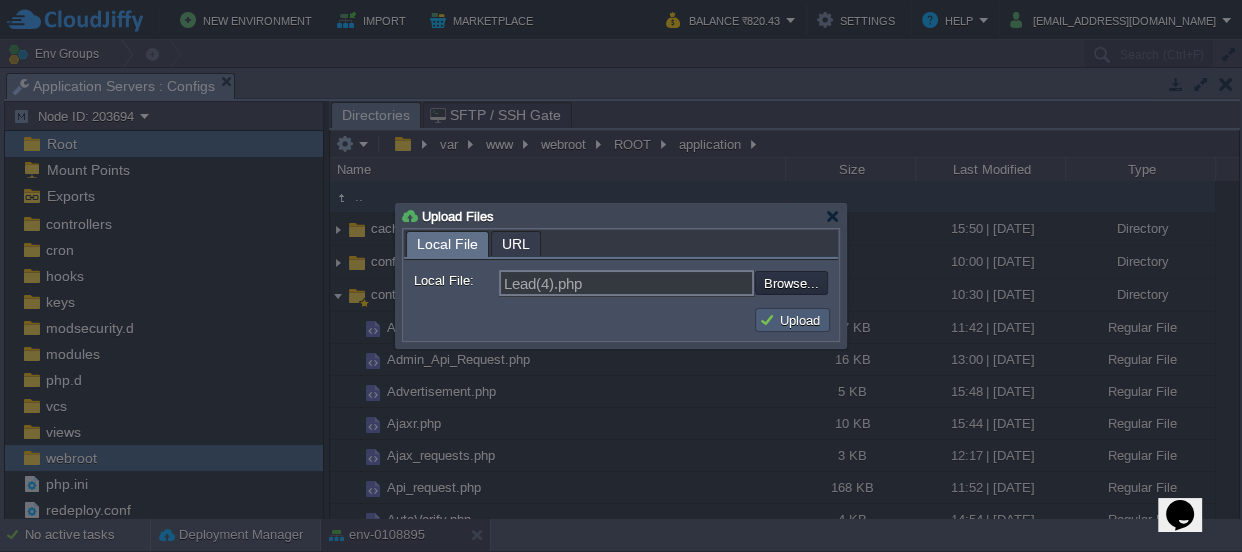 click on "Upload" at bounding box center [792, 320] 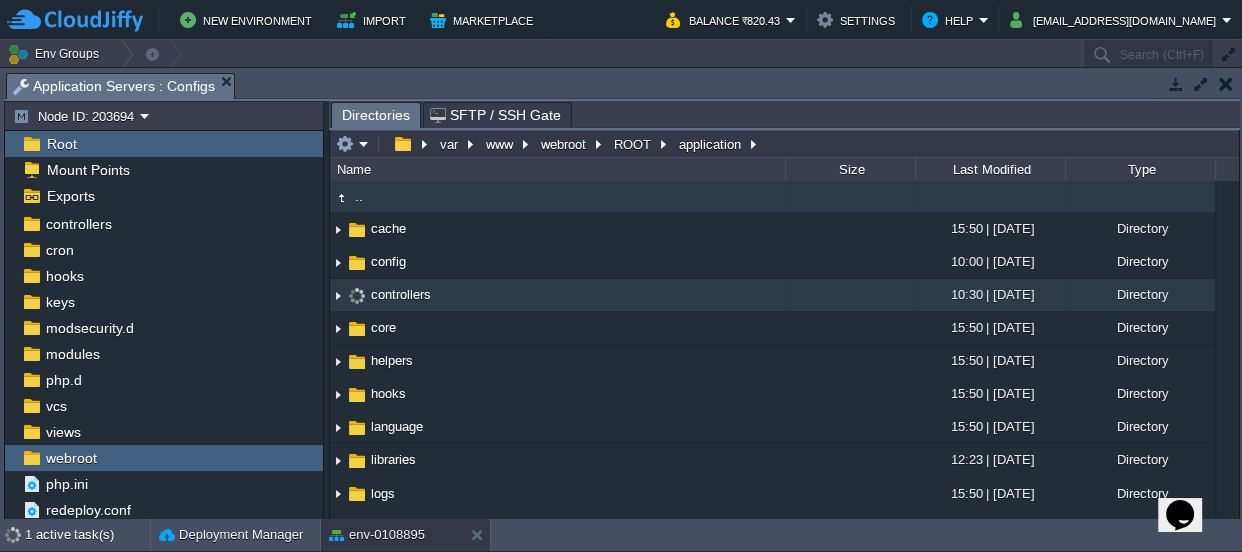 scroll, scrollTop: 0, scrollLeft: 0, axis: both 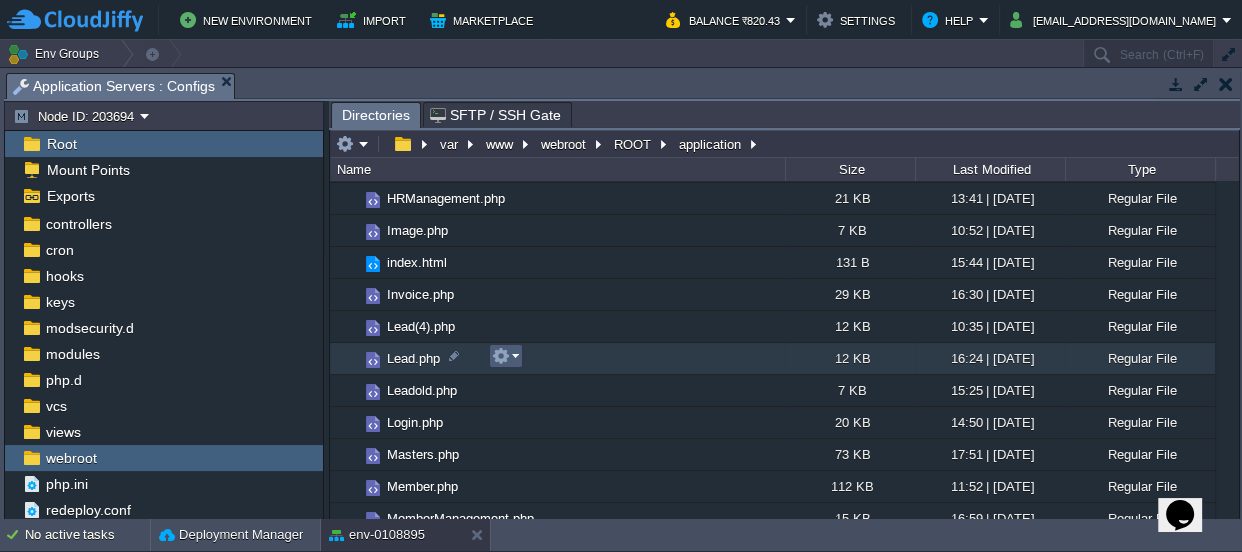 click at bounding box center [505, 356] 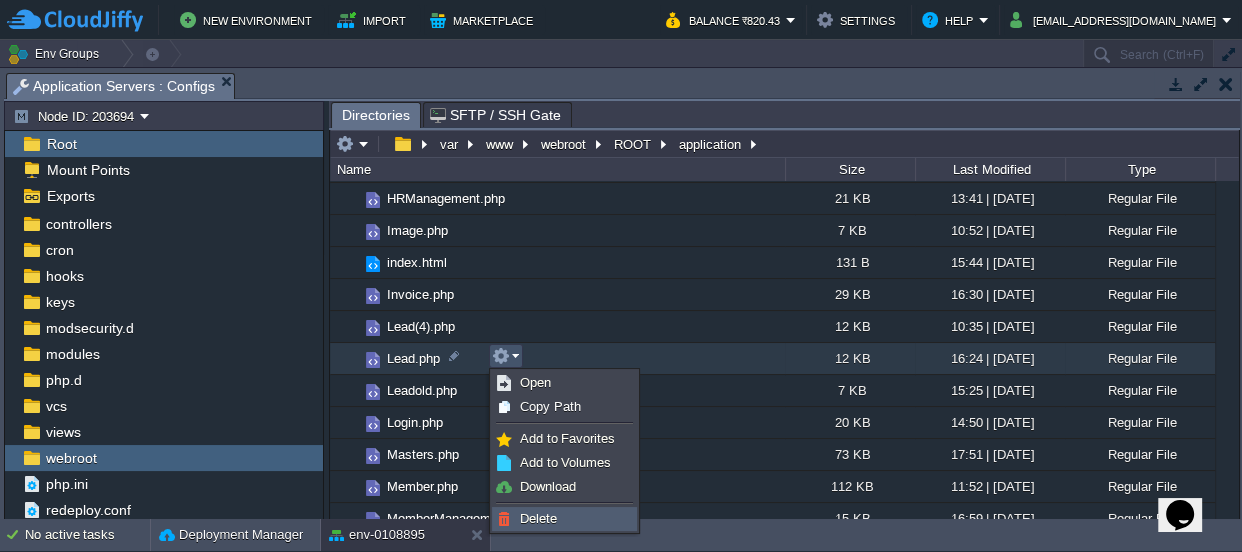 click on "Delete" at bounding box center (538, 518) 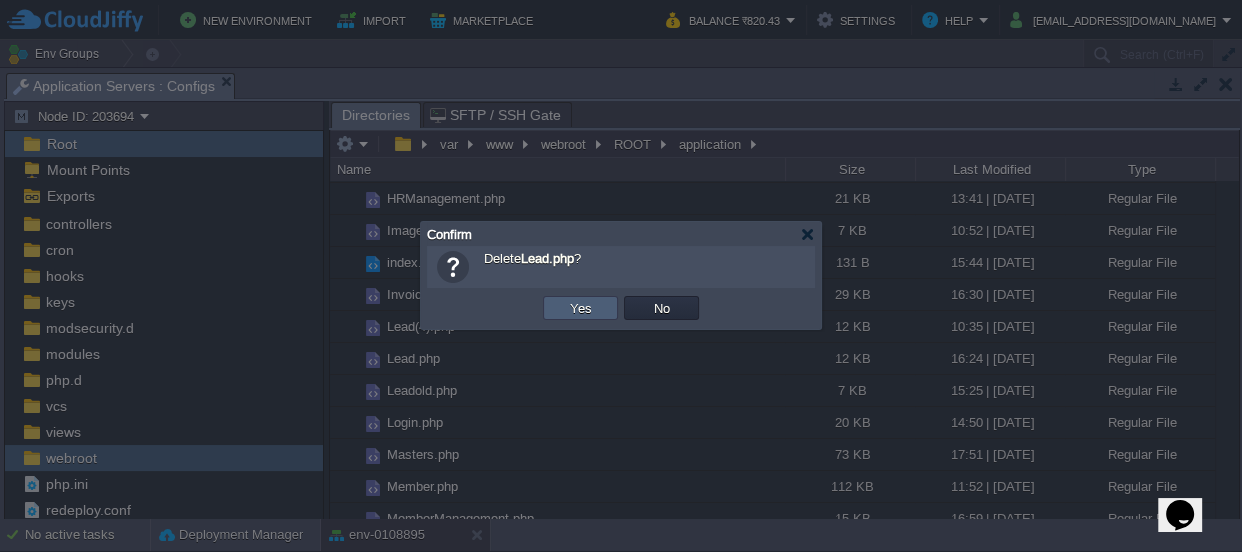 click on "Yes" at bounding box center (581, 308) 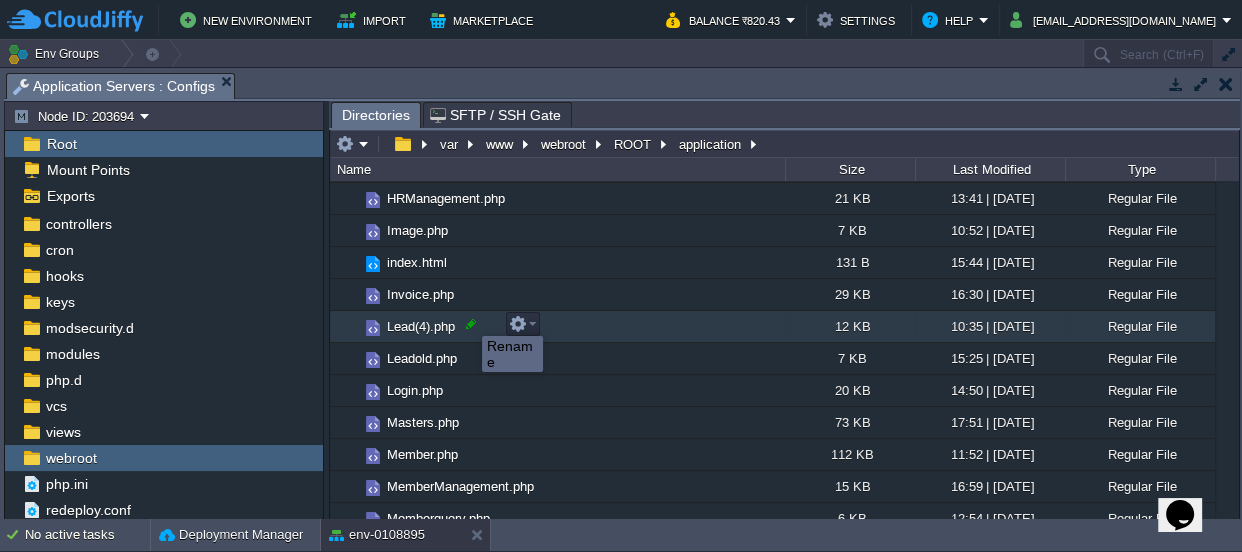 click at bounding box center [471, 324] 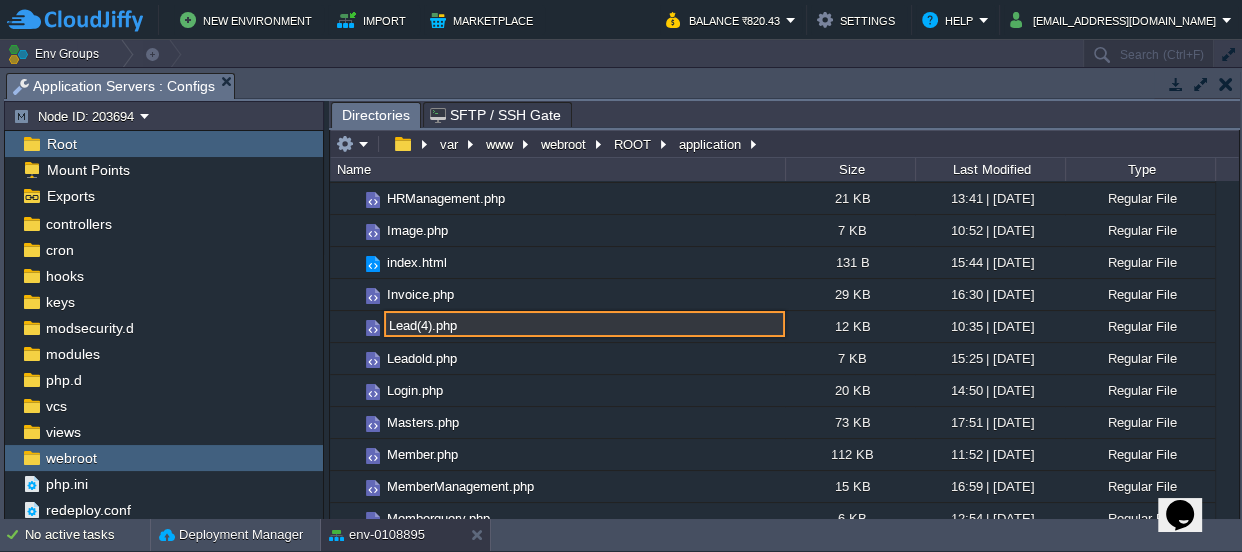 click on "Lead(4).php" at bounding box center (584, 324) 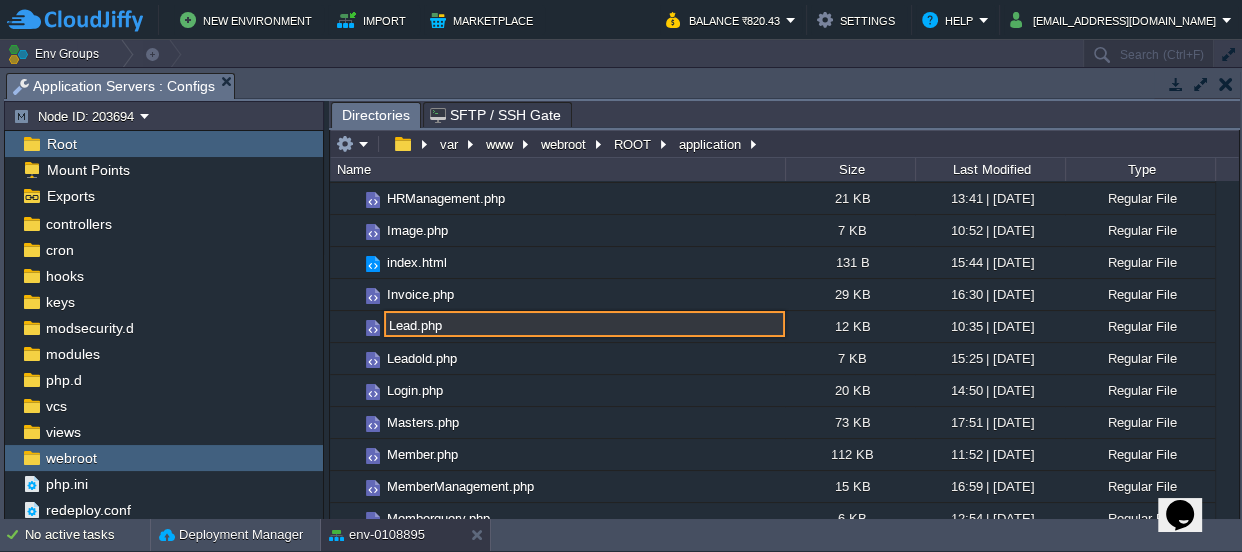 type on "Lead.php" 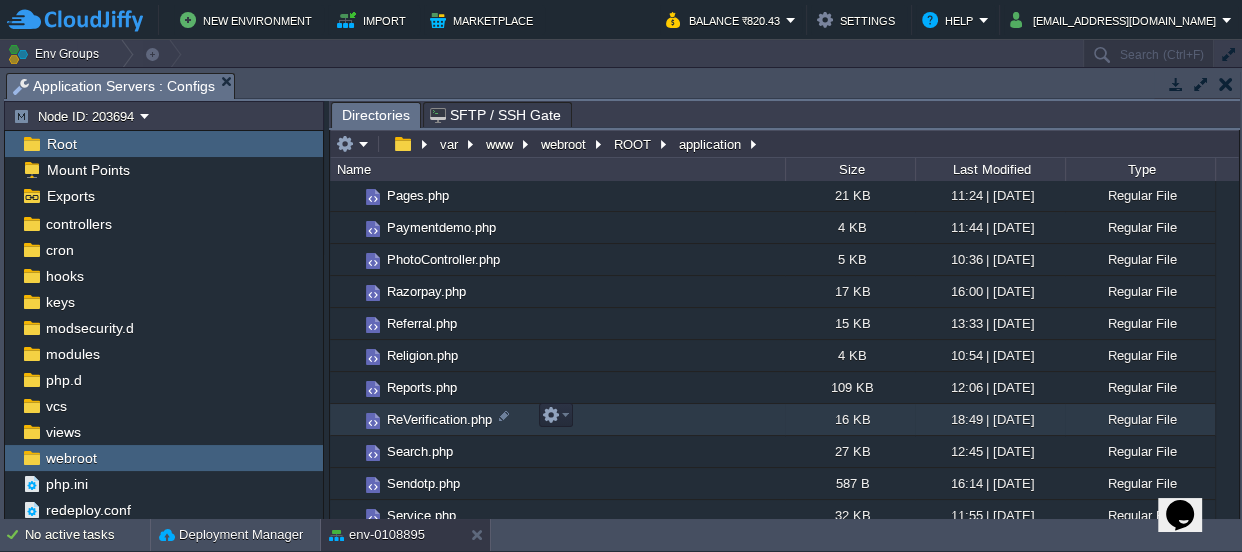 scroll, scrollTop: 1000, scrollLeft: 0, axis: vertical 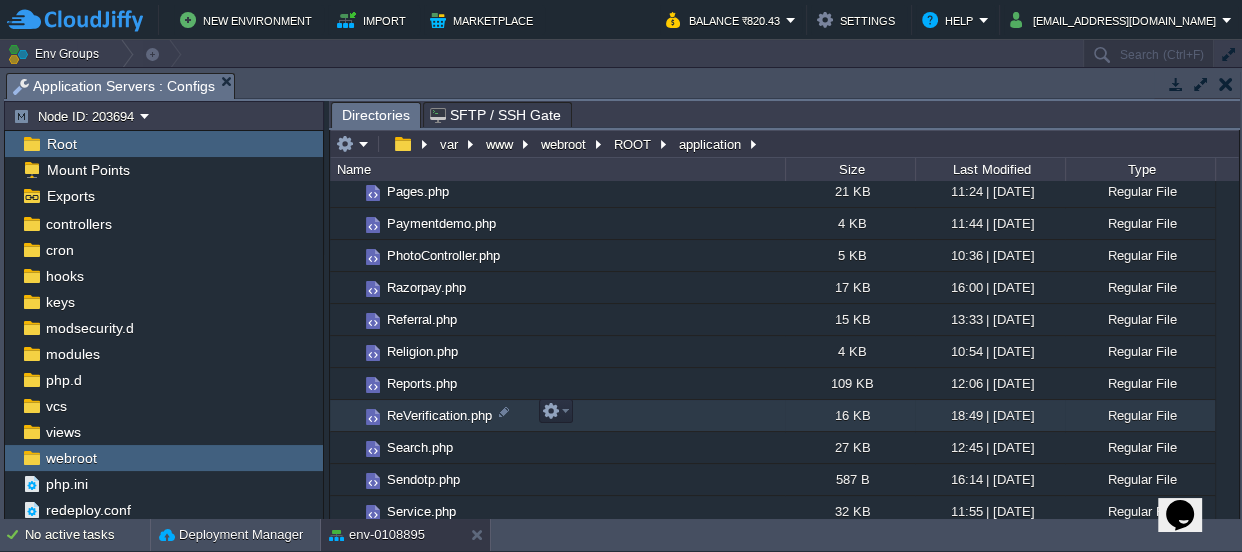 click on "ReVerification.php" at bounding box center (439, 415) 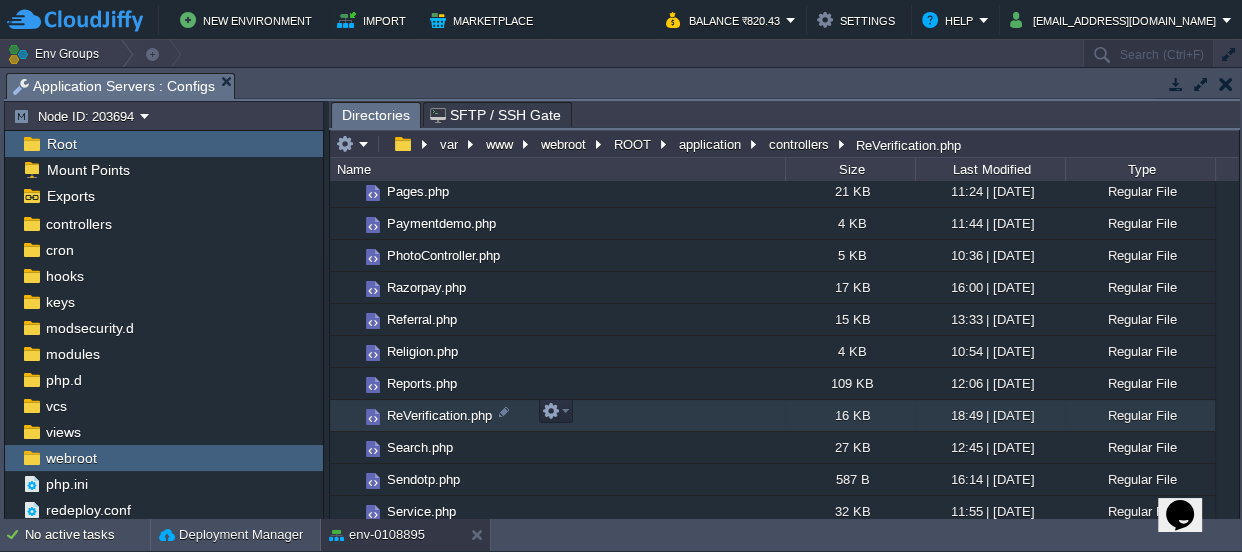 click on "ReVerification.php" at bounding box center [439, 415] 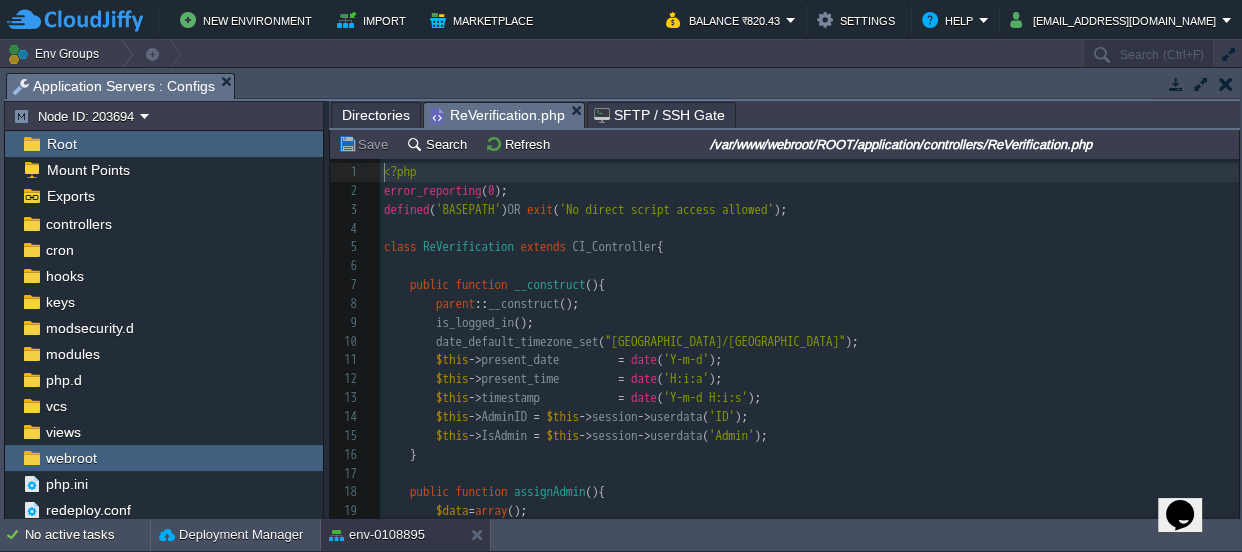scroll, scrollTop: 6, scrollLeft: 0, axis: vertical 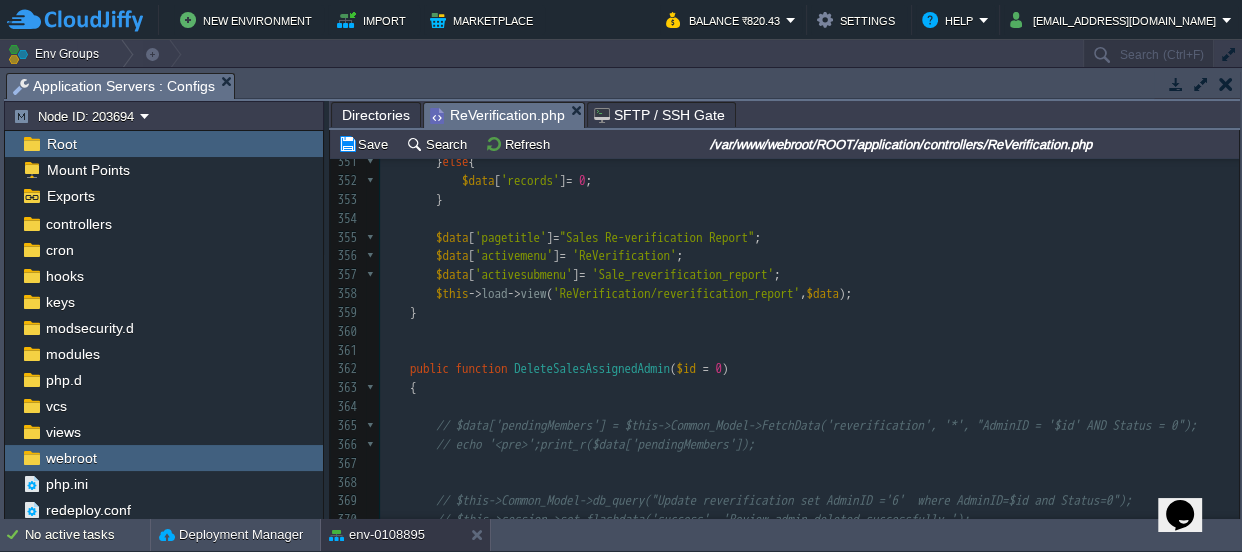 click on "​" at bounding box center (809, 407) 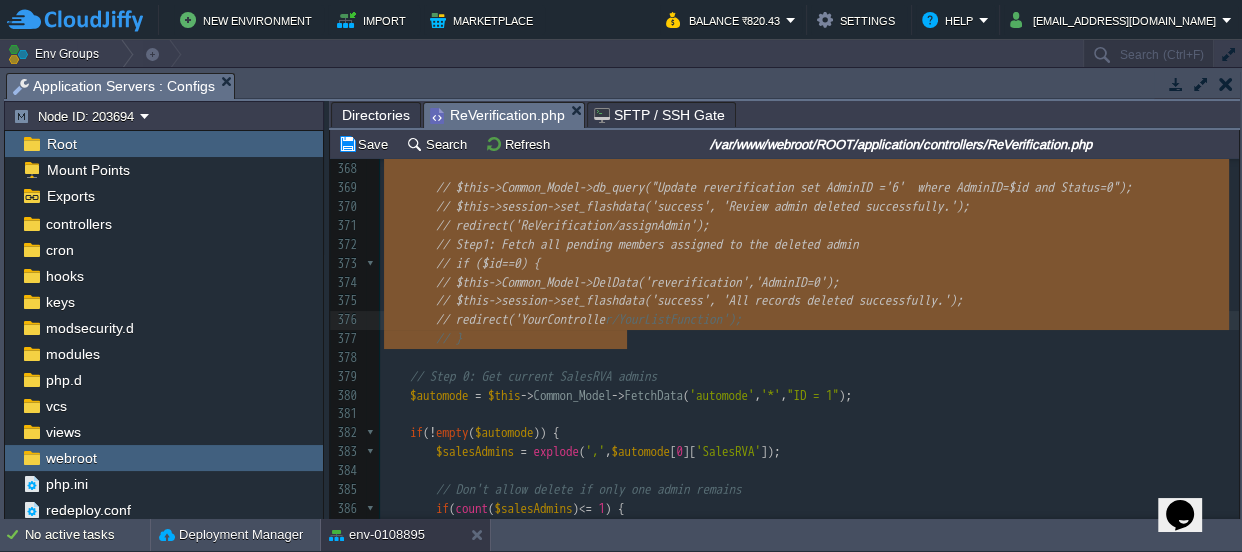type on "// $data['pendingMembers'] = $this->Common_Model->FetchData('reverification', '*', "AdminID = '$id' AND Status = 0");
// echo '<pre>';print_r($data['pendingMembers']);
// $this->Common_Model->db_query("Update reverification set AdminID ='6'  where AdminID=$id and Status=0");
// $this->session->set_flashdata('success', 'Review admin deleted successfully.');
// redirect('ReVerification/assignAdmin');
// Step 1: Fetch all pending members assigned to the deleted admin
// if ($id==0) {
// 	$this->Common_Model->DelData('reverification','AdminID=0');
// $this->session->set_flashdata('success', 'All records deleted successfully.');
// redirect('YourController/YourListFunction');
// }" 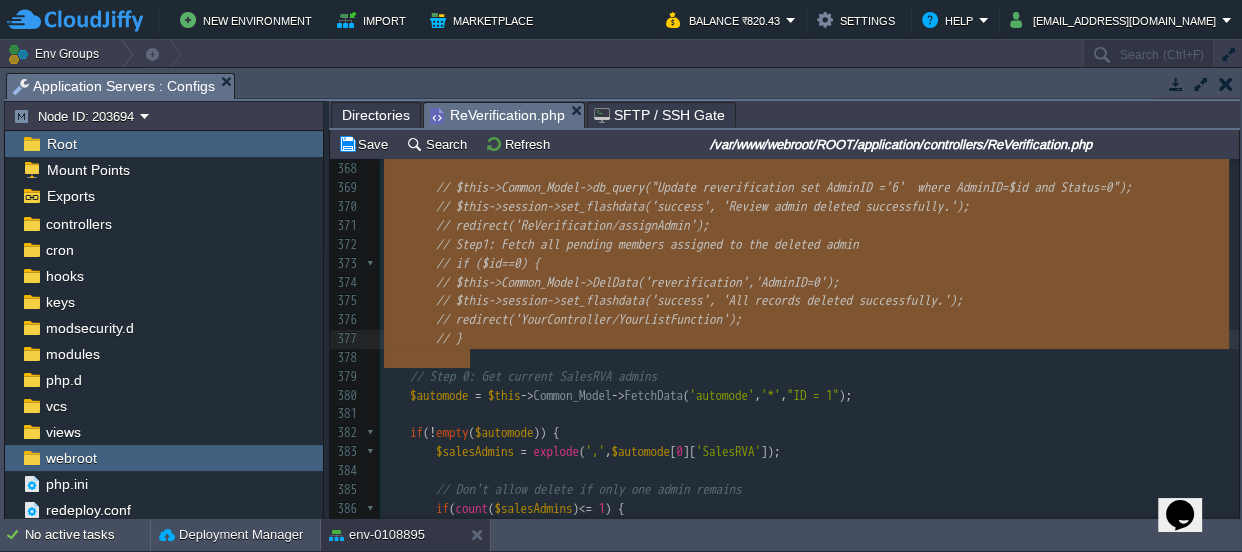 drag, startPoint x: 433, startPoint y: 424, endPoint x: 627, endPoint y: 363, distance: 203.36421 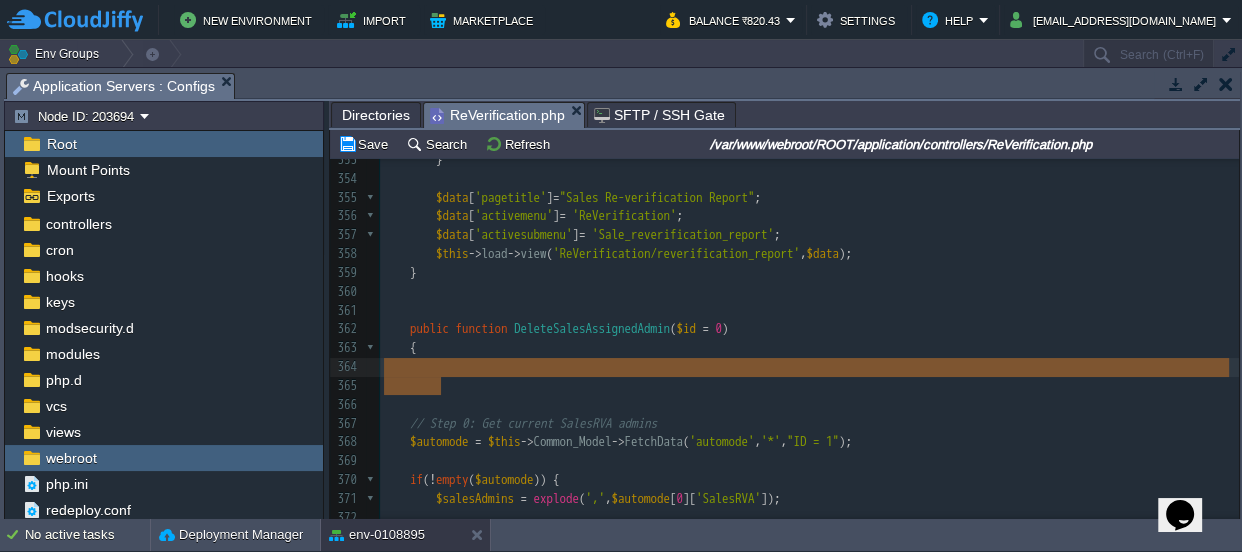 drag, startPoint x: 498, startPoint y: 389, endPoint x: 385, endPoint y: 369, distance: 114.75626 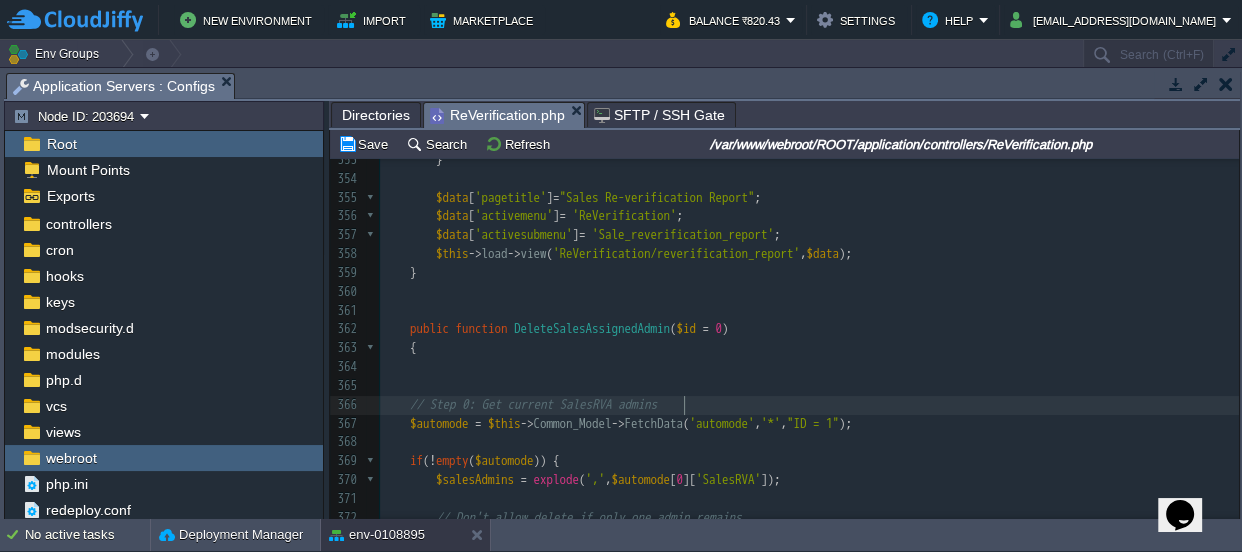 type on "// Step 0: Get current SalesRVA admins" 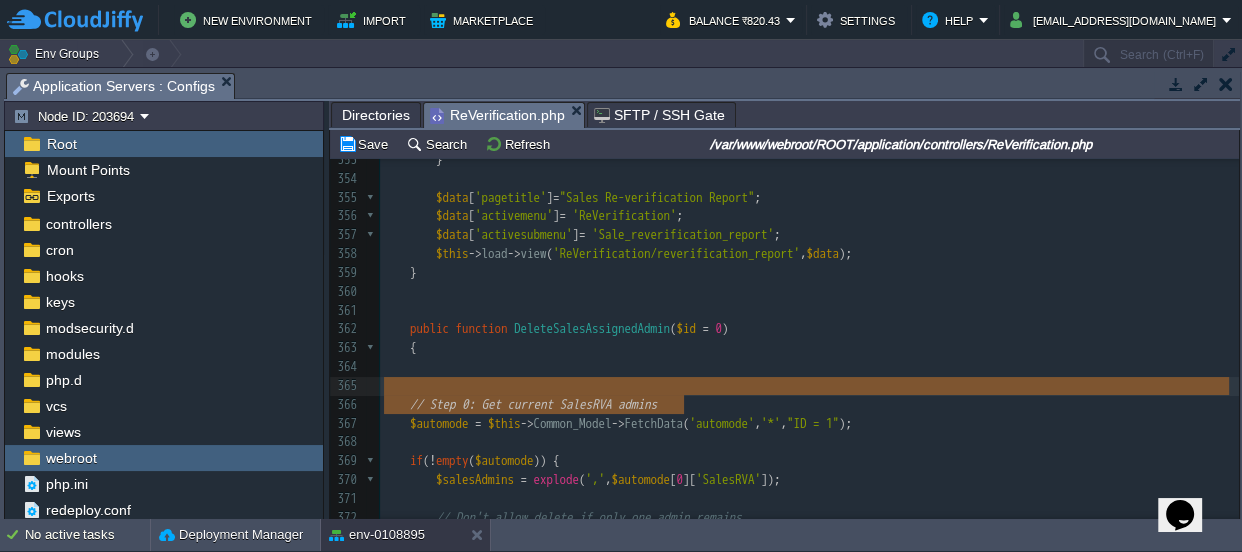 drag, startPoint x: 721, startPoint y: 403, endPoint x: 395, endPoint y: 380, distance: 326.81033 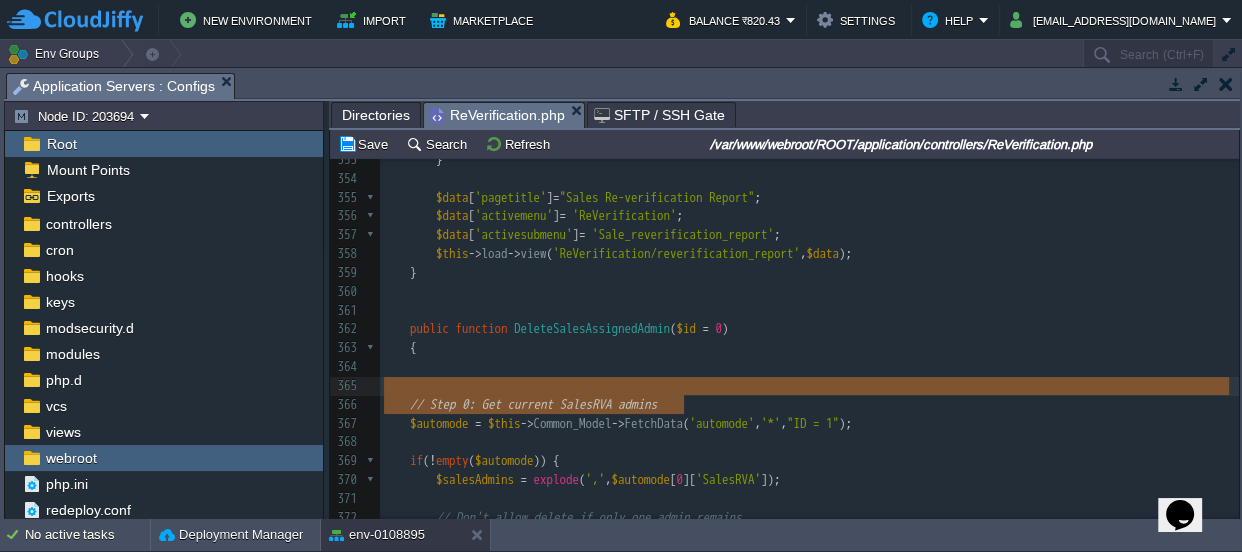 type 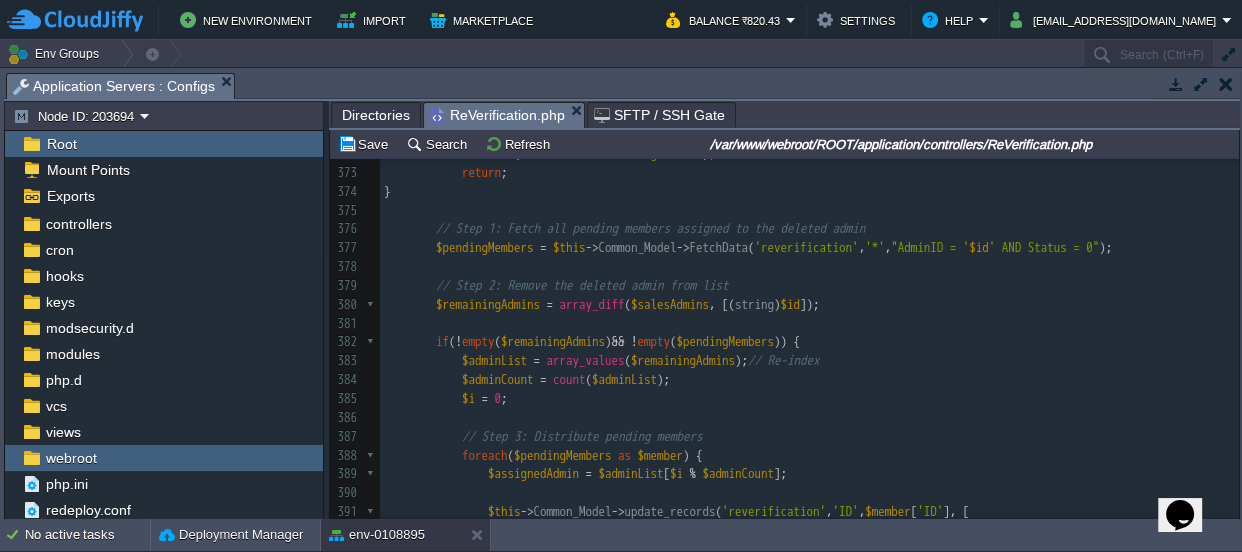 scroll, scrollTop: 7470, scrollLeft: 0, axis: vertical 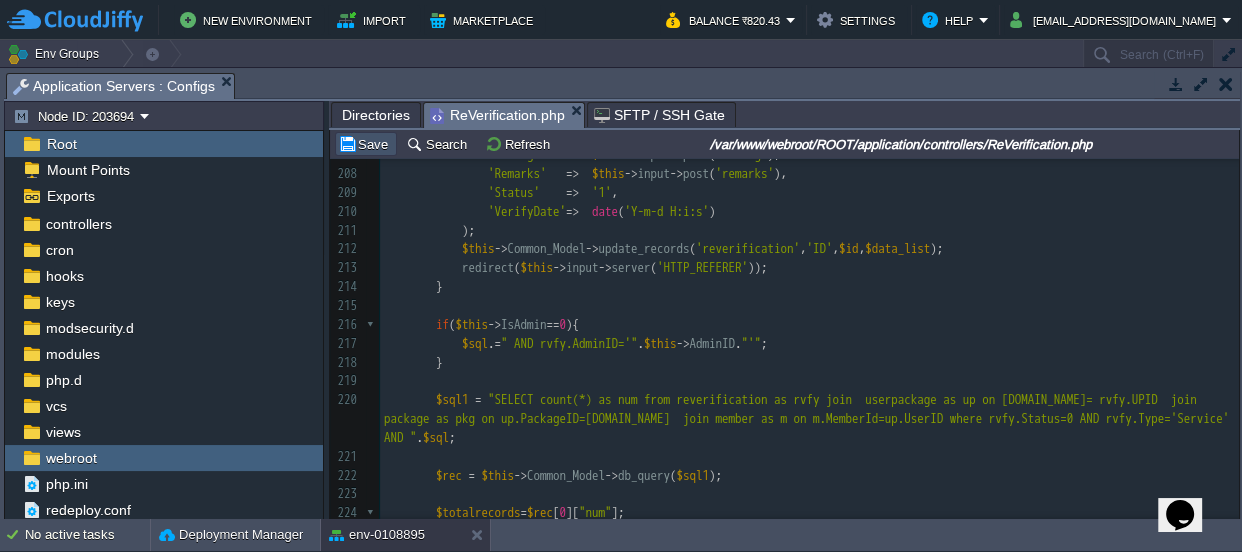 click on "Save" at bounding box center [366, 144] 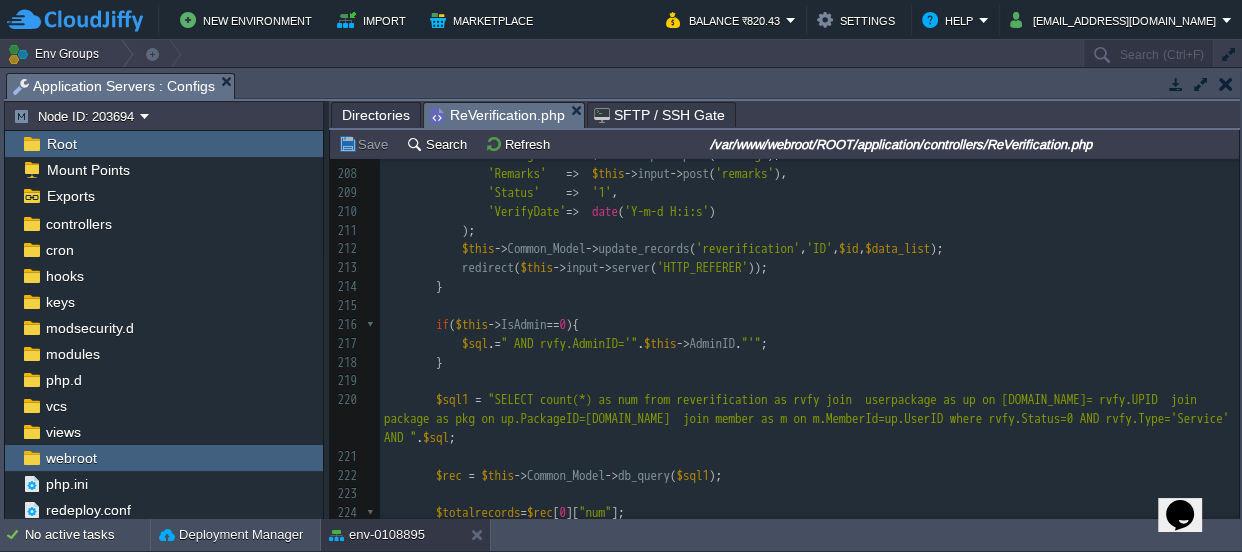 click on "Directories" at bounding box center [376, 115] 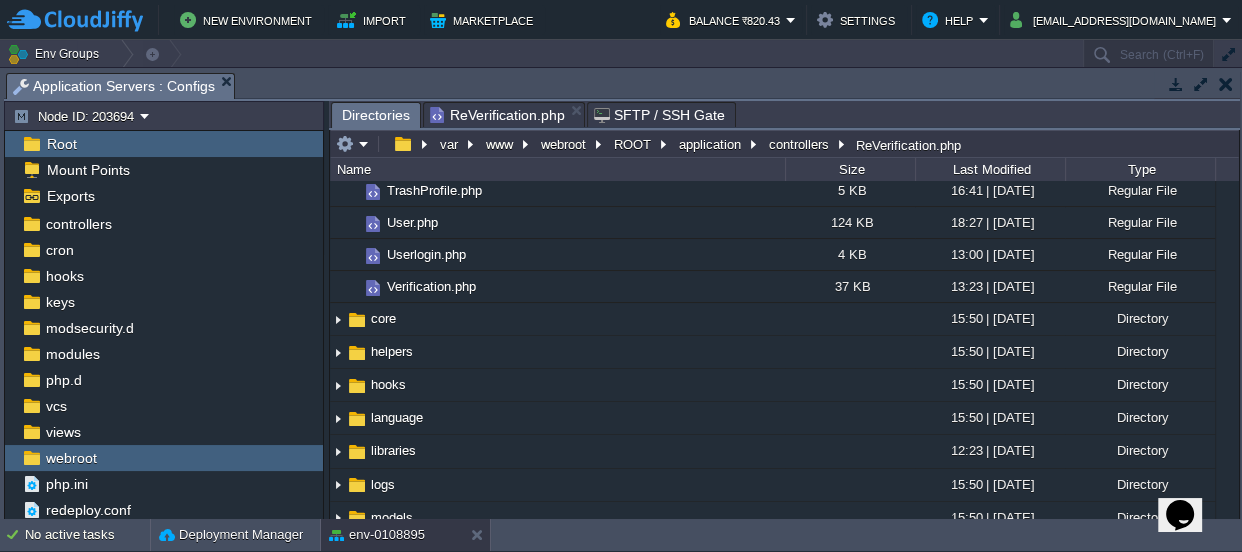scroll, scrollTop: 1587, scrollLeft: 0, axis: vertical 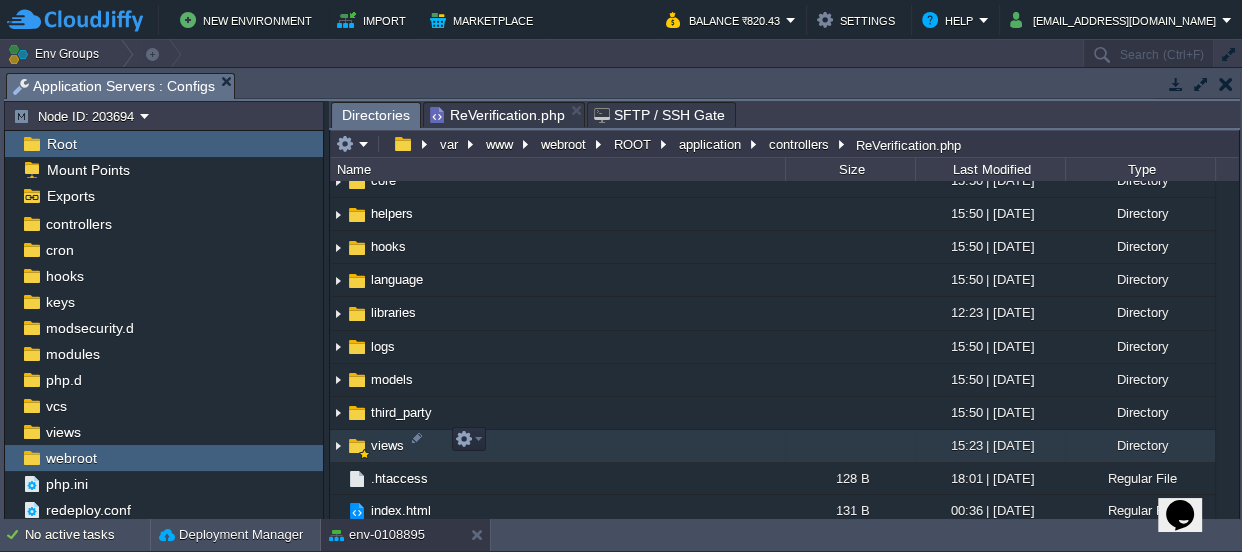 click on "views" at bounding box center [387, 445] 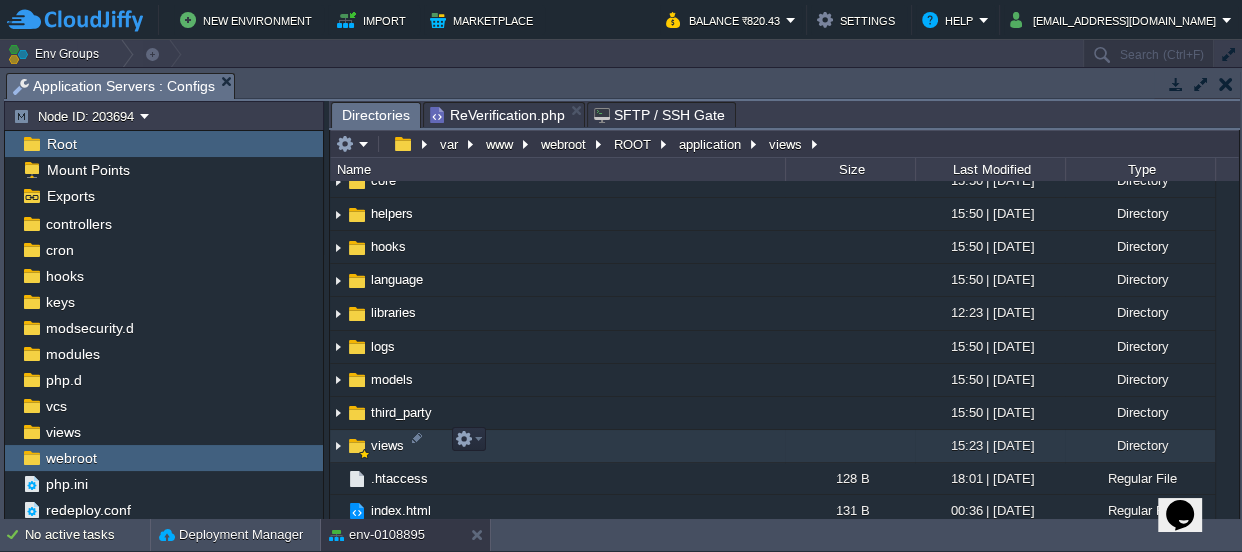 click at bounding box center [338, 446] 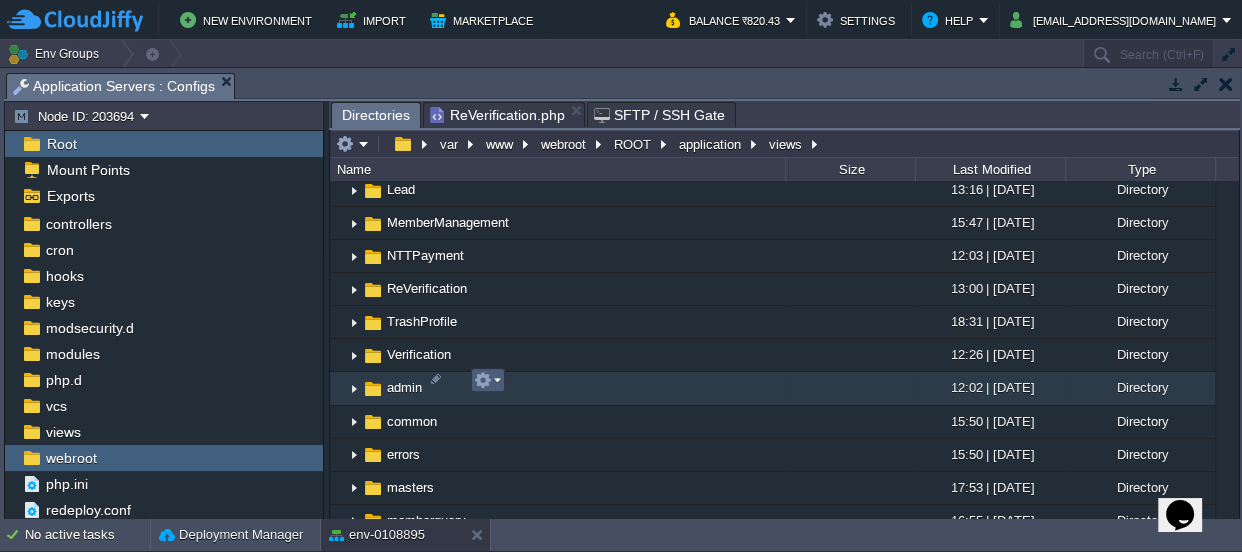 scroll, scrollTop: 1950, scrollLeft: 0, axis: vertical 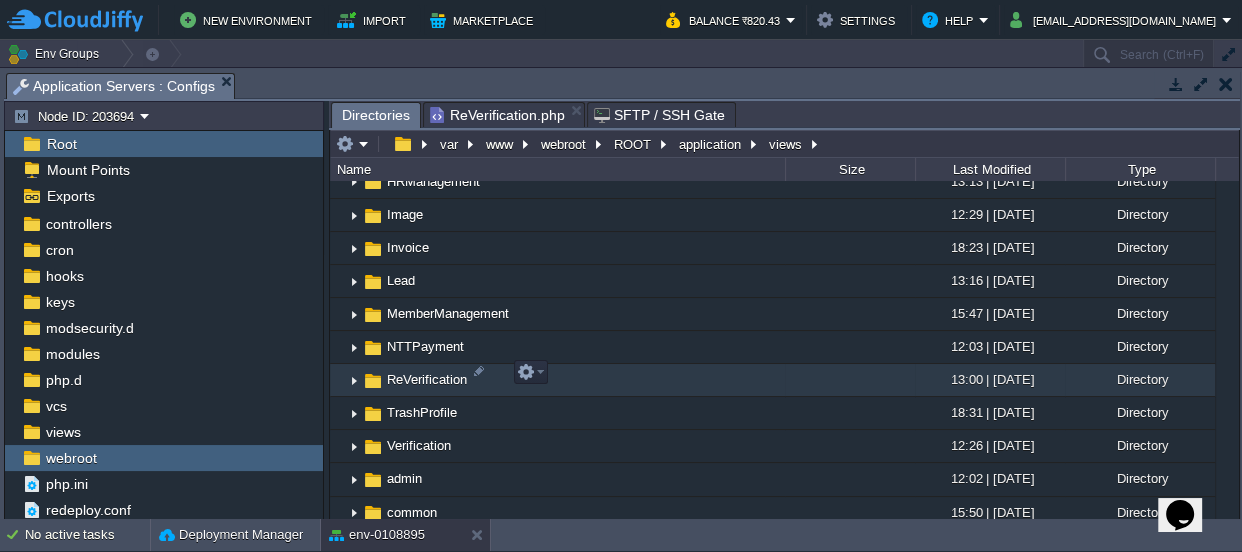 click at bounding box center (354, 380) 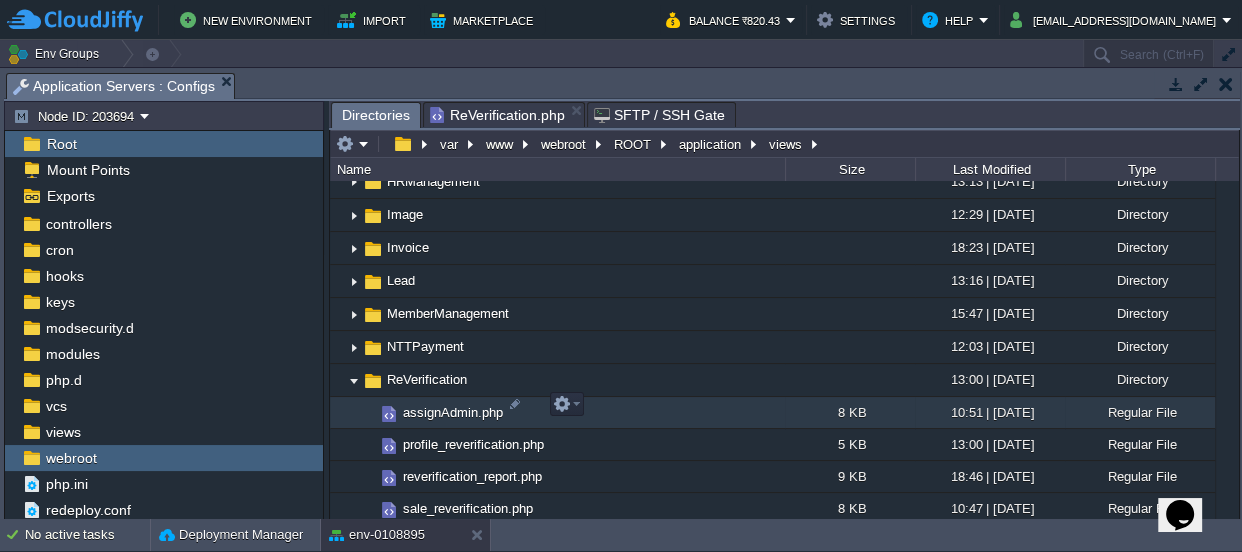click on "assignAdmin.php" at bounding box center [453, 412] 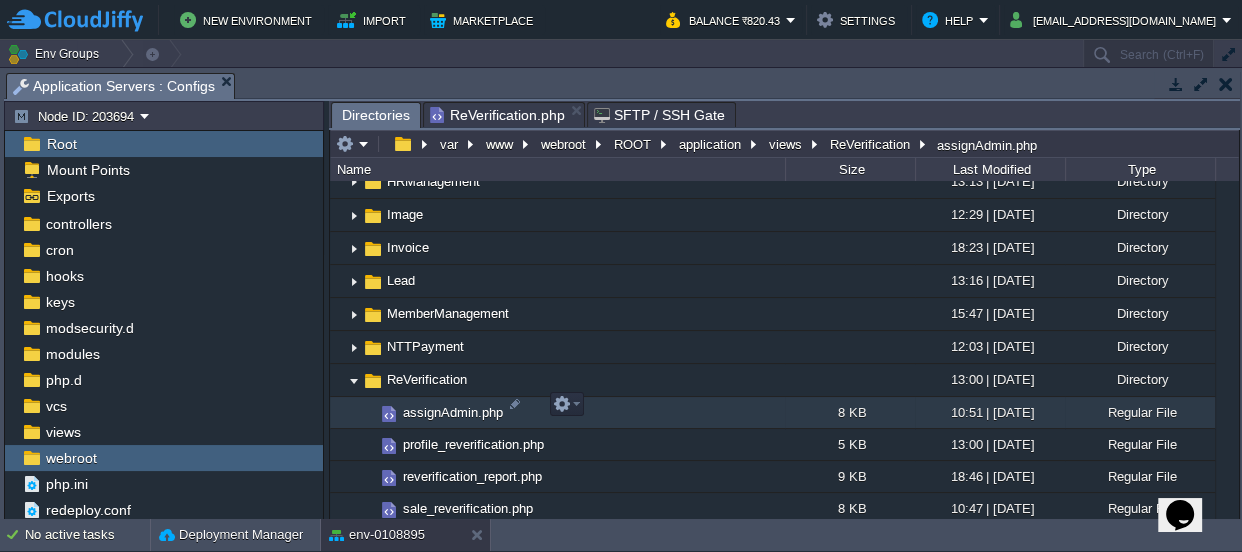 click on "assignAdmin.php" at bounding box center [453, 412] 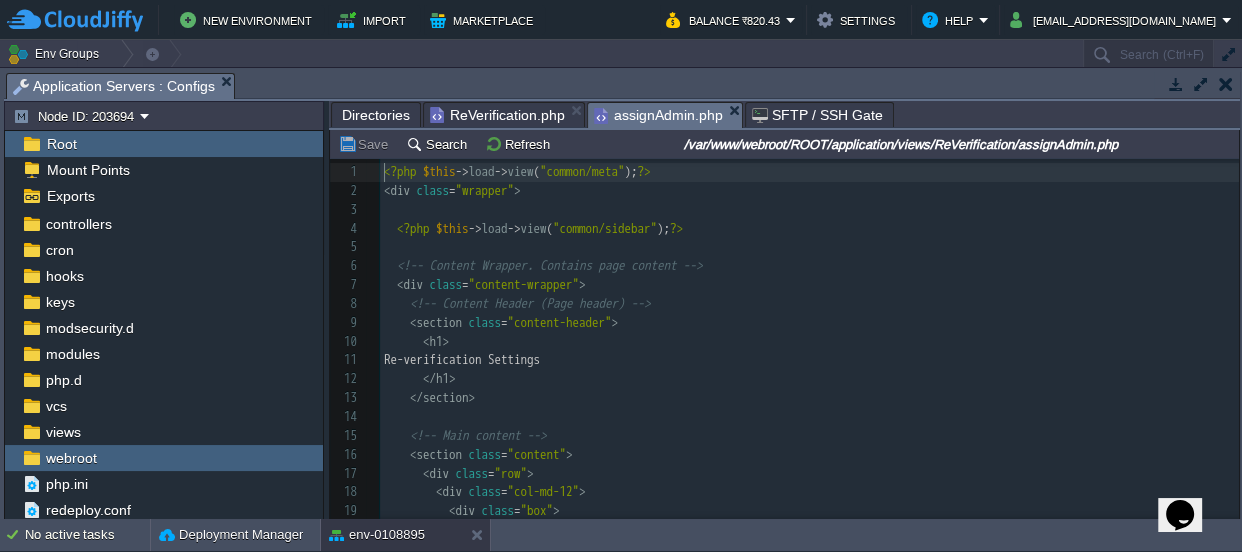 scroll, scrollTop: 6, scrollLeft: 0, axis: vertical 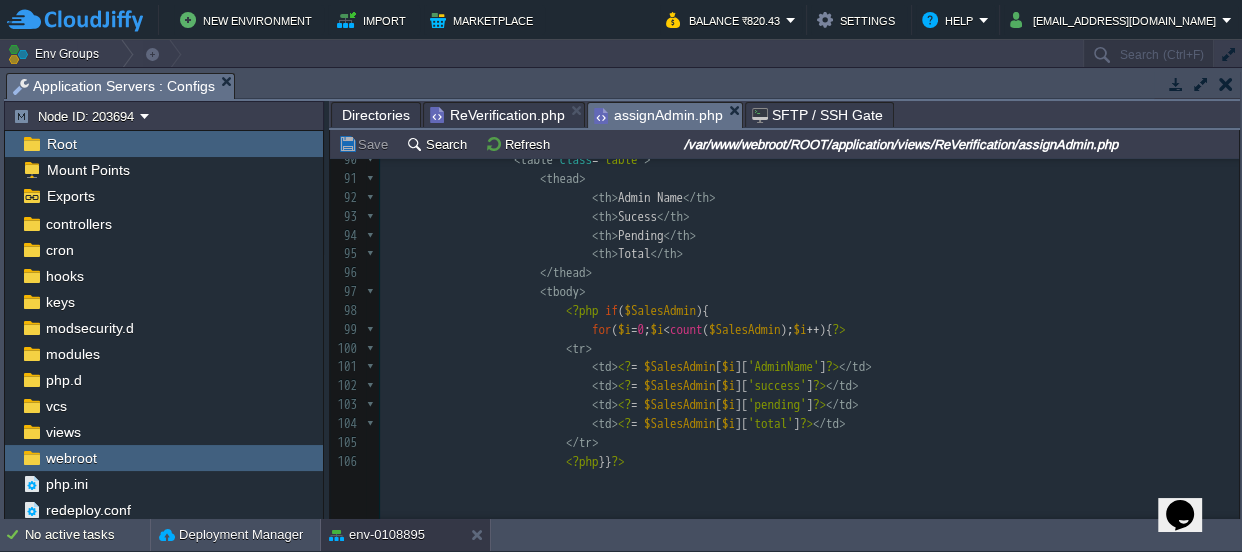 click on "< th > Total </ th >" at bounding box center (809, 254) 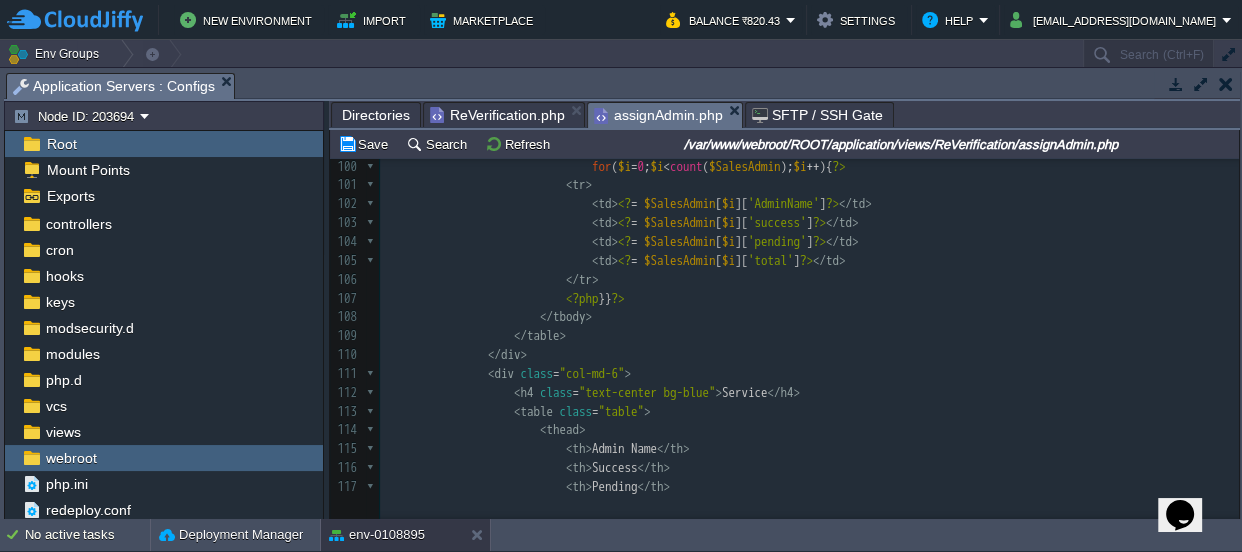 click on "< td > <? =   $SalesAdmin [ $i ][ 'total' ] ?> </ td >" at bounding box center [809, 261] 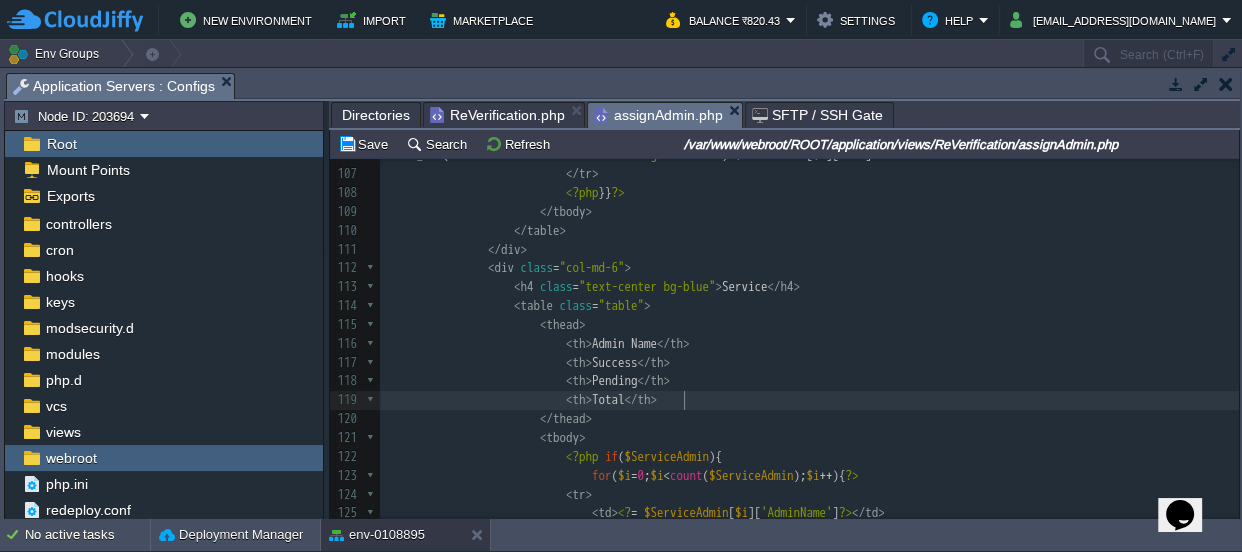 click on "< th > Total </ th >" at bounding box center [809, 400] 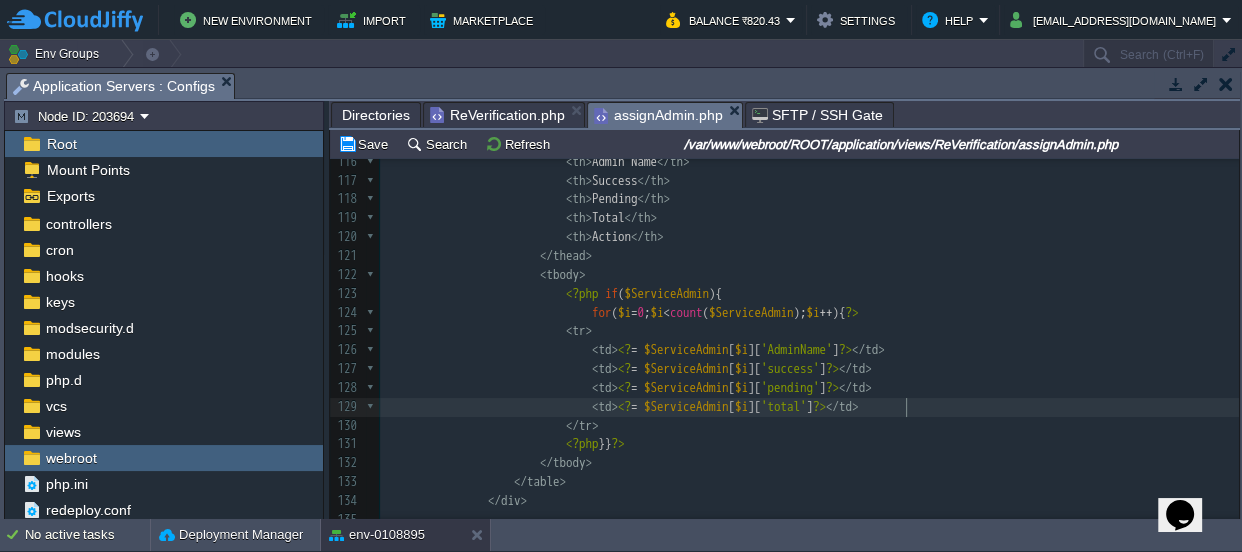 click on "< td > <? =   $ServiceAdmin [ $i ][ 'total' ] ?> </ td >" at bounding box center [809, 407] 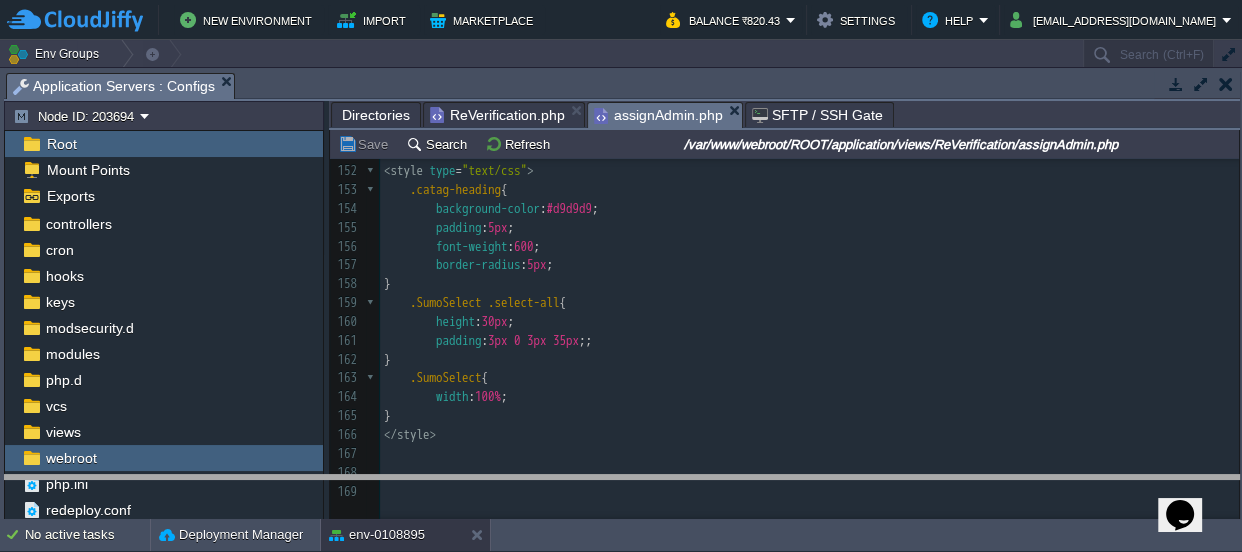 drag, startPoint x: 491, startPoint y: 80, endPoint x: 400, endPoint y: 504, distance: 433.6554 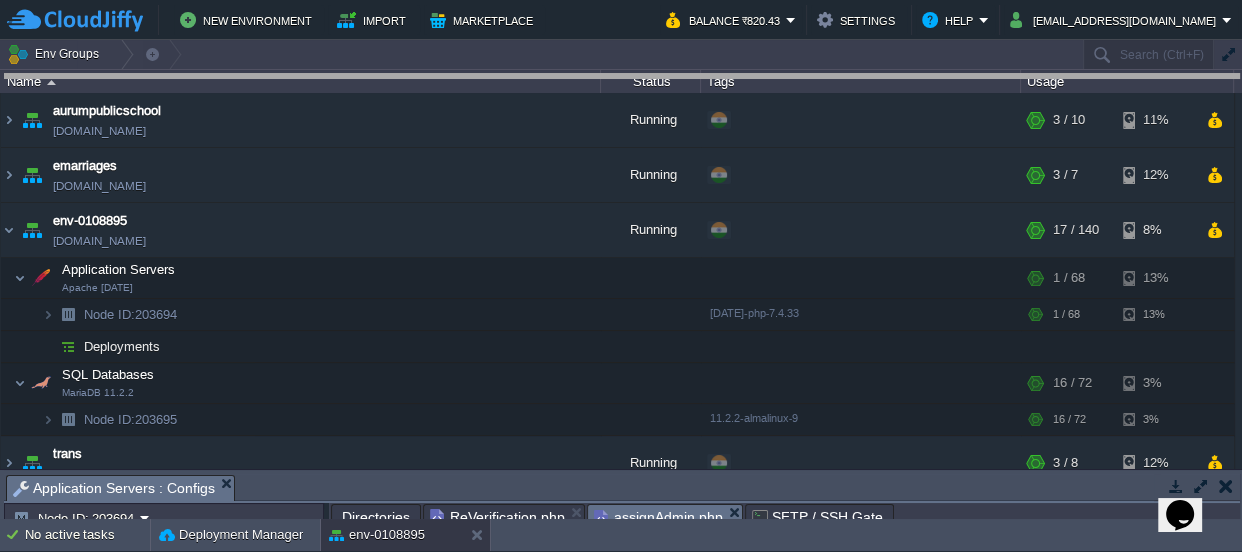drag, startPoint x: 410, startPoint y: 485, endPoint x: 470, endPoint y: -110, distance: 598.0176 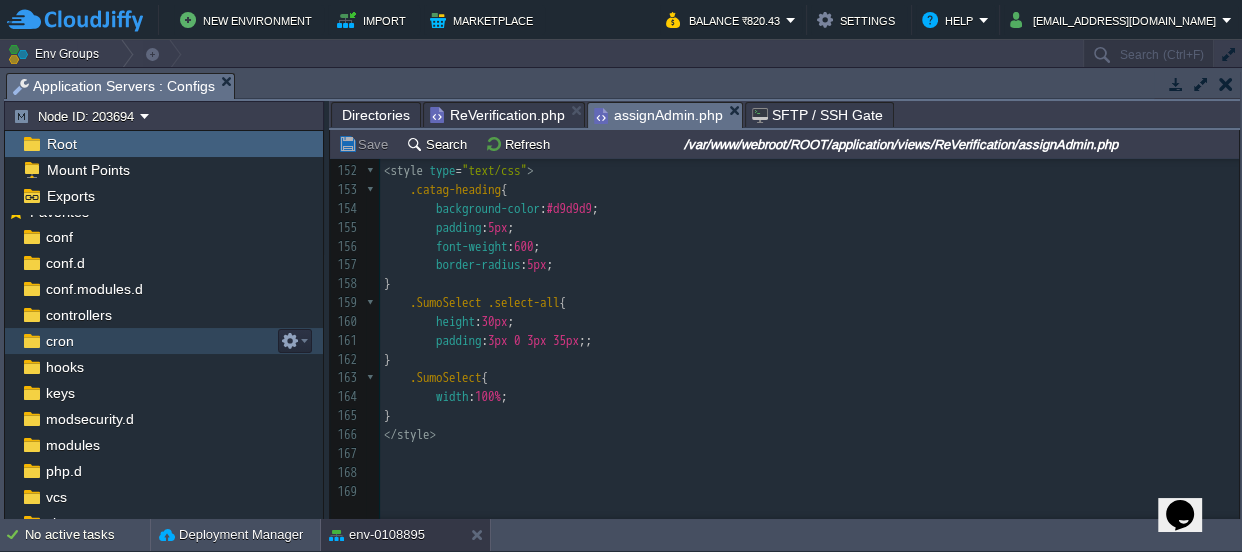 click on "cron" at bounding box center (59, 341) 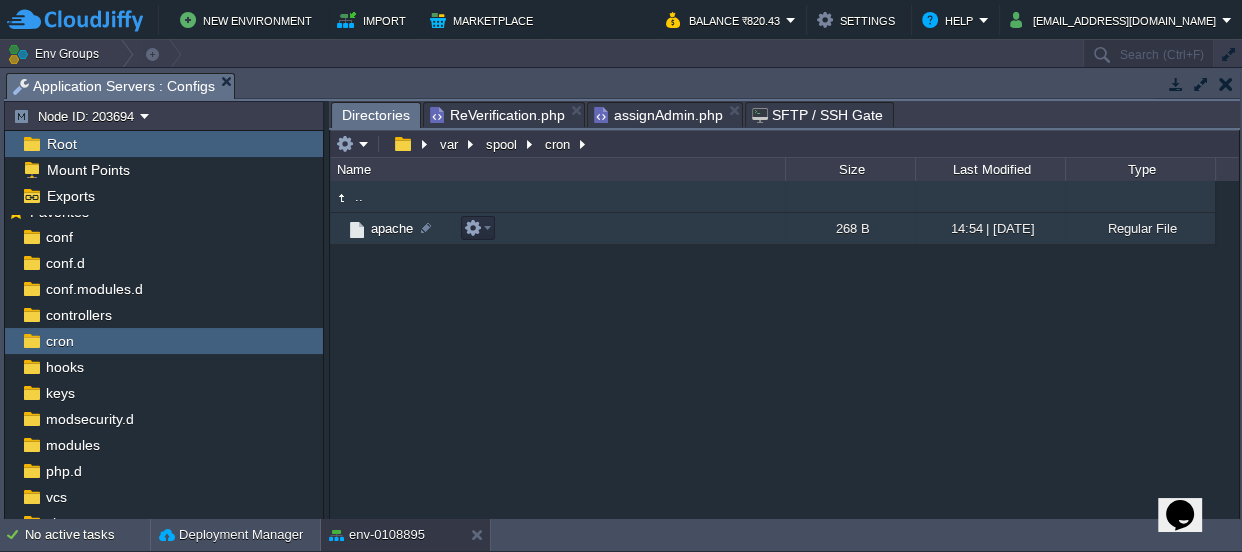 click at bounding box center (357, 230) 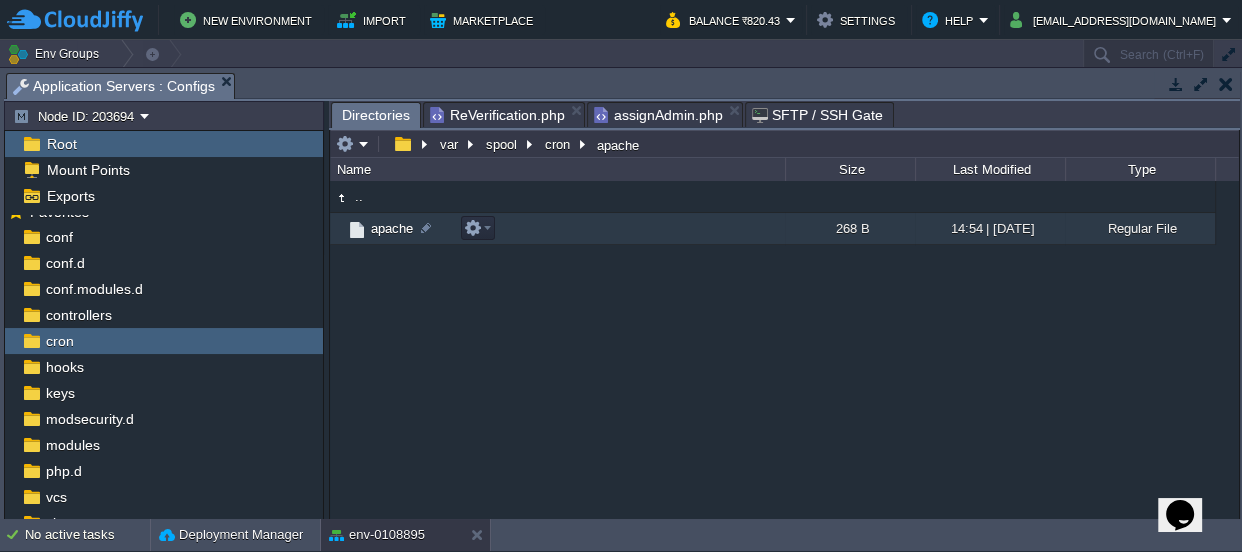 click at bounding box center (357, 230) 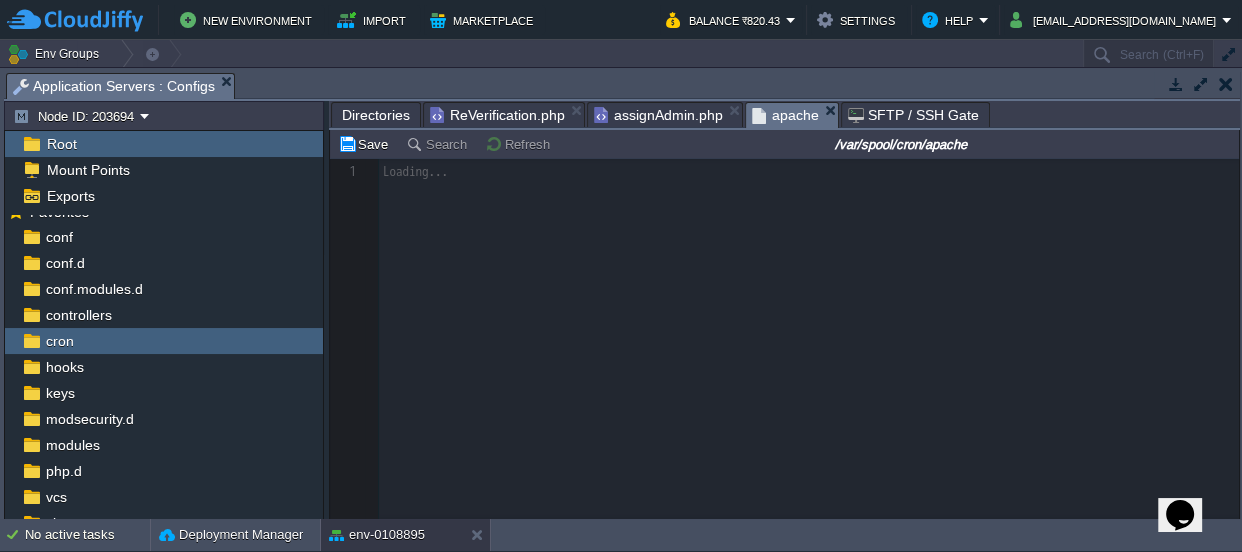 scroll, scrollTop: 6, scrollLeft: 0, axis: vertical 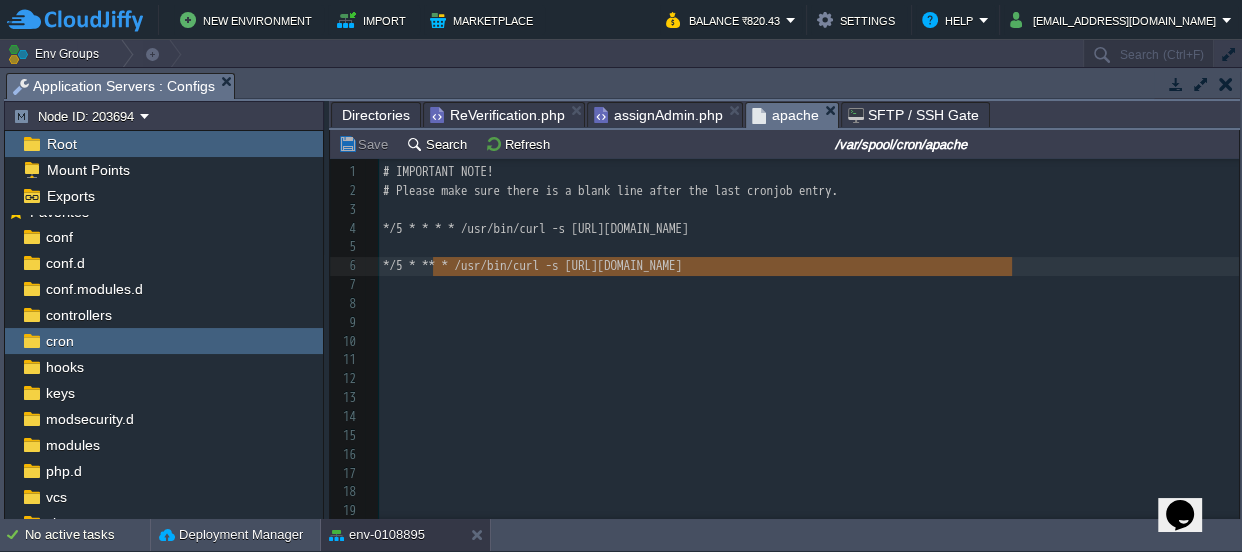 type on "* * * /usr/bin/curl -s [URL][DOMAIN_NAME]" 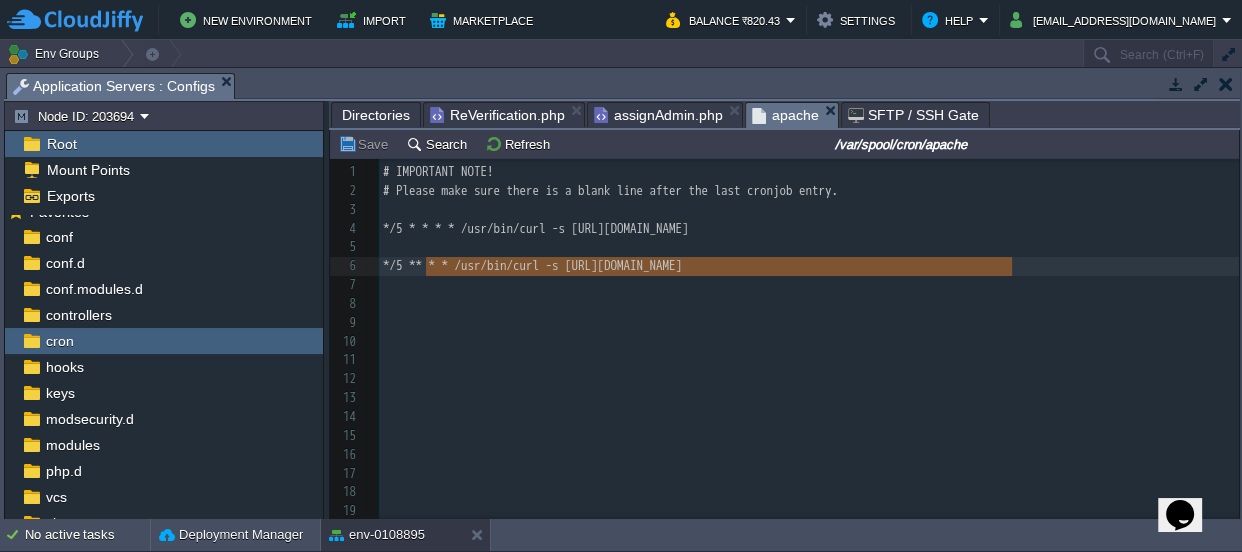 drag, startPoint x: 1051, startPoint y: 266, endPoint x: 422, endPoint y: 263, distance: 629.00714 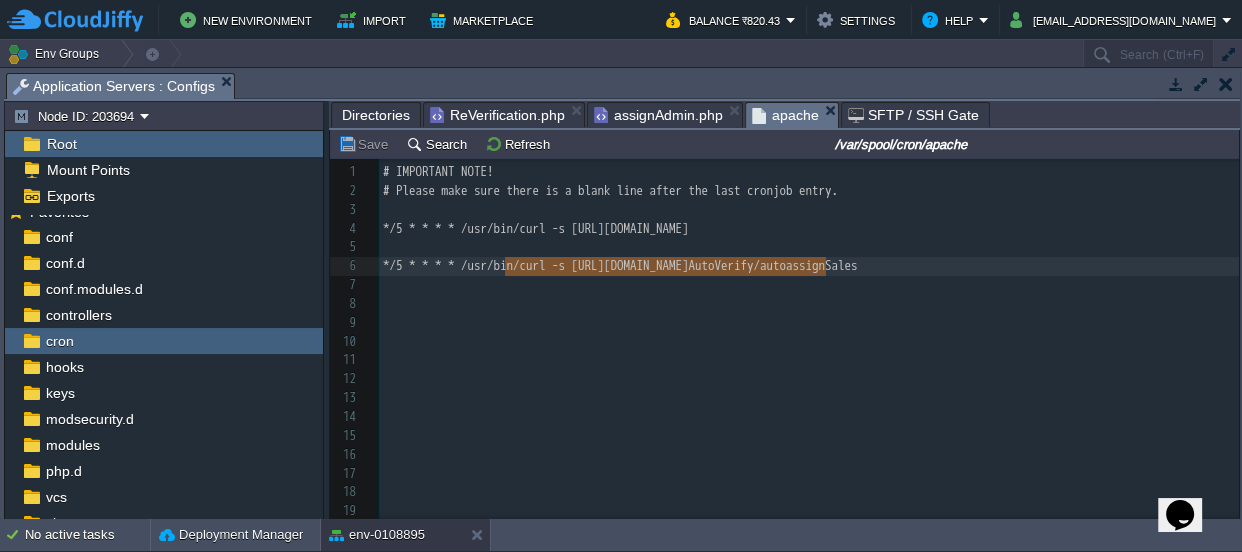 type on "*/5 * * * * /usr/bin/curl -s [URL][DOMAIN_NAME]" 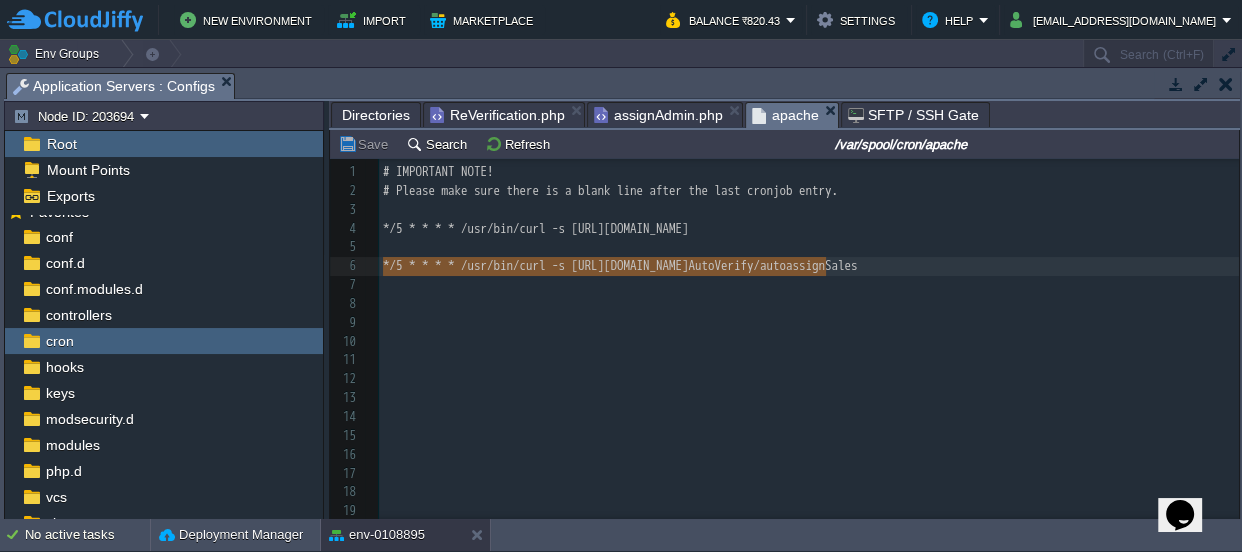drag, startPoint x: 824, startPoint y: 261, endPoint x: 362, endPoint y: 260, distance: 462.00107 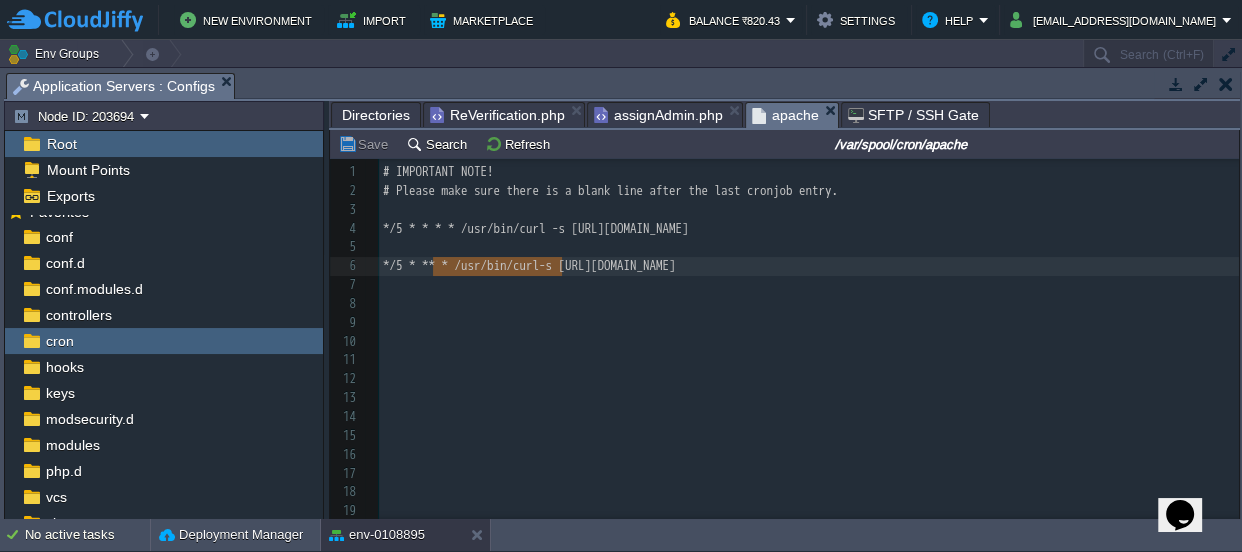 type on "*/5 * * * * /usr/bin/curl" 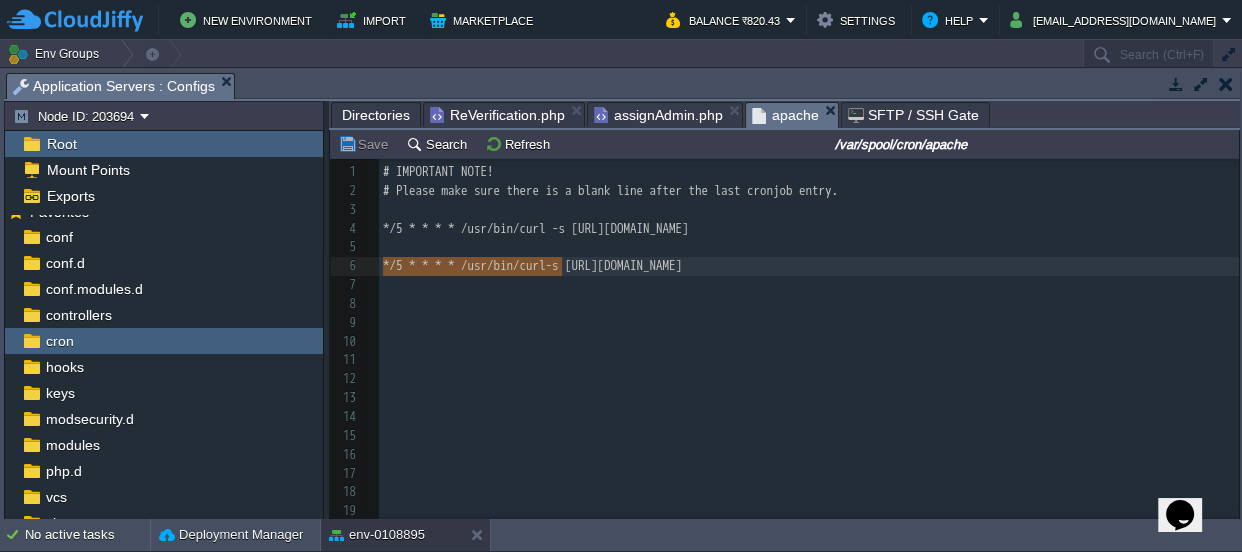 drag, startPoint x: 561, startPoint y: 262, endPoint x: 370, endPoint y: 261, distance: 191.00262 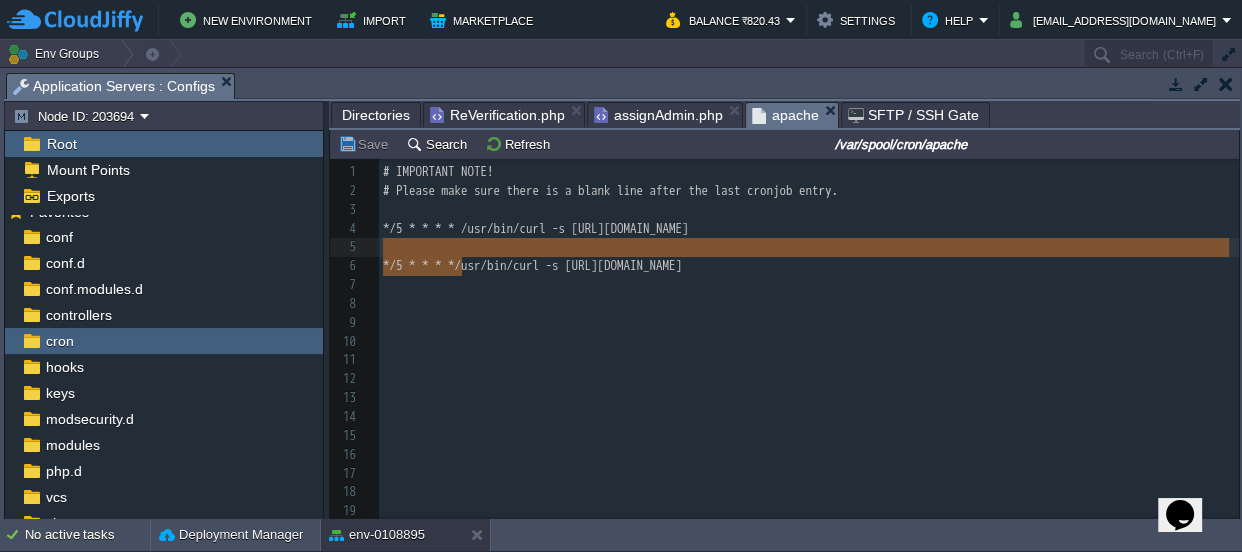 type on "*/5 * * * *" 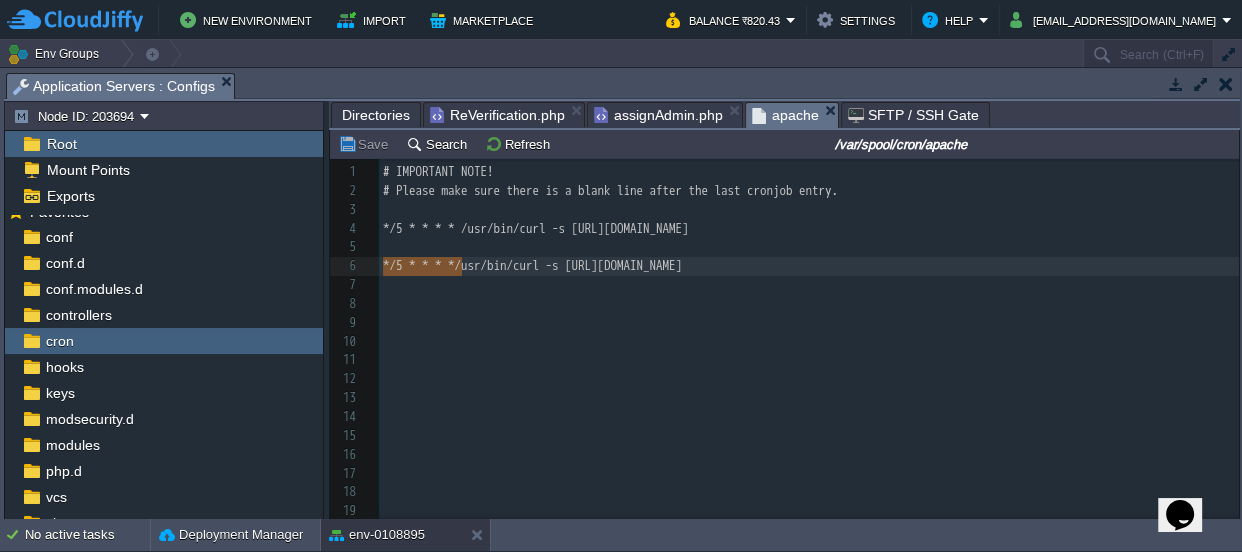 drag, startPoint x: 459, startPoint y: 258, endPoint x: 375, endPoint y: 263, distance: 84.14868 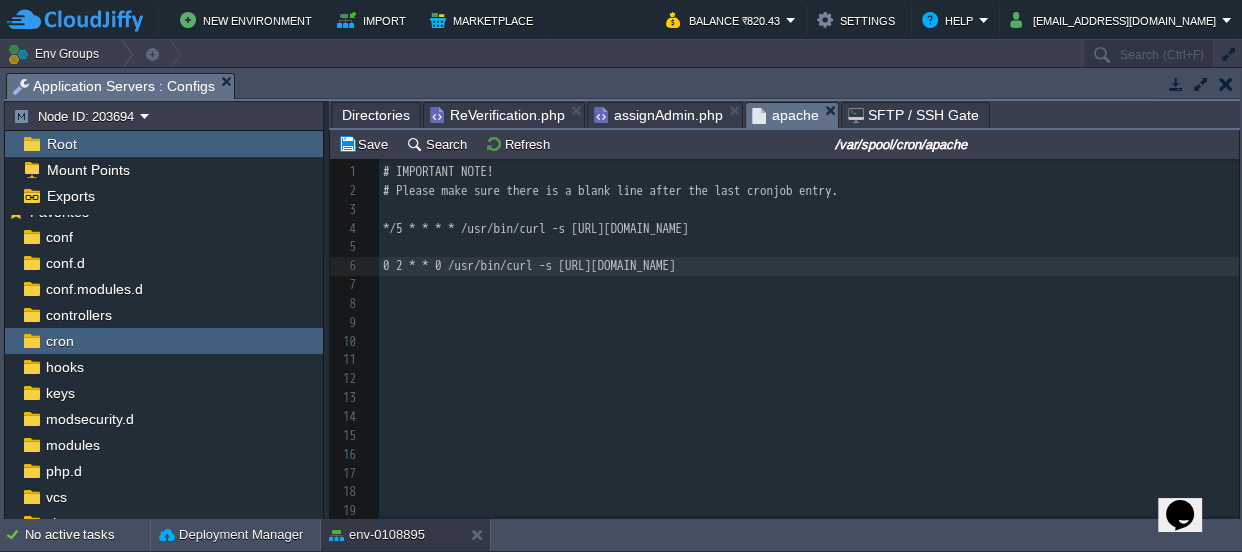 type 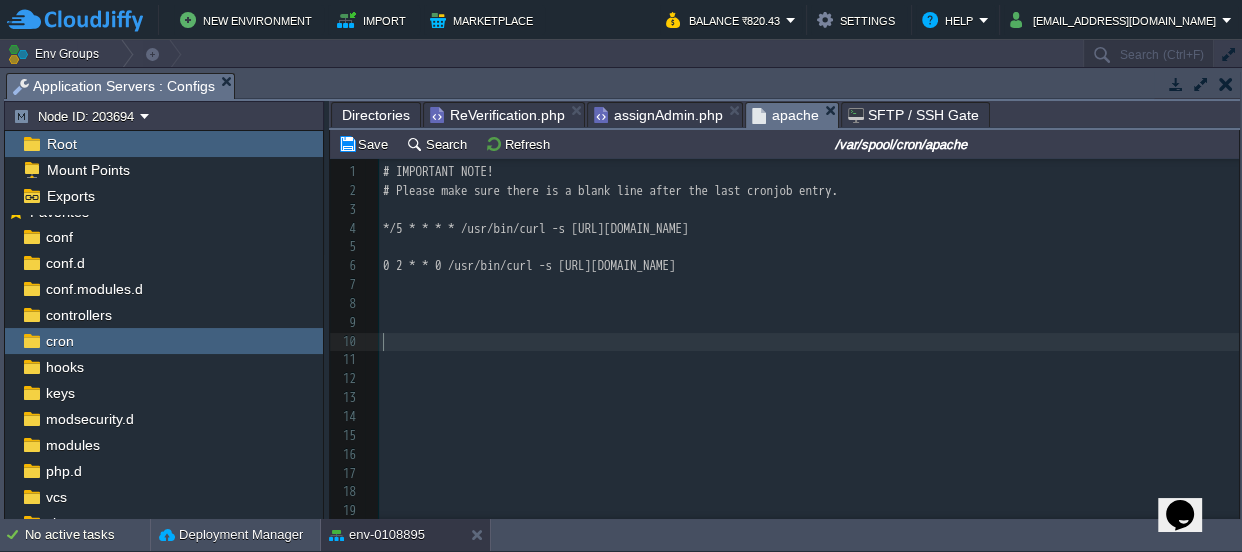click on "​" at bounding box center [809, 342] 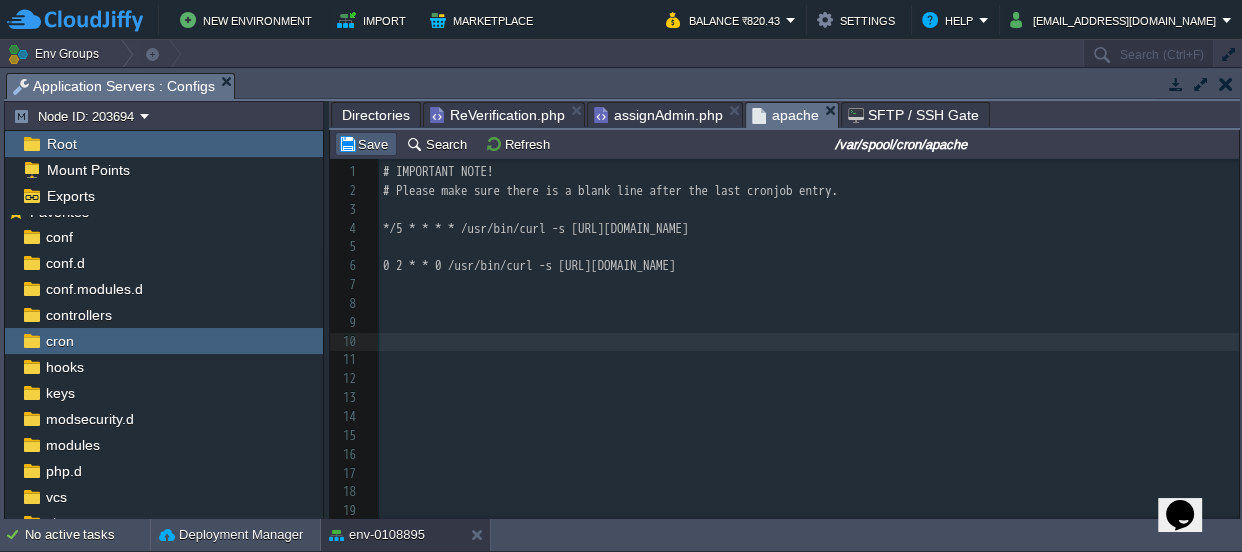 click on "Save" at bounding box center (366, 144) 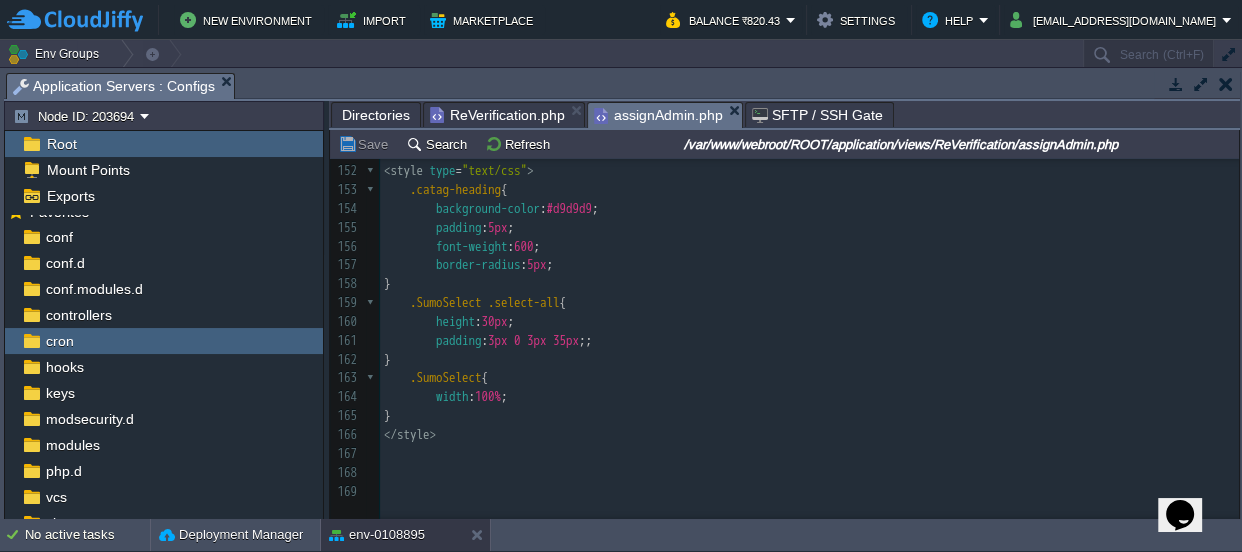click on "assignAdmin.php" at bounding box center (658, 115) 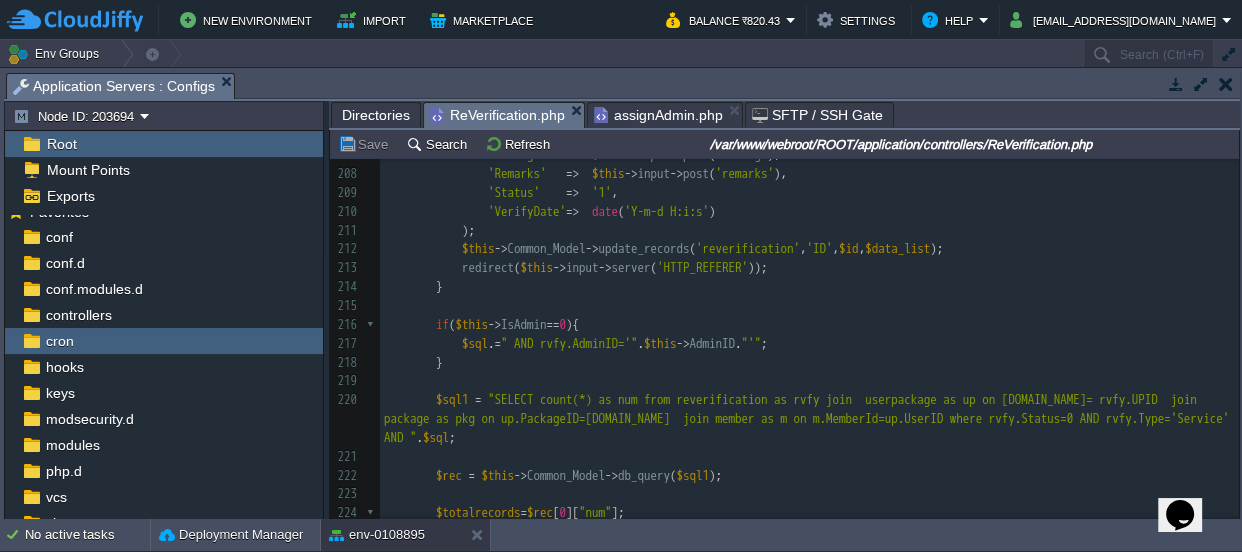 scroll, scrollTop: 4188, scrollLeft: 0, axis: vertical 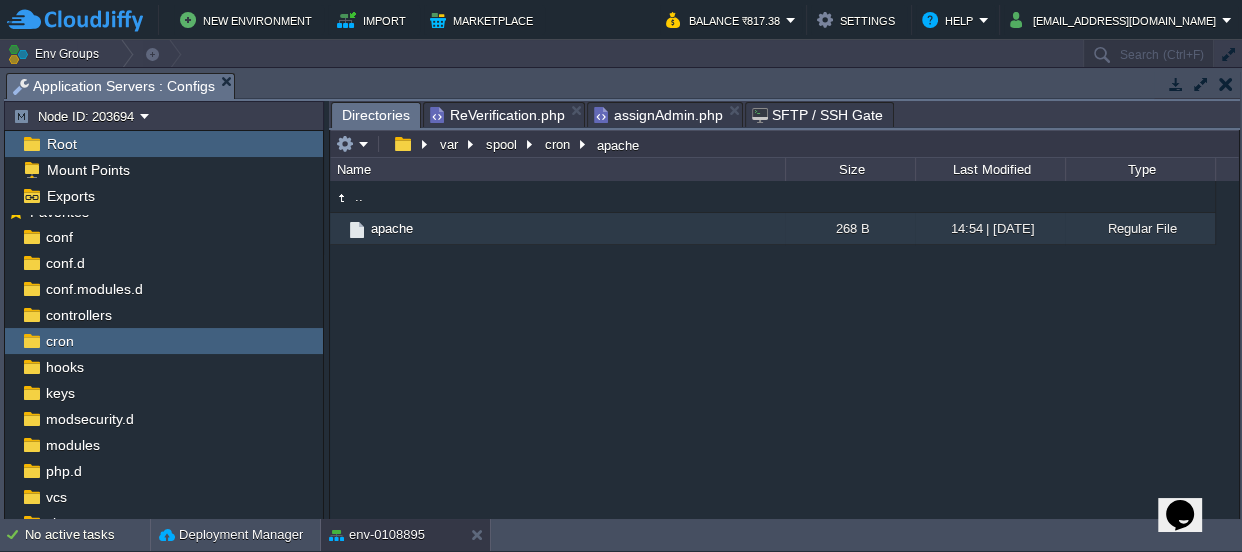 click on "Directories" at bounding box center (376, 115) 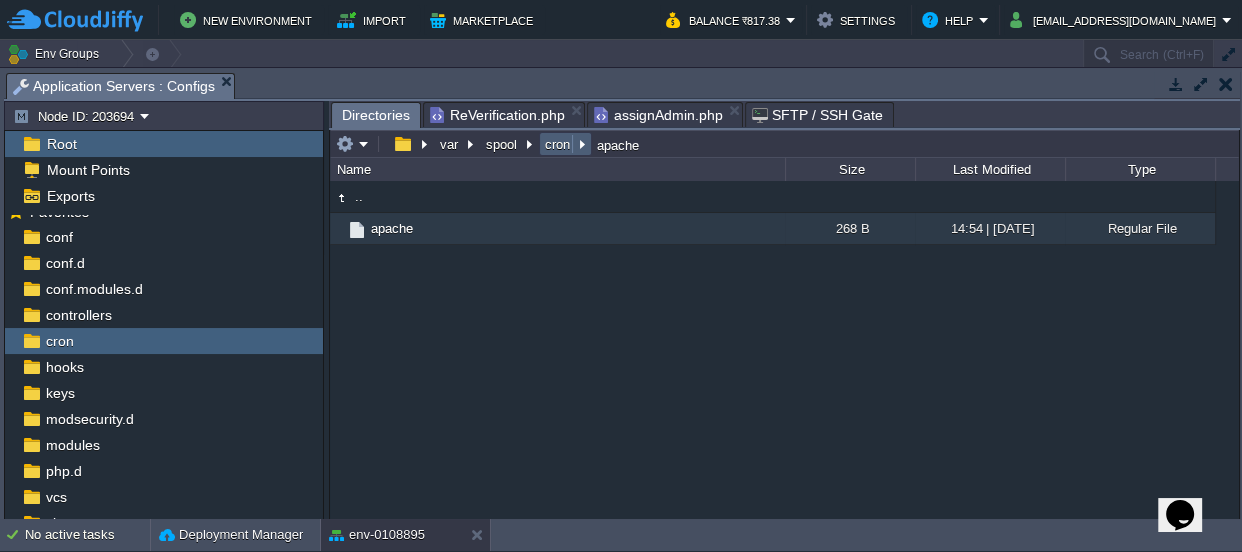 click on "cron" at bounding box center (558, 144) 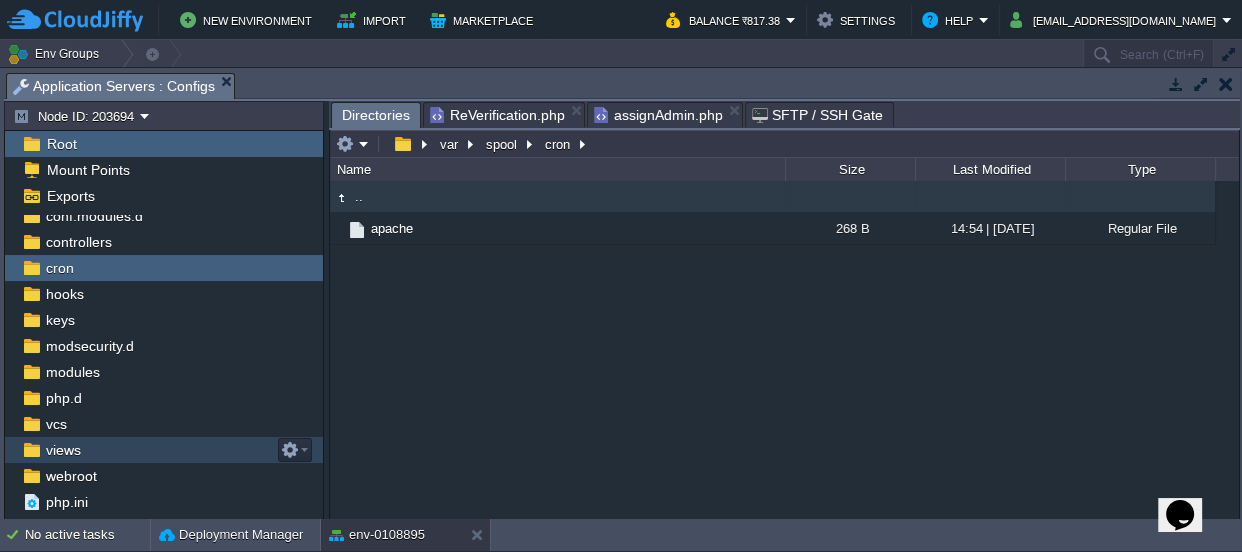 scroll, scrollTop: 107, scrollLeft: 0, axis: vertical 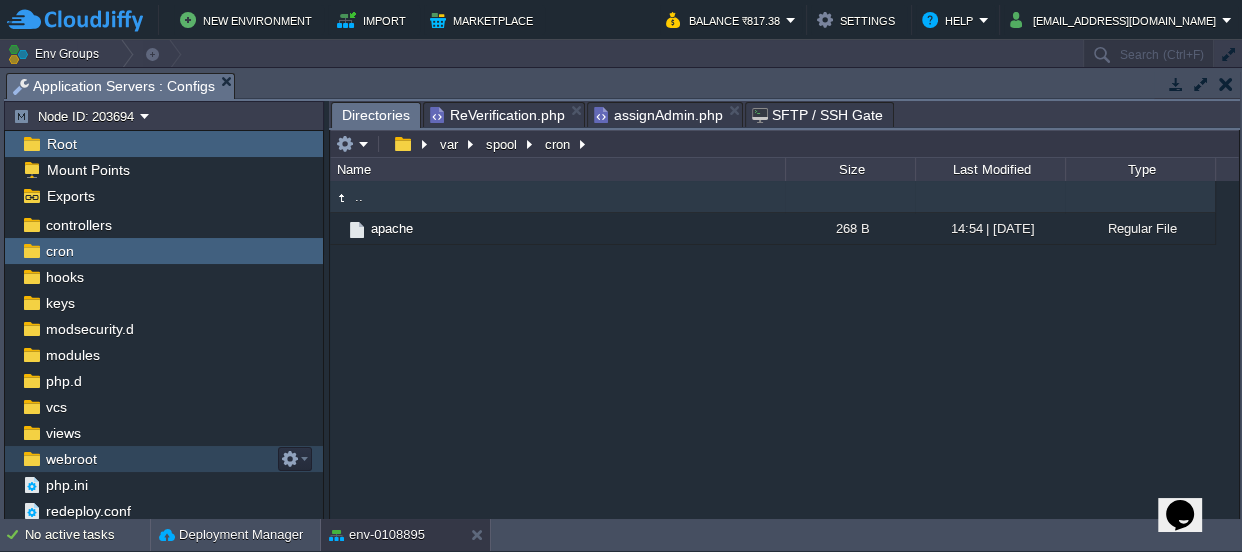 click on "webroot" at bounding box center (164, 459) 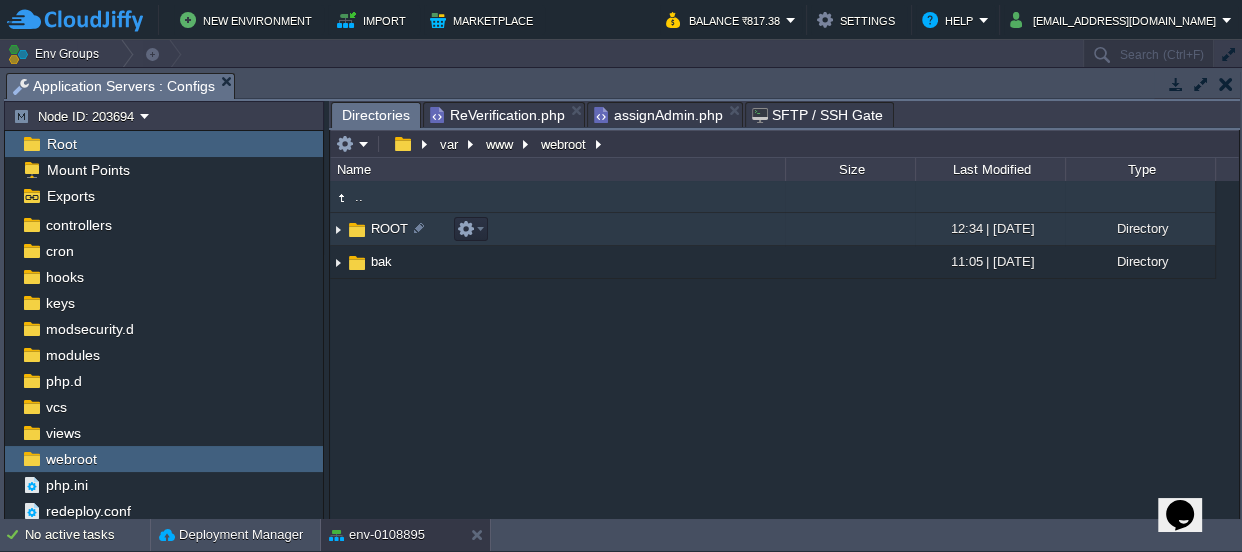click on "ROOT" at bounding box center [389, 228] 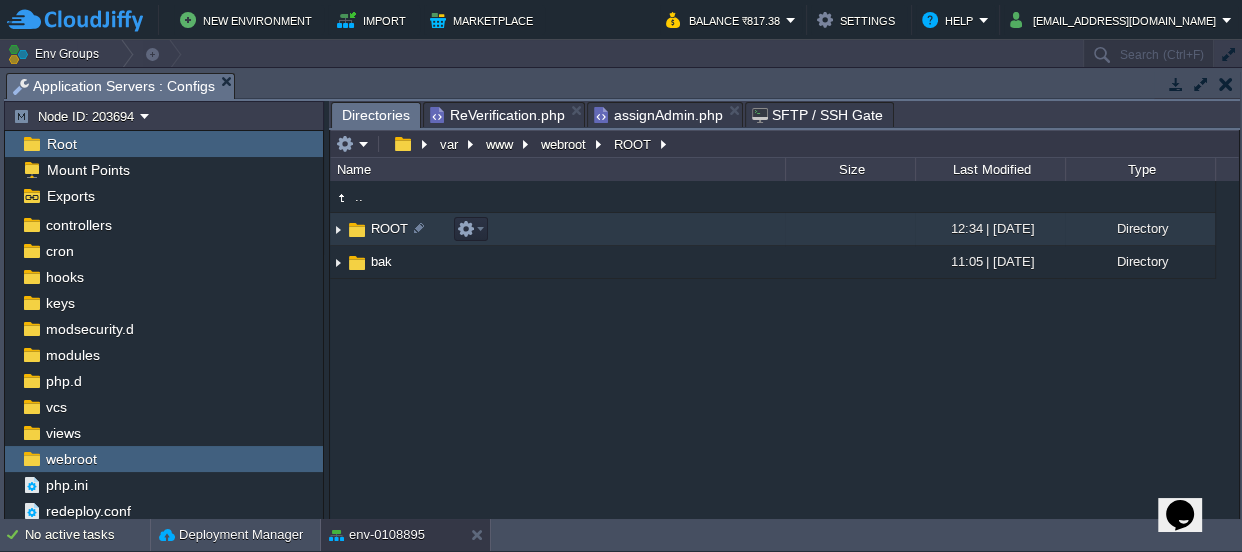 click on "ROOT" at bounding box center [389, 228] 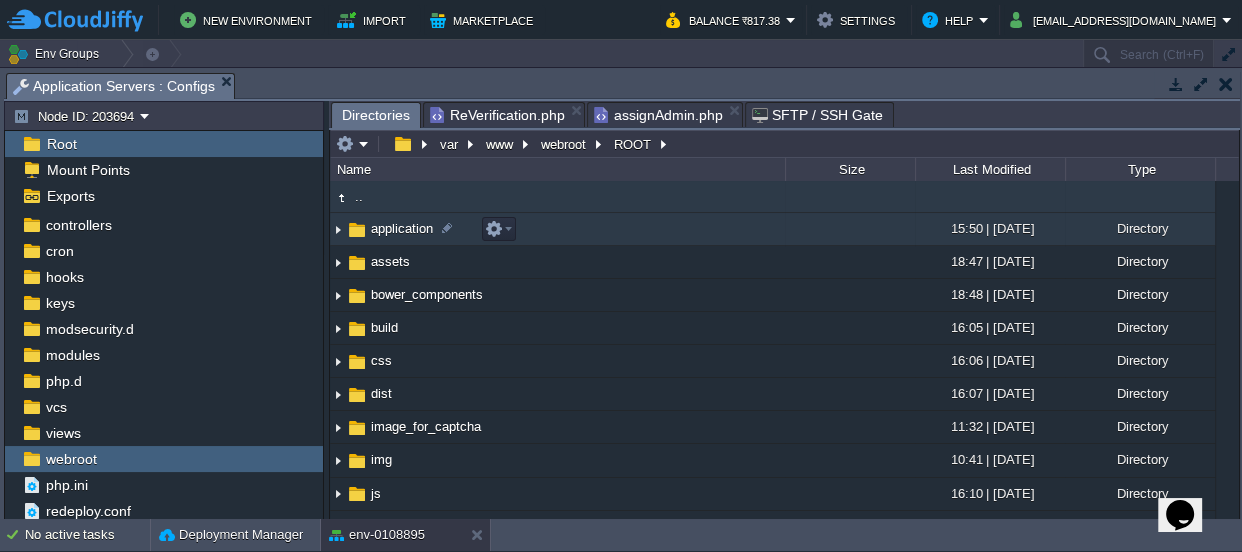 click on "application" at bounding box center (402, 228) 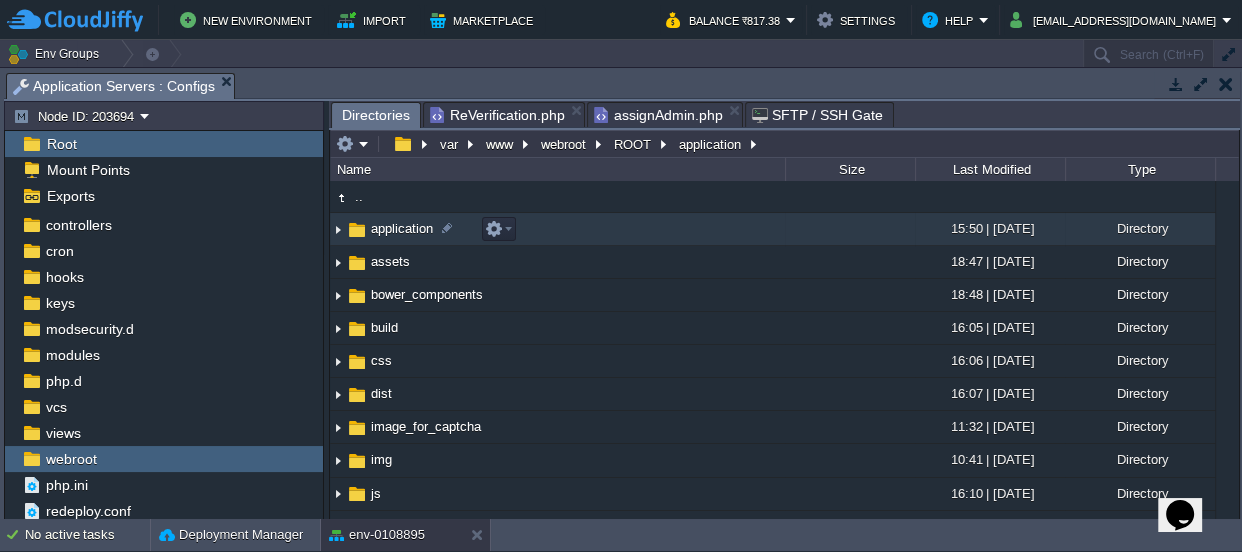 click on "application" at bounding box center (402, 228) 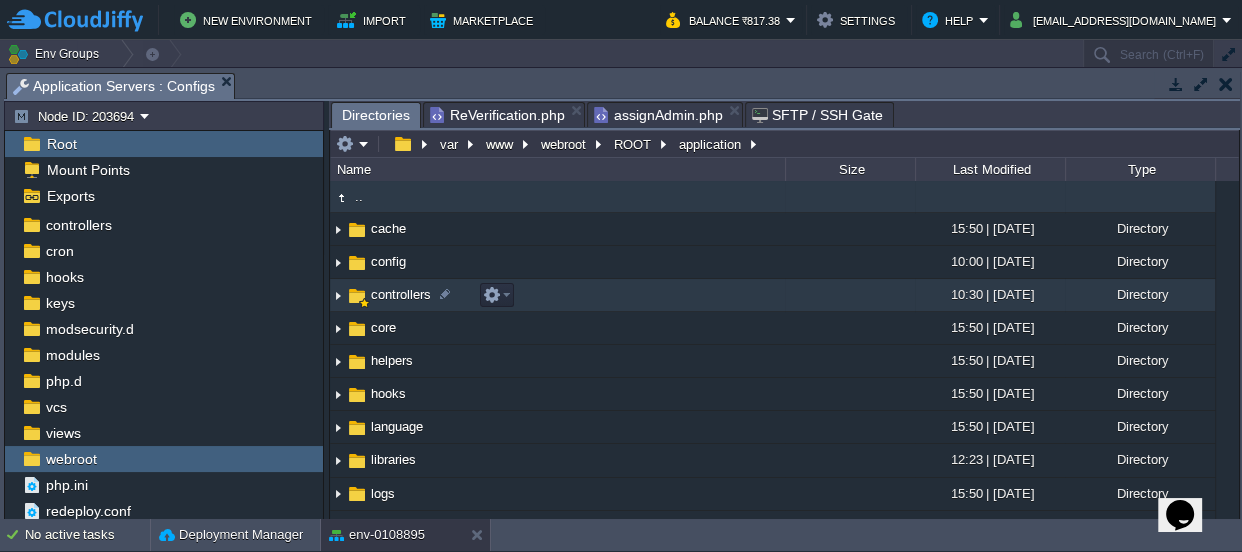 click on "controllers" at bounding box center [401, 294] 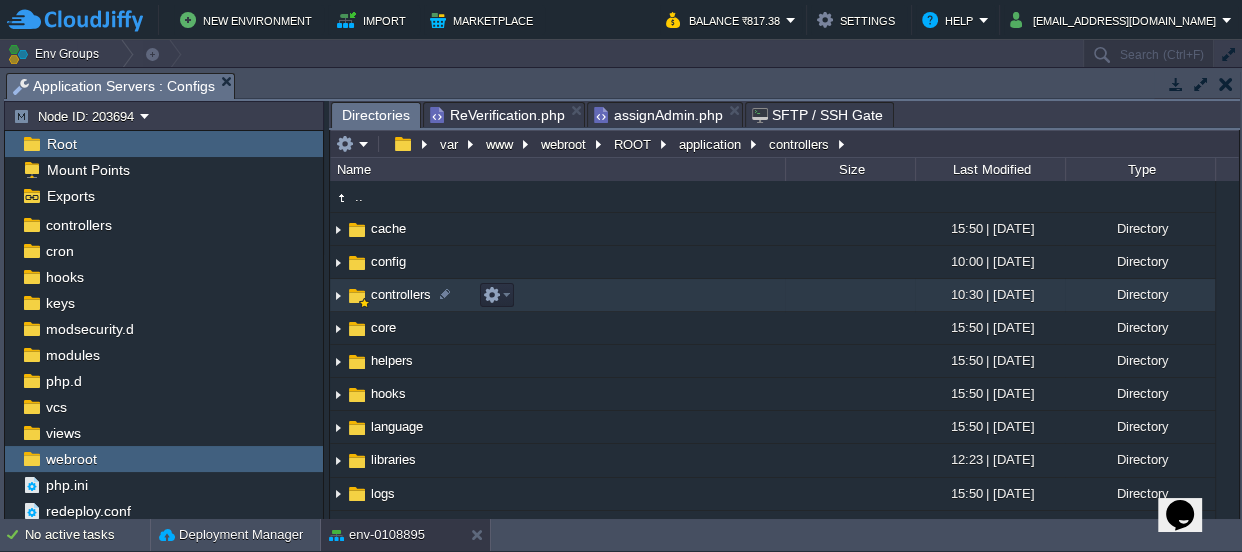 click on "controllers" at bounding box center (401, 294) 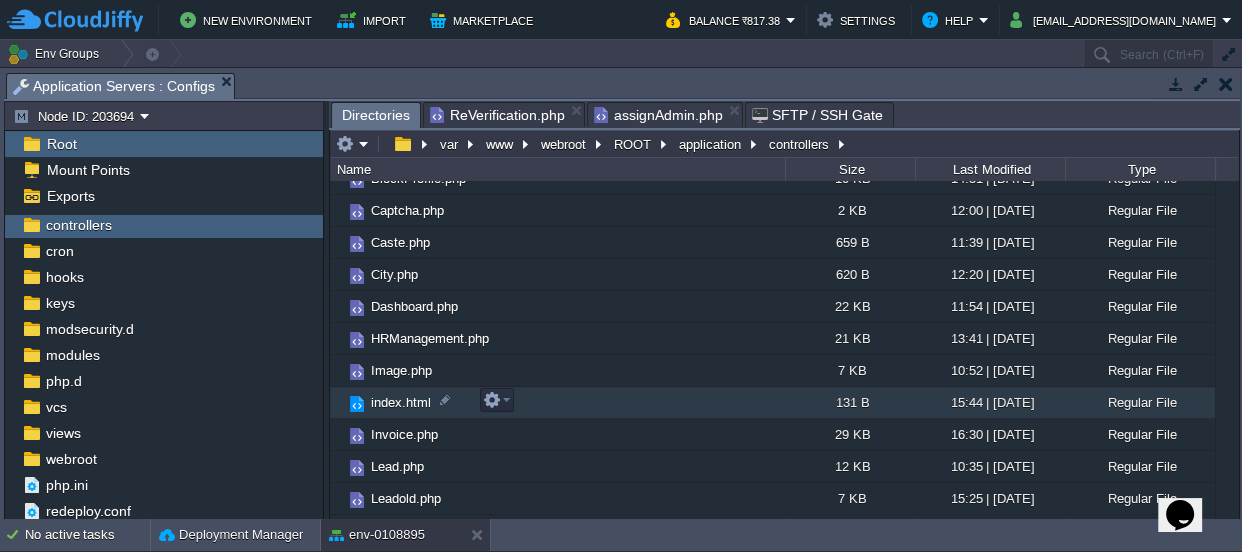 scroll, scrollTop: 402, scrollLeft: 0, axis: vertical 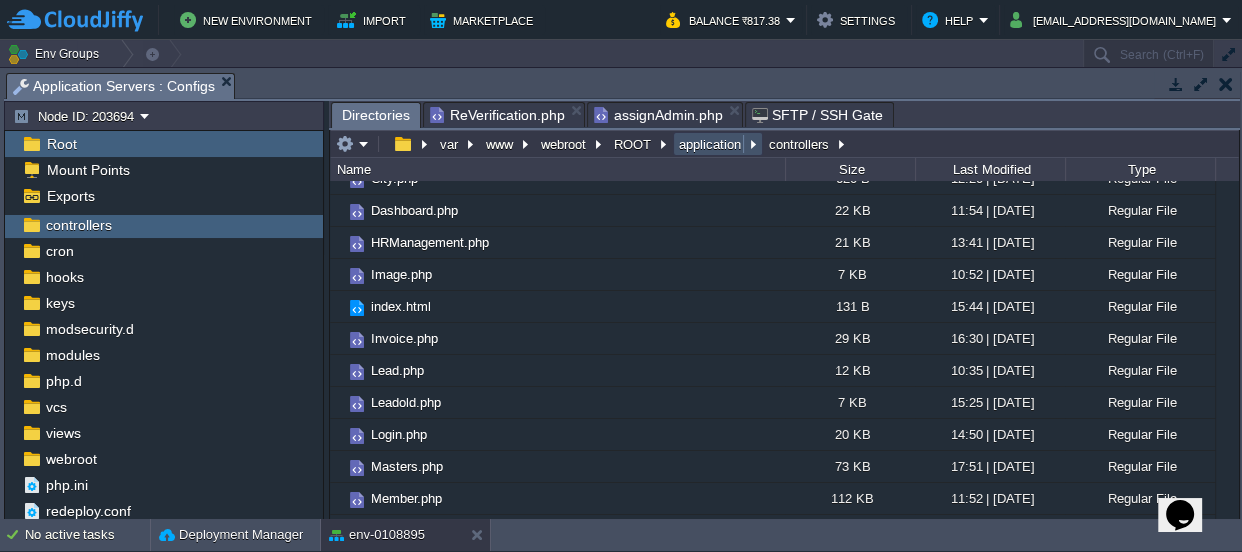 click on "application" at bounding box center [711, 144] 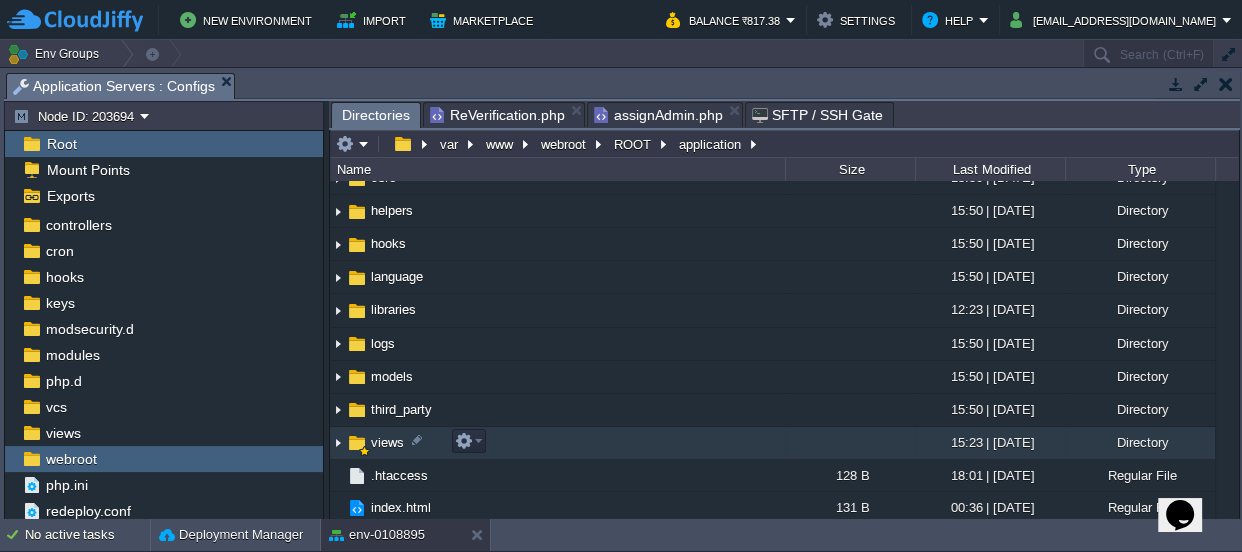 scroll, scrollTop: 151, scrollLeft: 0, axis: vertical 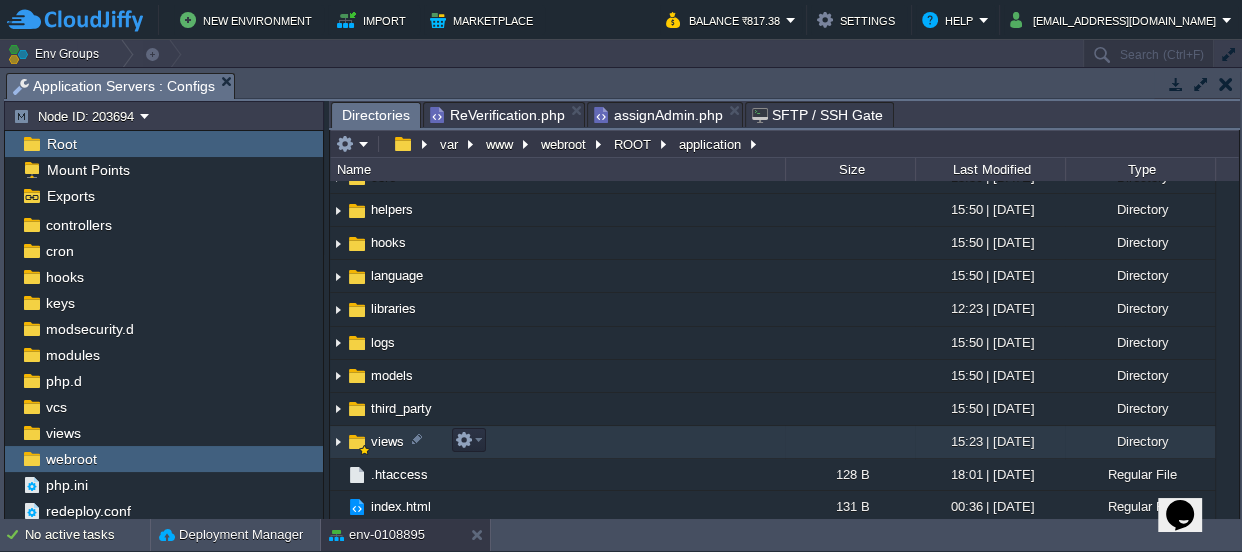 click on "views" at bounding box center [387, 441] 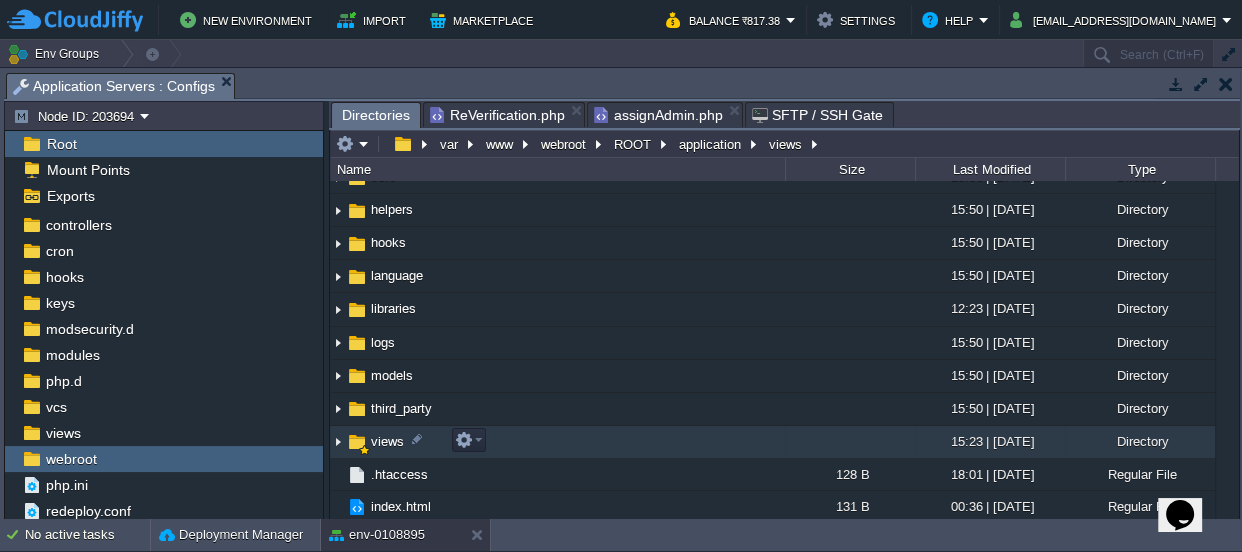 click on "views" at bounding box center [387, 441] 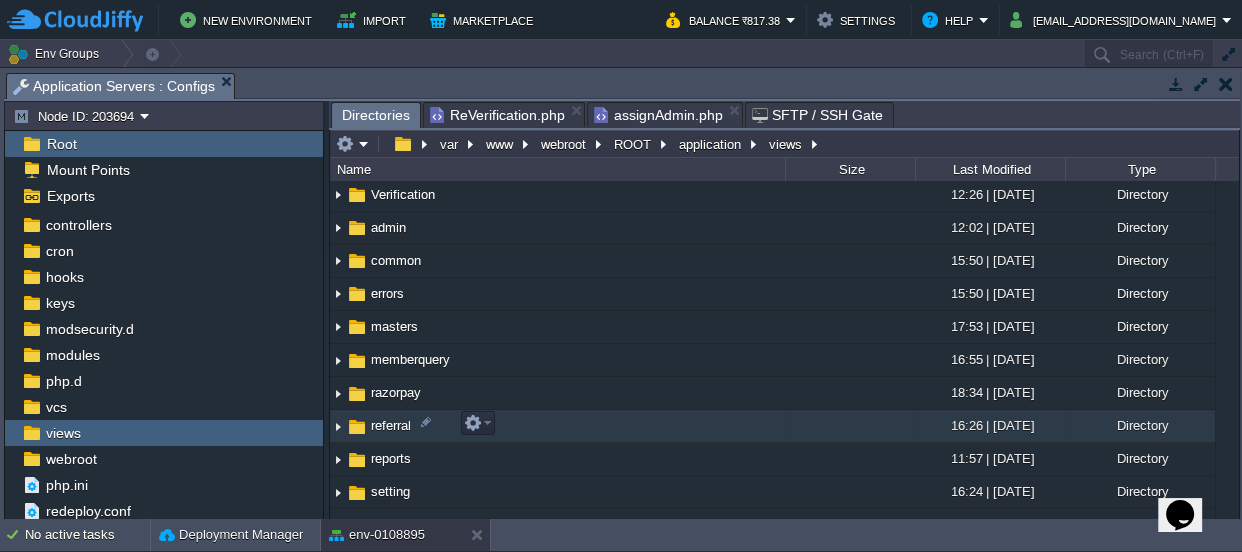 scroll, scrollTop: 363, scrollLeft: 0, axis: vertical 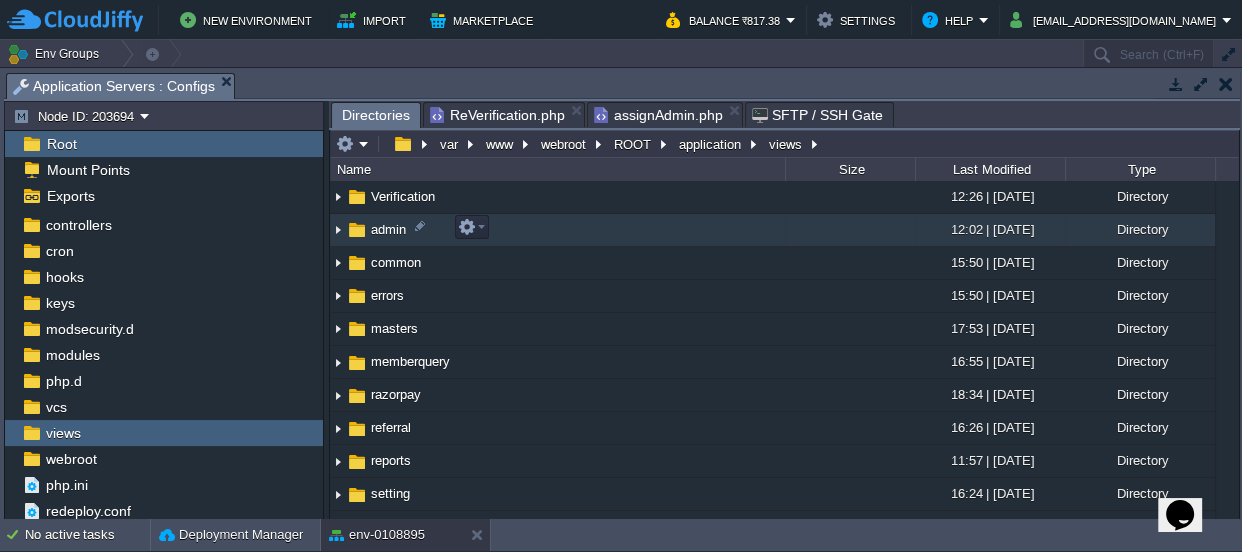 click at bounding box center (338, 230) 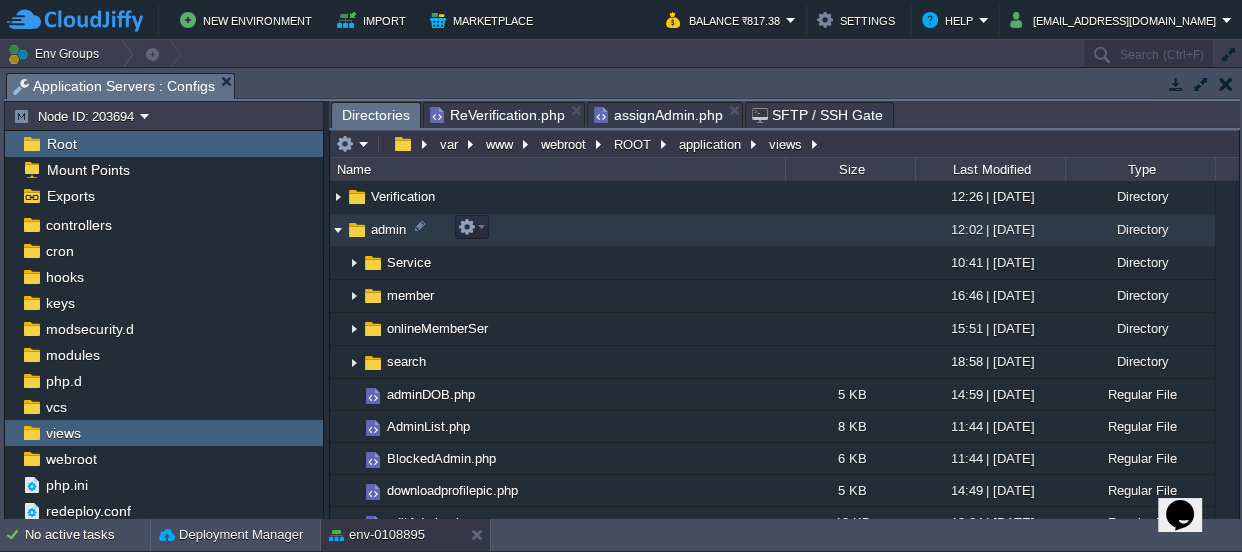 click at bounding box center (338, 230) 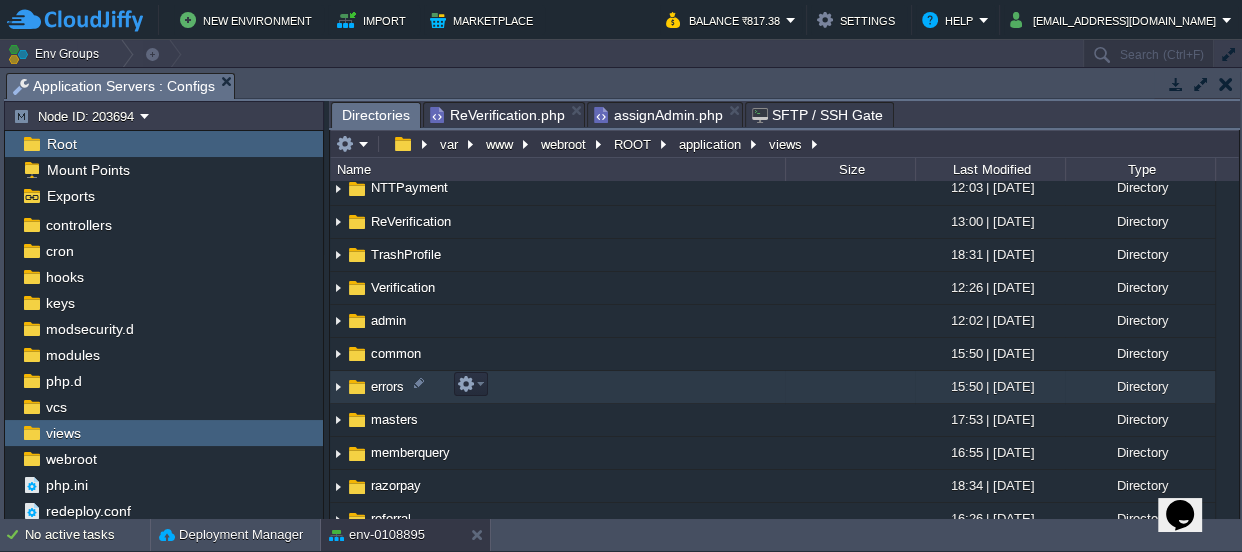scroll, scrollTop: 181, scrollLeft: 0, axis: vertical 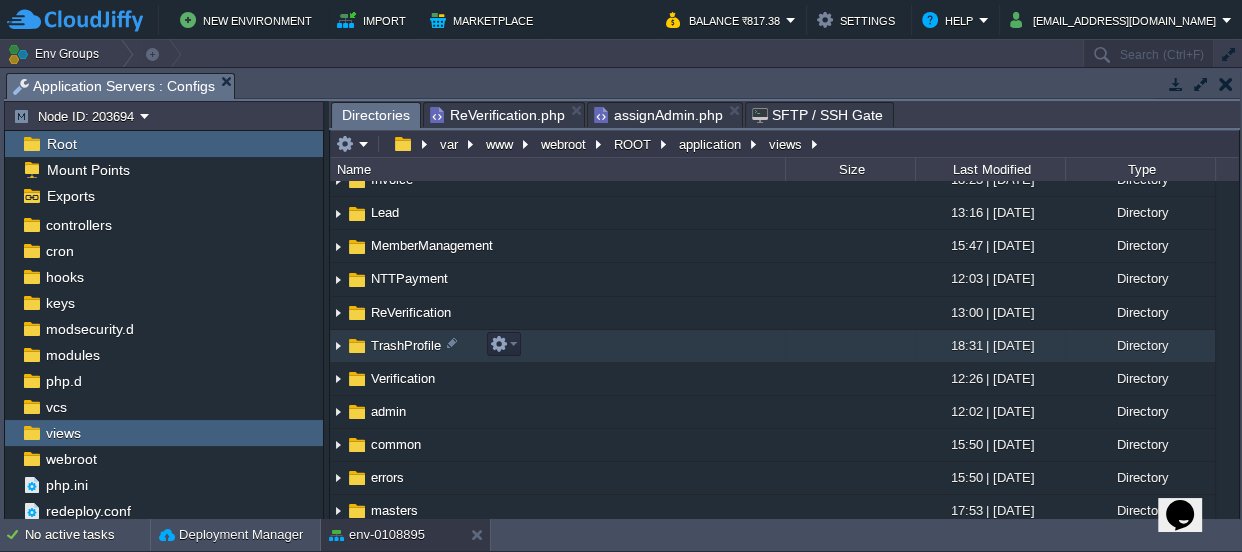 click on "TrashProfile" at bounding box center (406, 345) 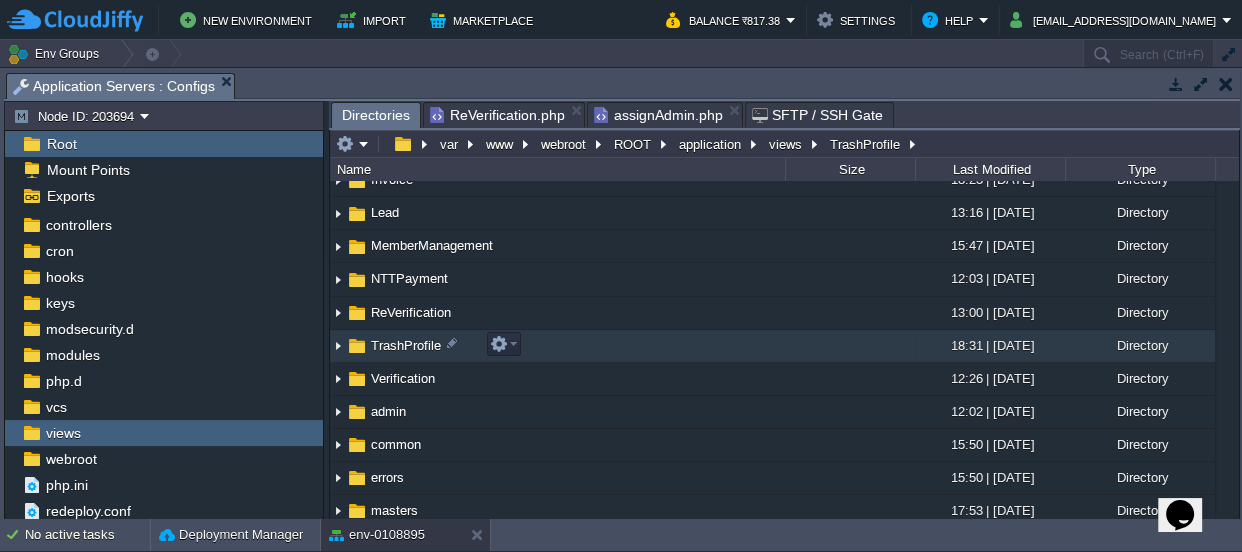 click on "TrashProfile" at bounding box center (406, 345) 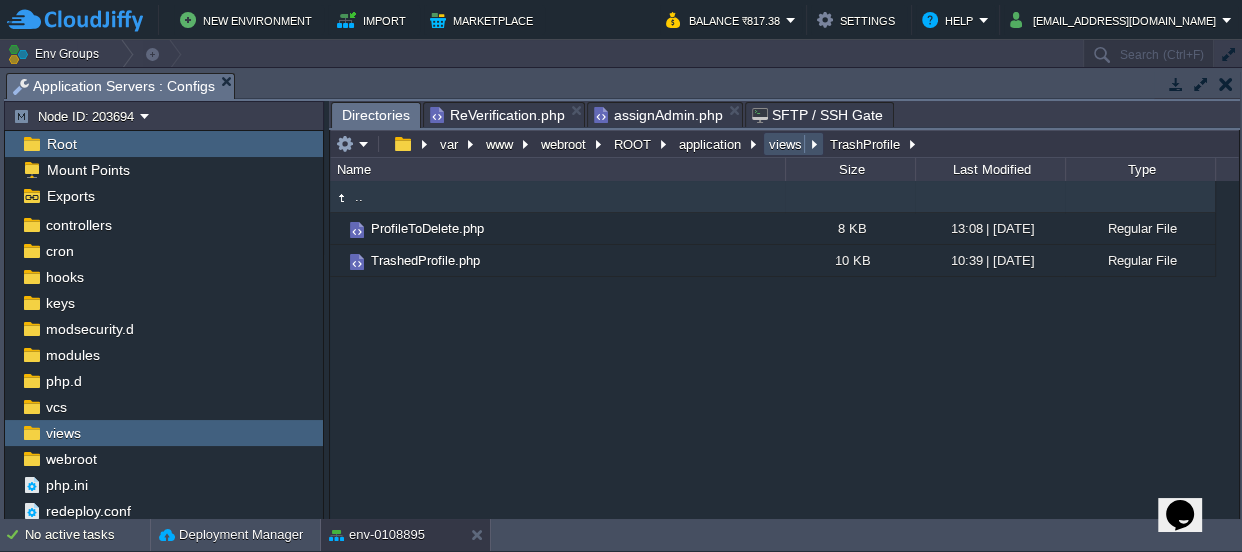 click on "views" at bounding box center (786, 144) 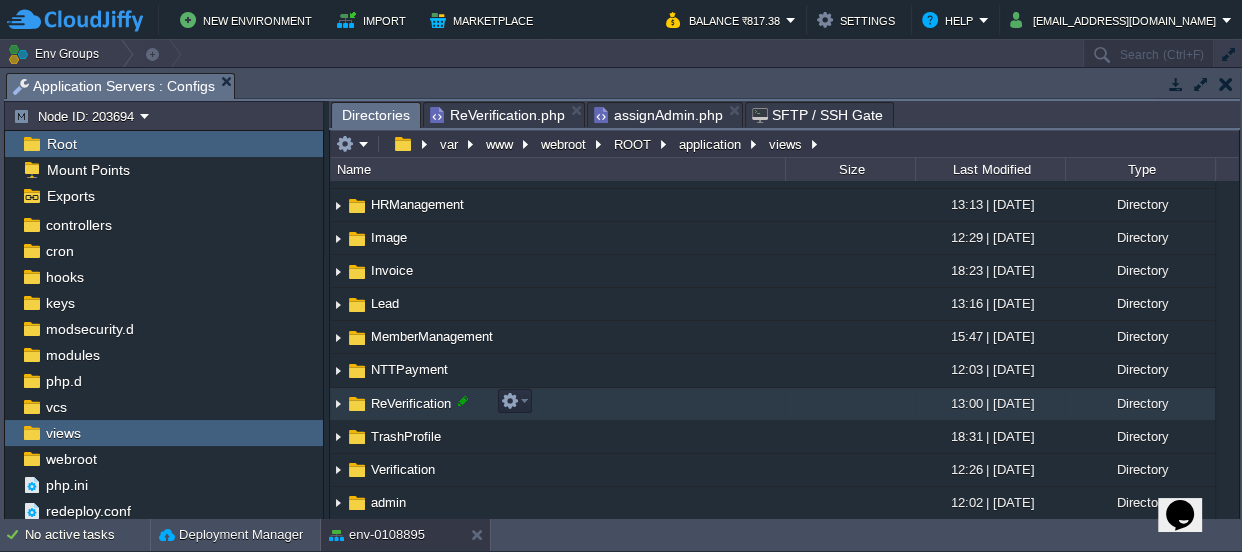 scroll, scrollTop: 181, scrollLeft: 0, axis: vertical 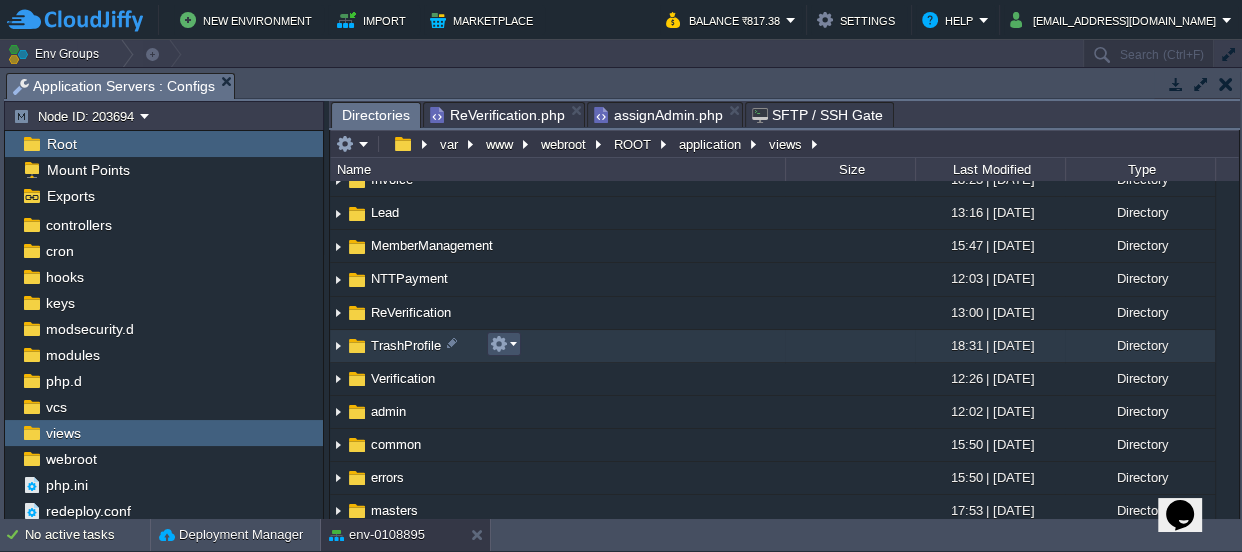 click at bounding box center (499, 344) 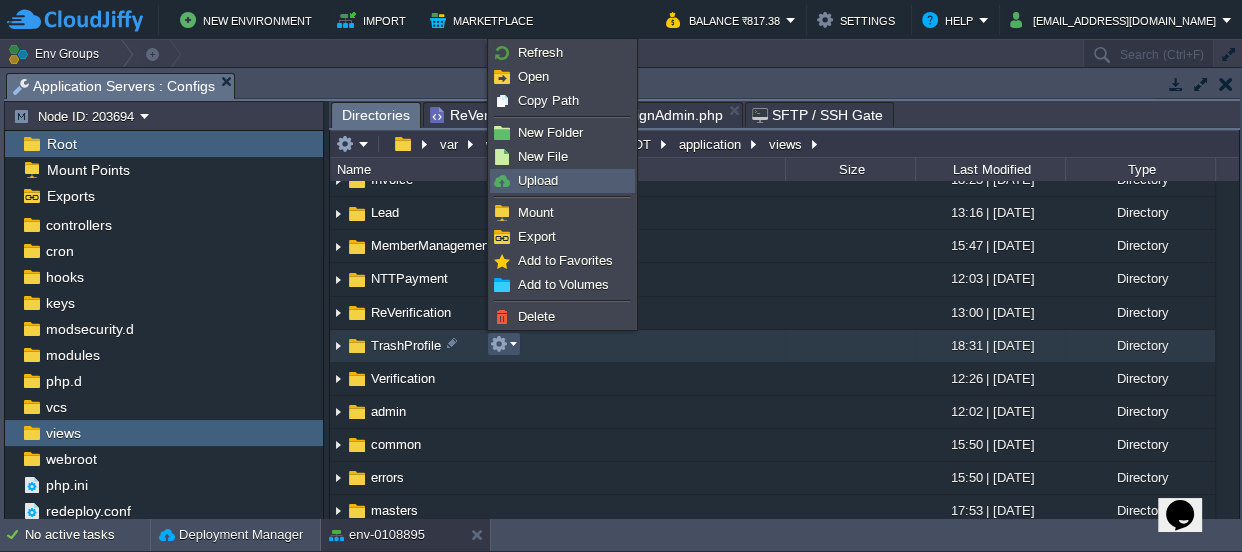 click on "Upload" at bounding box center [562, 181] 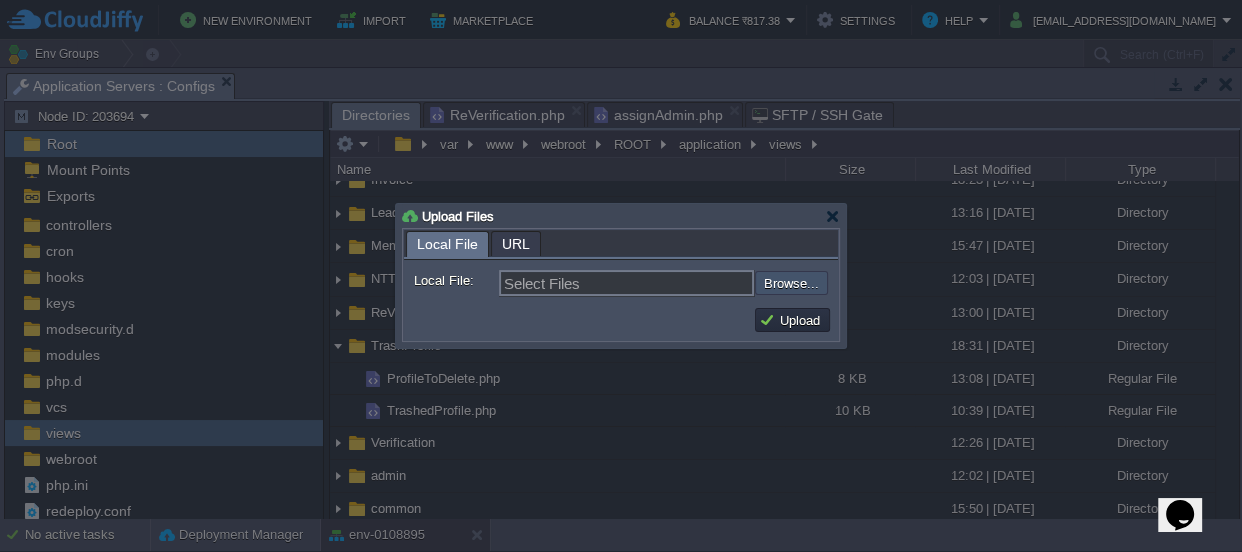 click at bounding box center (701, 283) 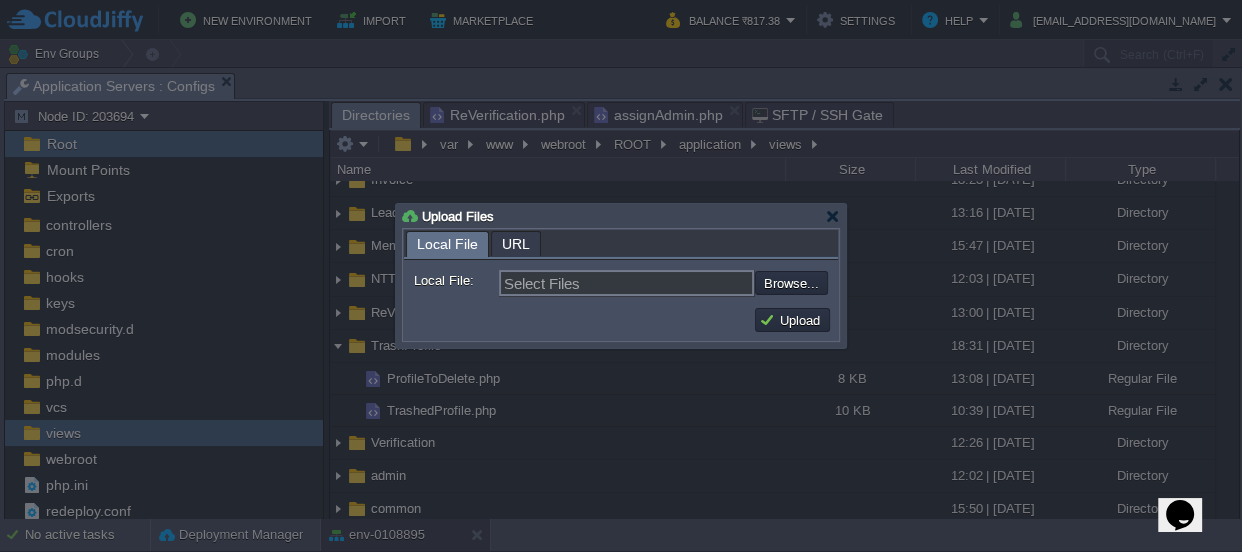 type on "C:\fakepath\DaleteRequest.php" 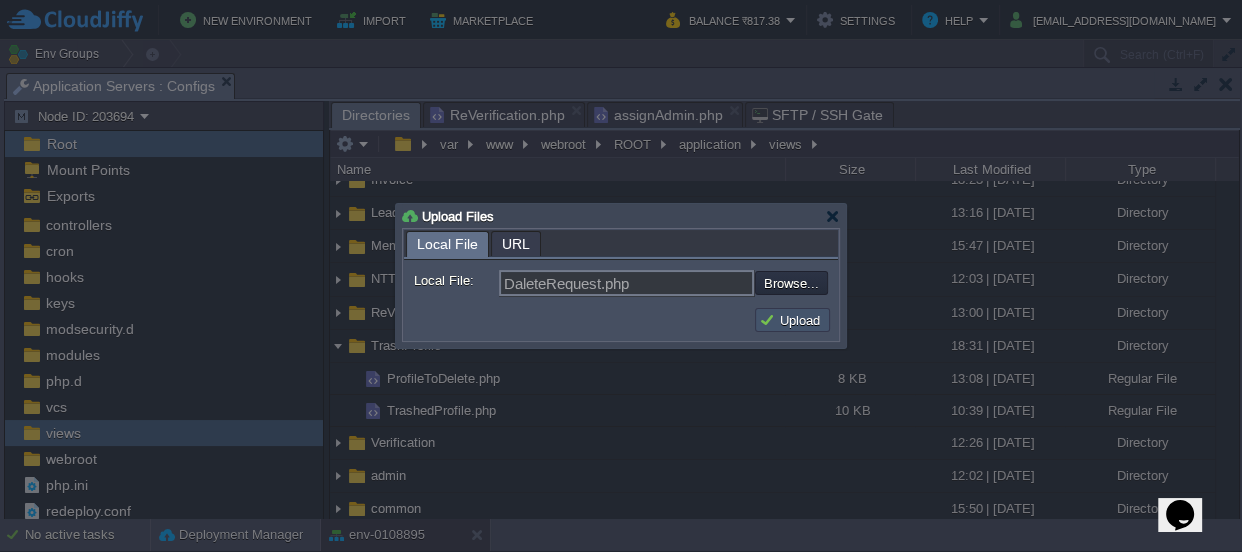 click on "Upload" at bounding box center [792, 320] 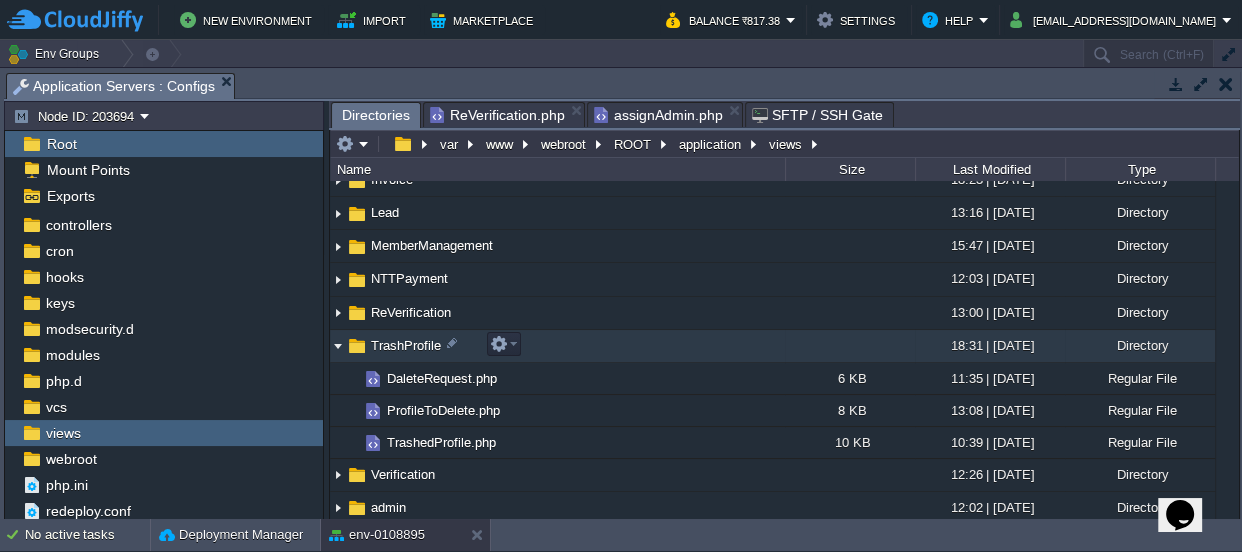 click at bounding box center (338, 346) 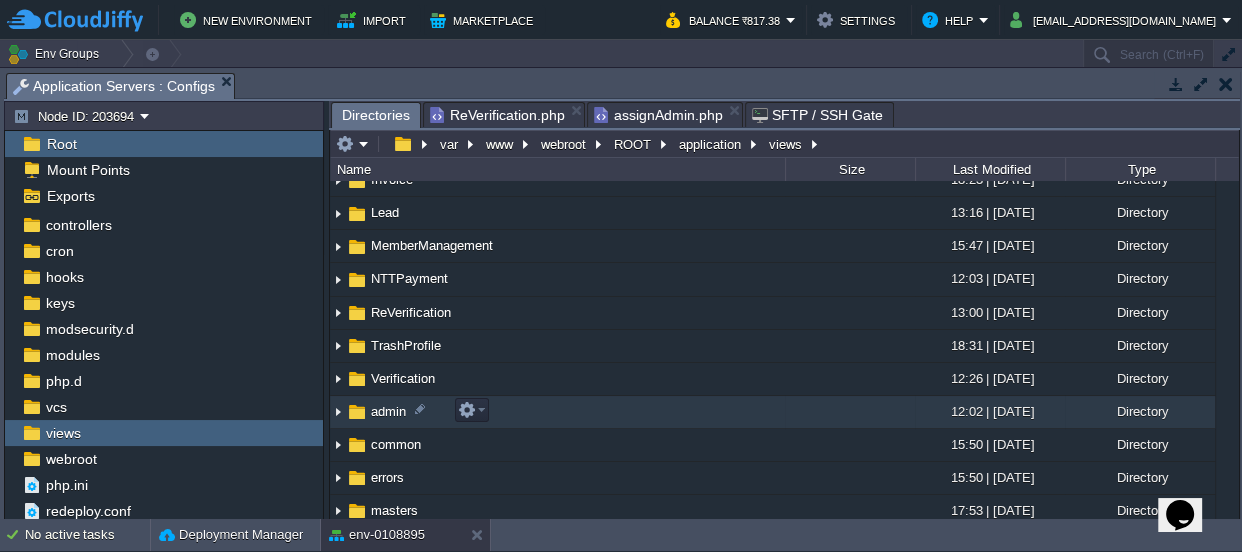 click at bounding box center (338, 412) 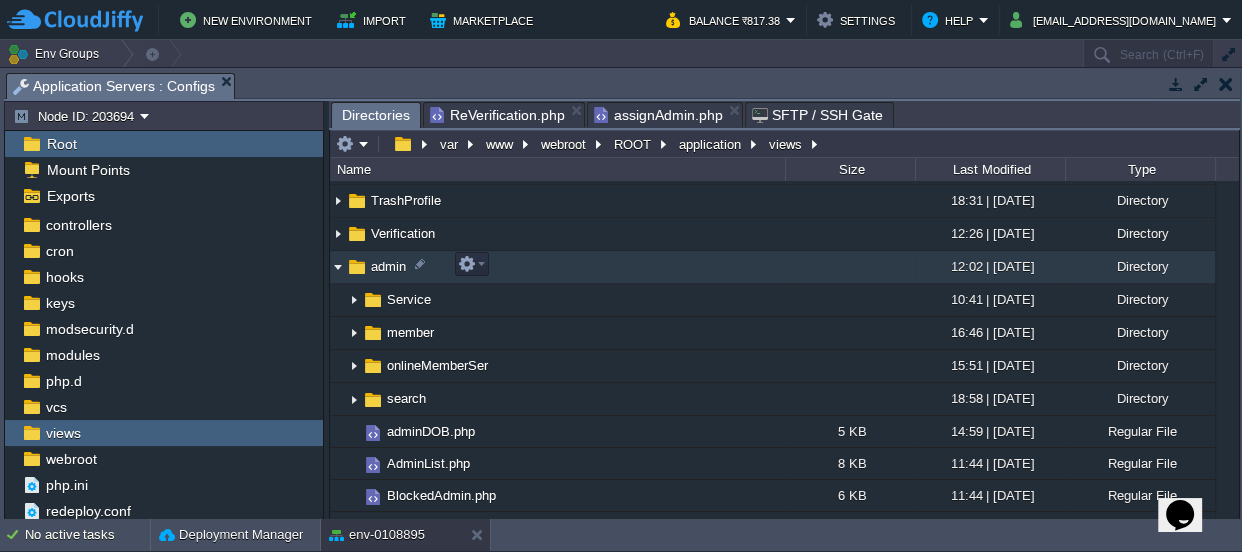 scroll, scrollTop: 272, scrollLeft: 0, axis: vertical 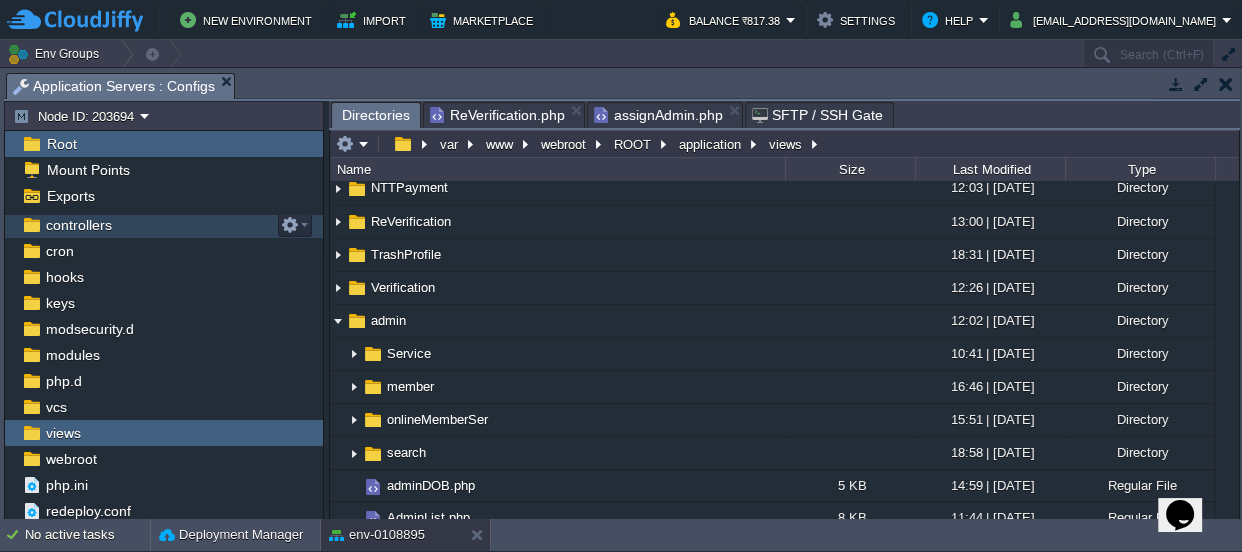click on "controllers" at bounding box center (78, 225) 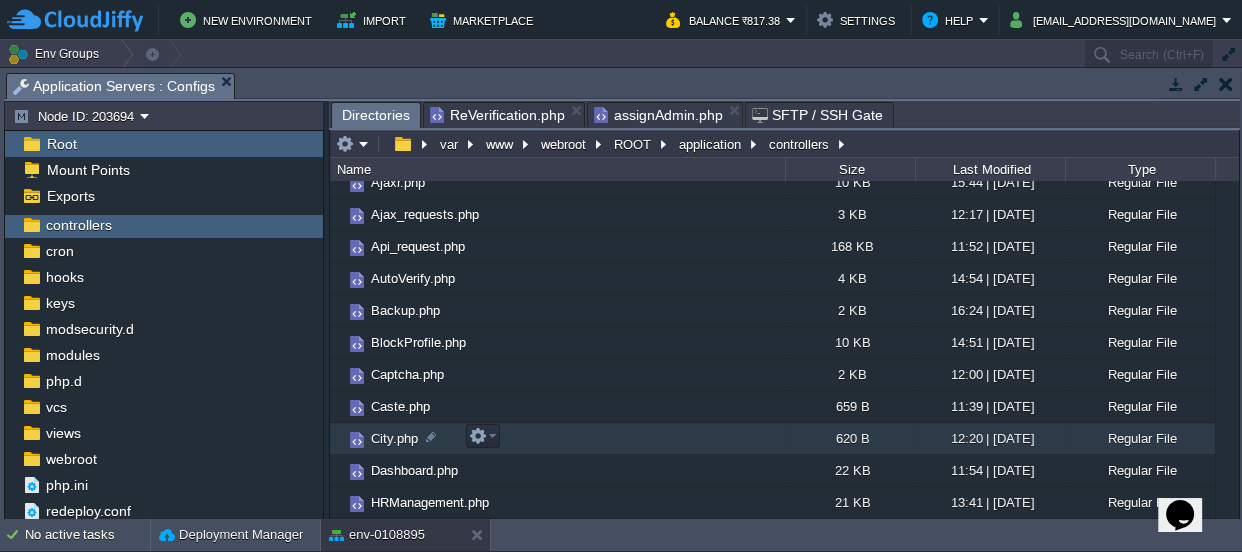 scroll, scrollTop: 39, scrollLeft: 0, axis: vertical 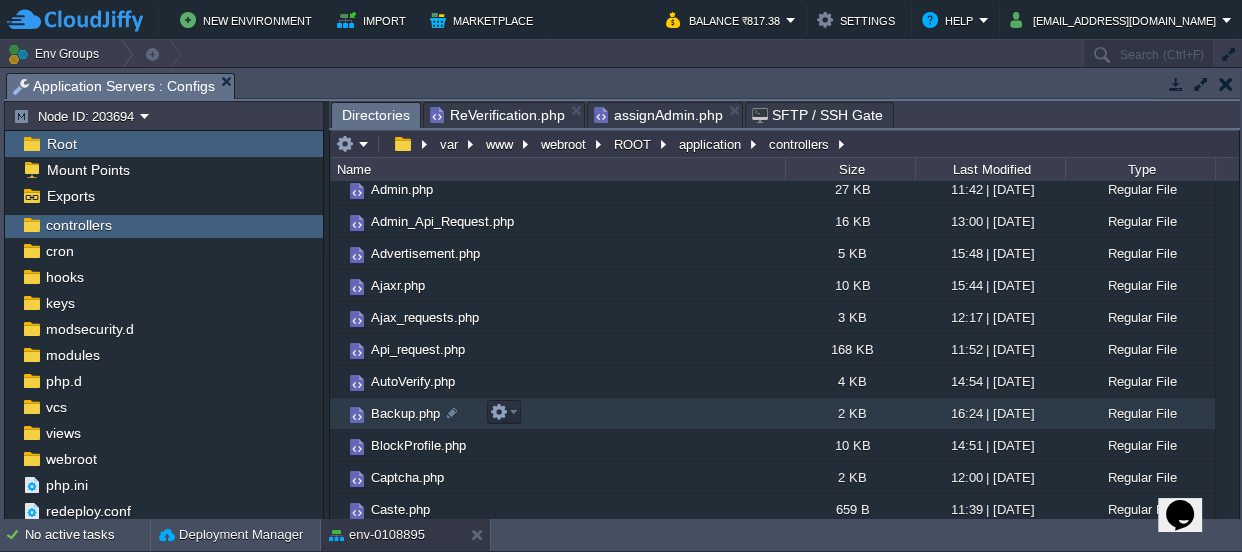 click on "Backup.php" at bounding box center (405, 413) 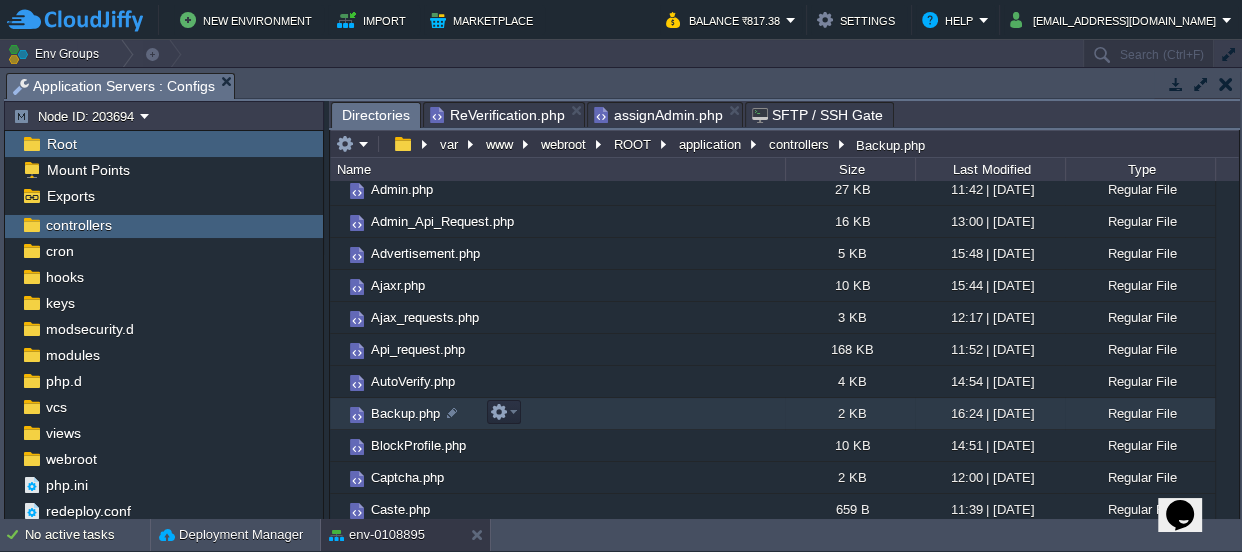 click on "Backup.php" at bounding box center (405, 413) 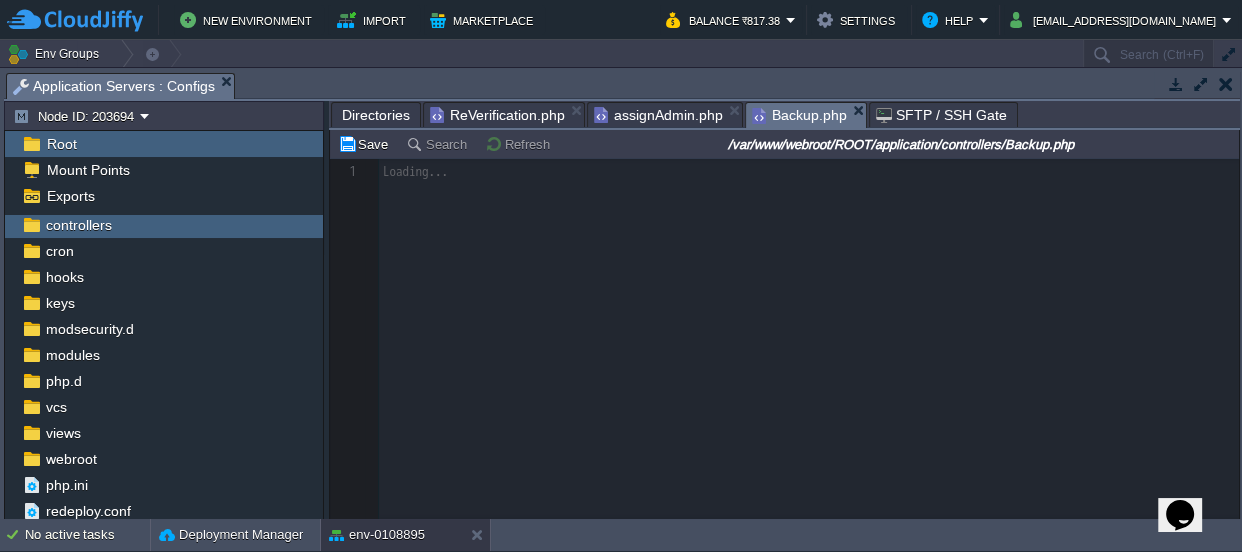 scroll, scrollTop: 6, scrollLeft: 0, axis: vertical 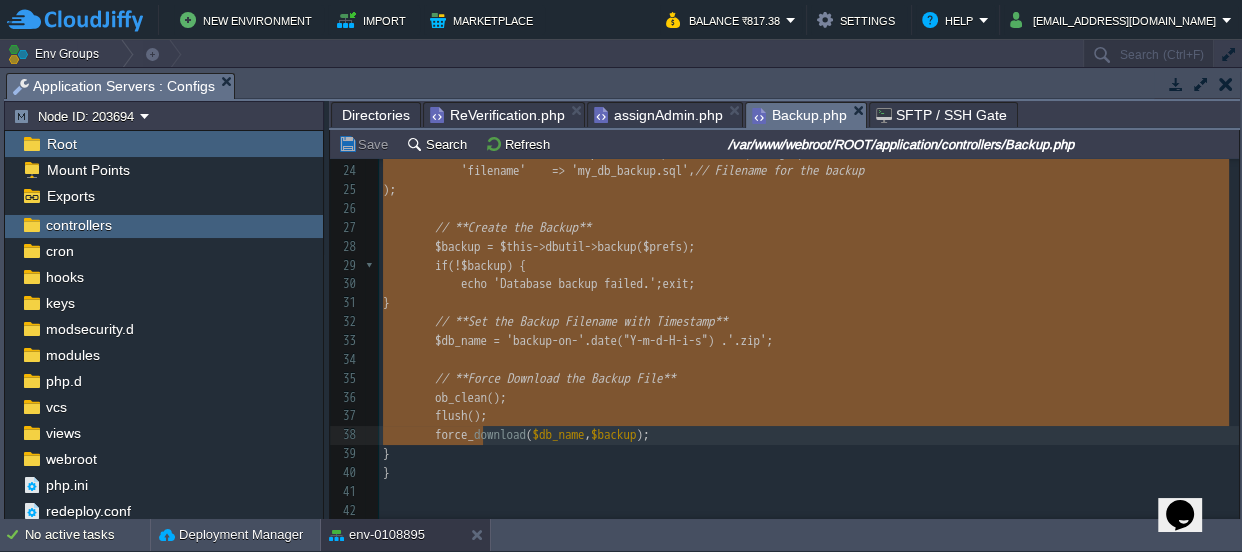type on "public function download_db()
{
// **Backup Preferences**
$prefs = array(
'format'      => 'zip',           // Backup format: 'zip', 'gzip', 'txt'
'filename'    => 'my_db_backup.sql', // Filename for the backup
);
// **Create the Backup**
$backup = $this->dbutil->backup($prefs);
if (!$backup) {
echo 'Database backup failed.';exit;
}
// **Set the Backup Filename with Timestamp**
$db_name = 'backup-on-' . date("Y-m-d-H-i-s") . '.zip';
// **Force Download the Backup File**
ob_clean();
flush();
force_download($db_name, $backup);
}" 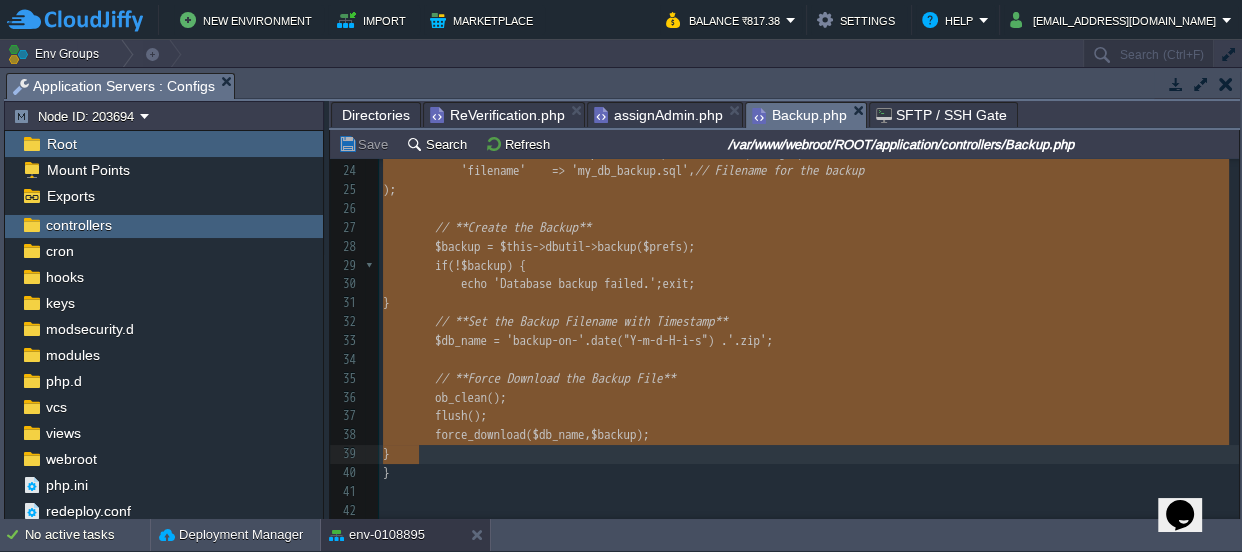 drag, startPoint x: 406, startPoint y: 340, endPoint x: 479, endPoint y: 455, distance: 136.21307 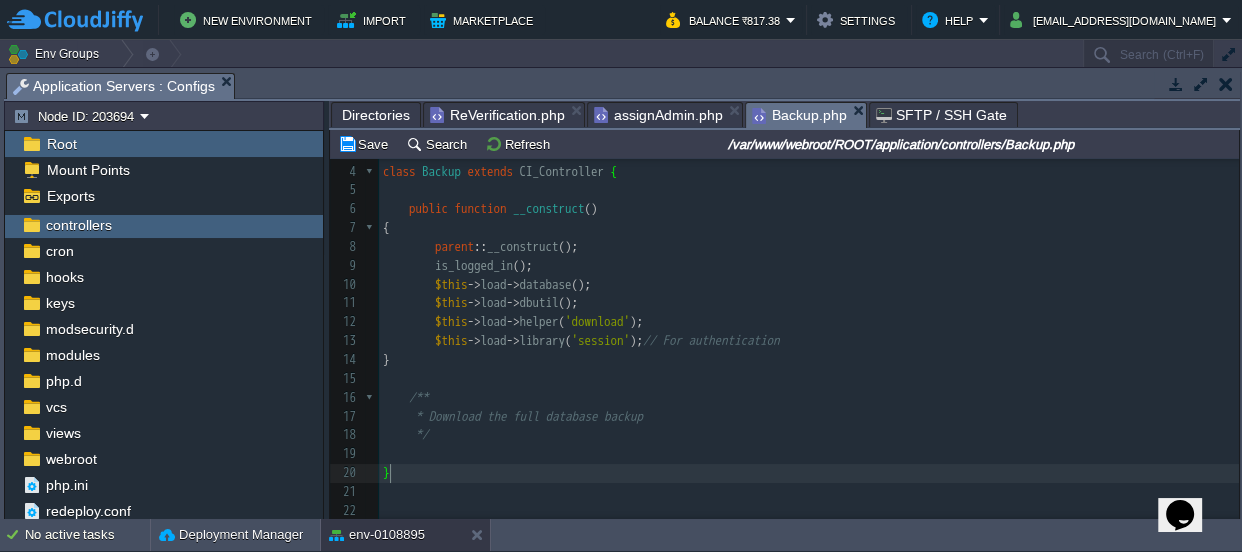 type on "}" 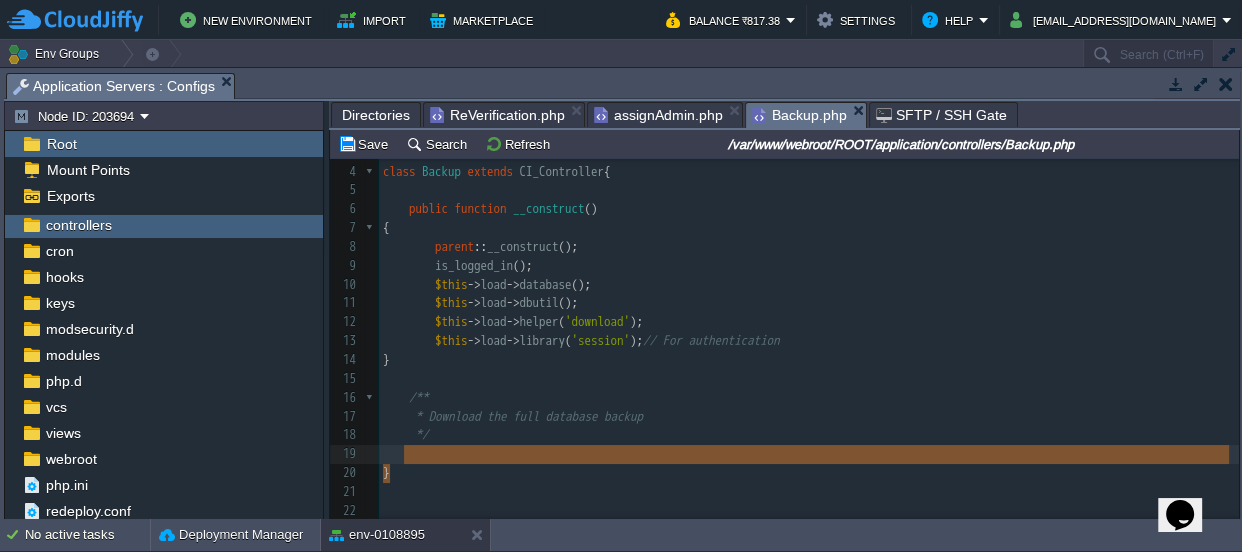 drag, startPoint x: 435, startPoint y: 459, endPoint x: 433, endPoint y: 443, distance: 16.124516 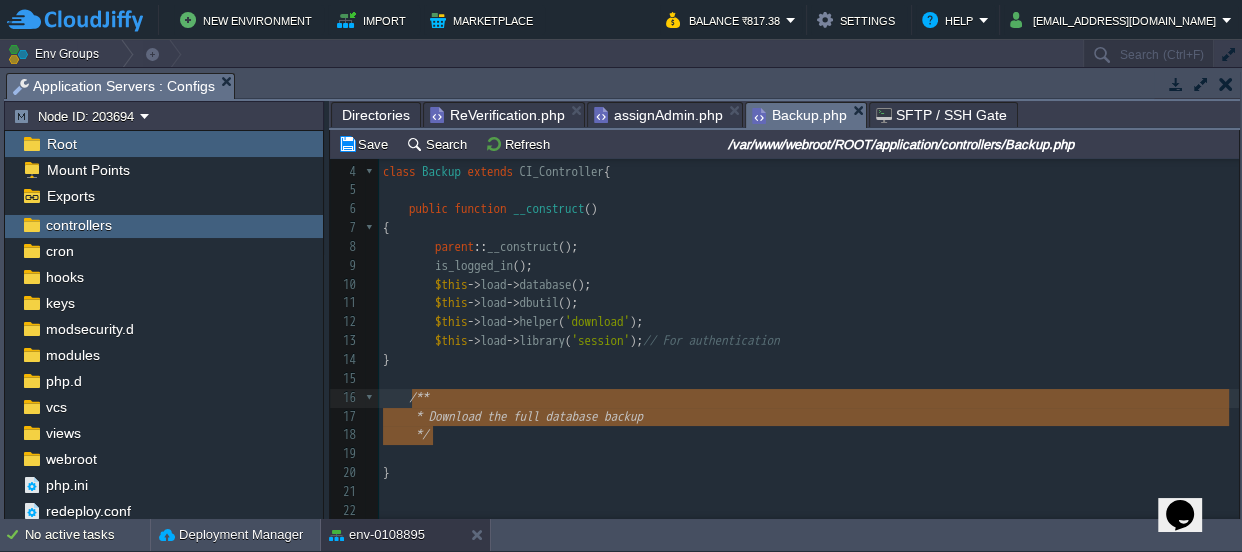 type on "/**
* Download the full database backup
*/" 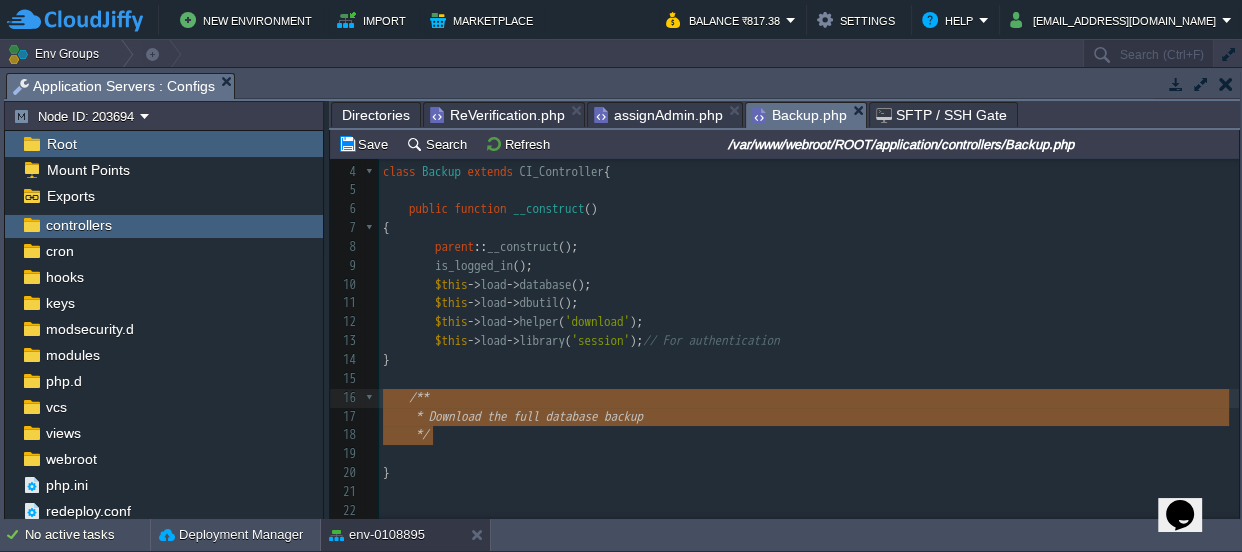 drag, startPoint x: 442, startPoint y: 439, endPoint x: 372, endPoint y: 389, distance: 86.023254 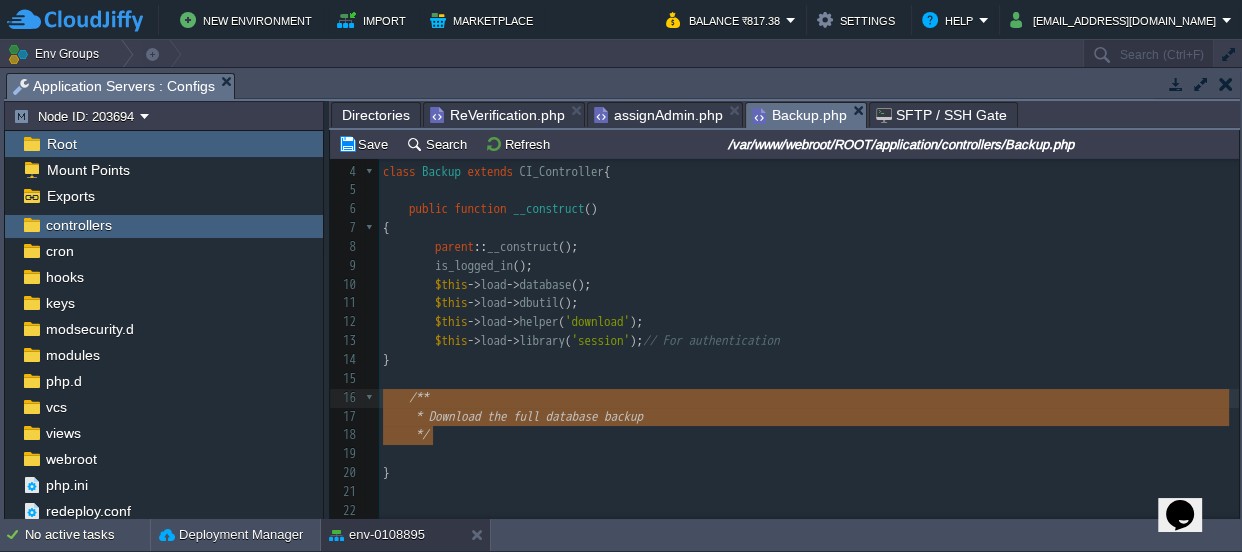 click on "1 <?php 2 defined ( 'BASEPATH' )  OR   exit ( 'No direct script access allowed' ); 3 ​ 4 class   Backup   extends   CI_Controller  { 5 ​ 6      public   function   __construct () 7     { 8          parent :: __construct (); 9          is_logged_in (); 10          $this -> load -> database (); 11          $this -> load -> dbutil (); 12          $this -> load -> helper ( 'download' ); 13          $this -> load -> library ( 'session' );  // For authentication 14     } 15 ​ 16      /** 17       * Download the full database backup 18       */ 19     20 } 21 ​ 22 ​" at bounding box center (809, 313) 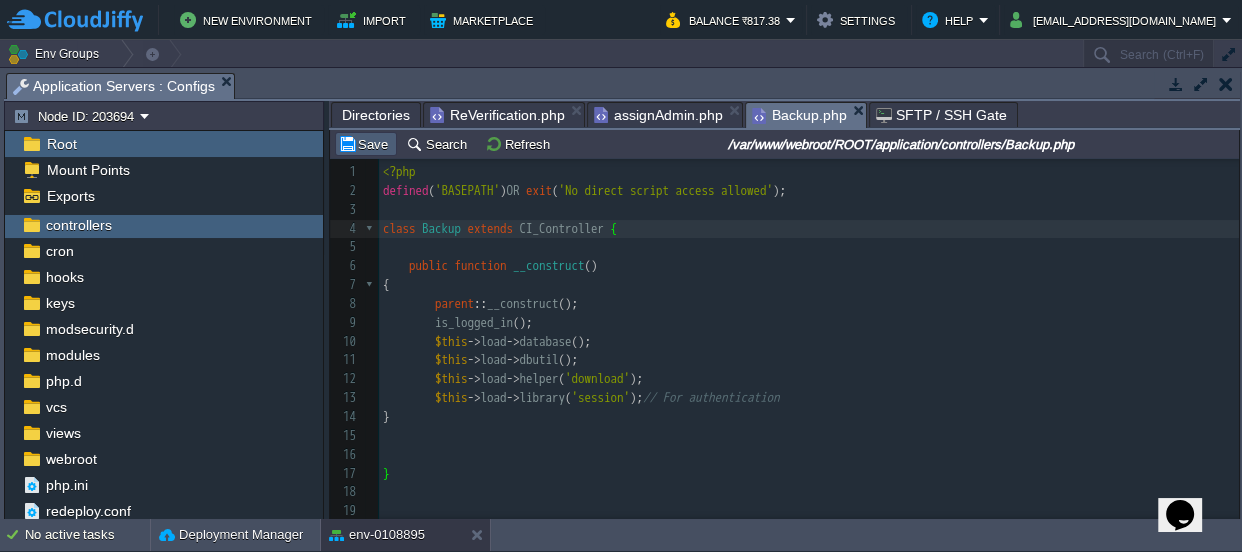 click on "Save" at bounding box center [366, 144] 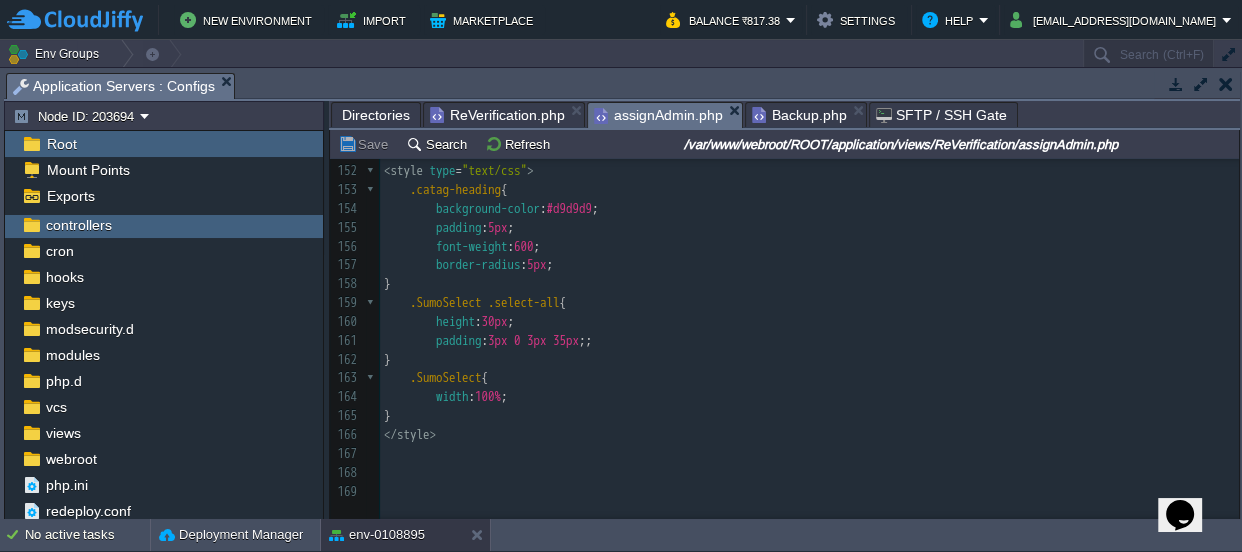 click on "assignAdmin.php" at bounding box center [658, 115] 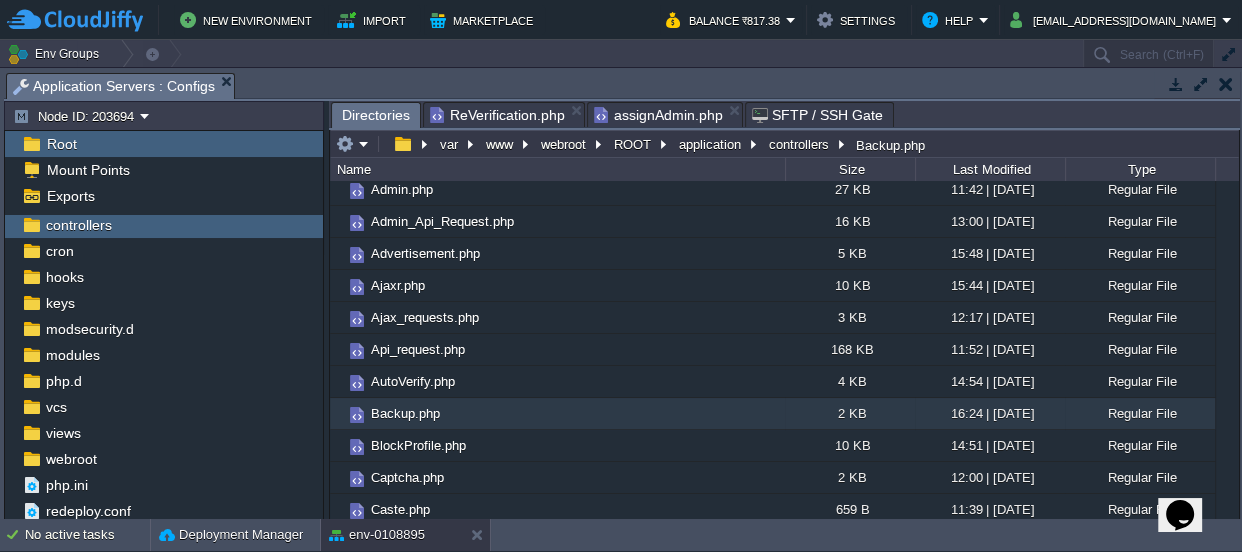 click on "Directories" at bounding box center [376, 115] 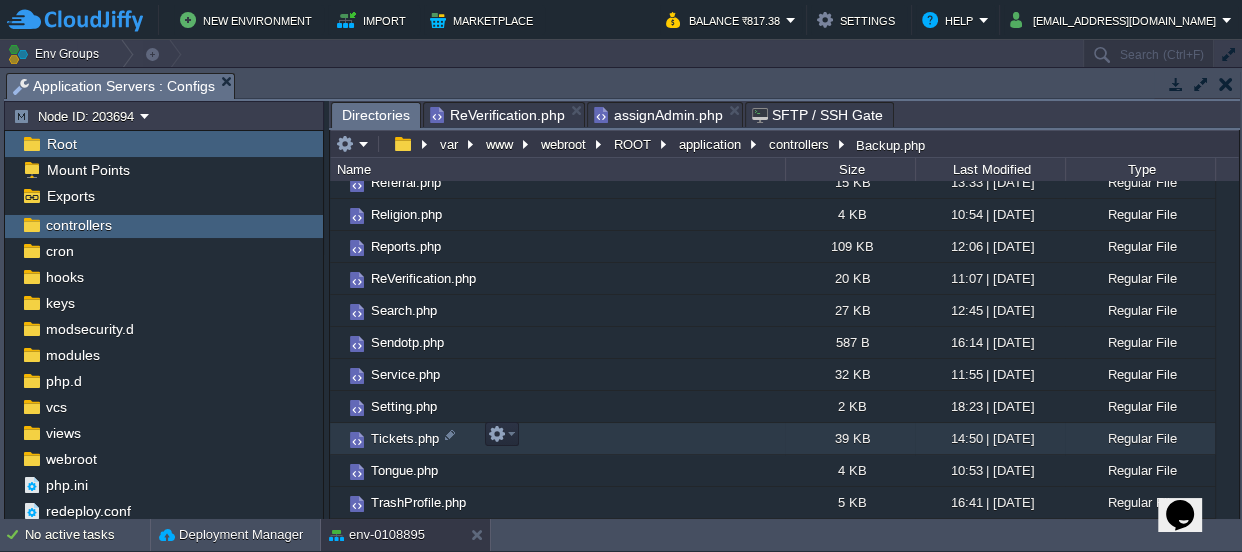 scroll, scrollTop: 1039, scrollLeft: 0, axis: vertical 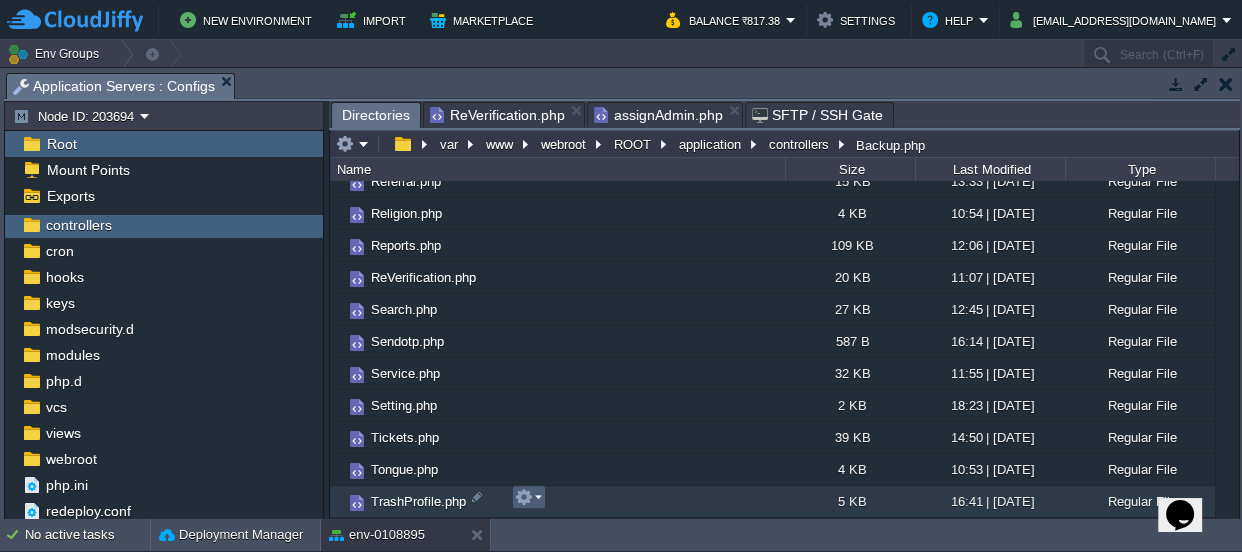 click at bounding box center [528, 497] 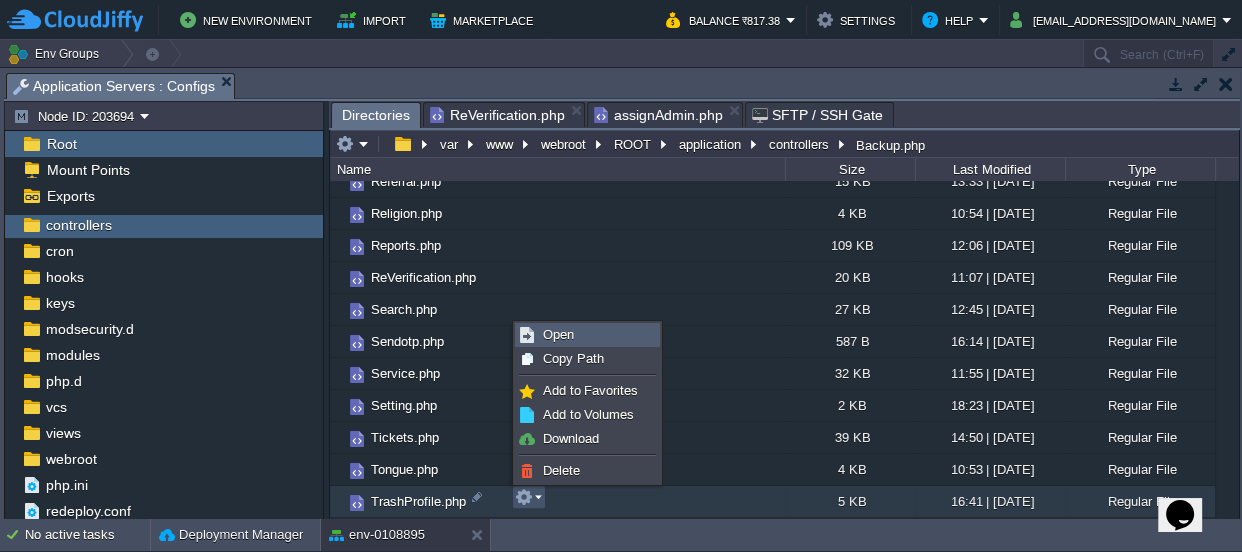click on "Open" at bounding box center (558, 334) 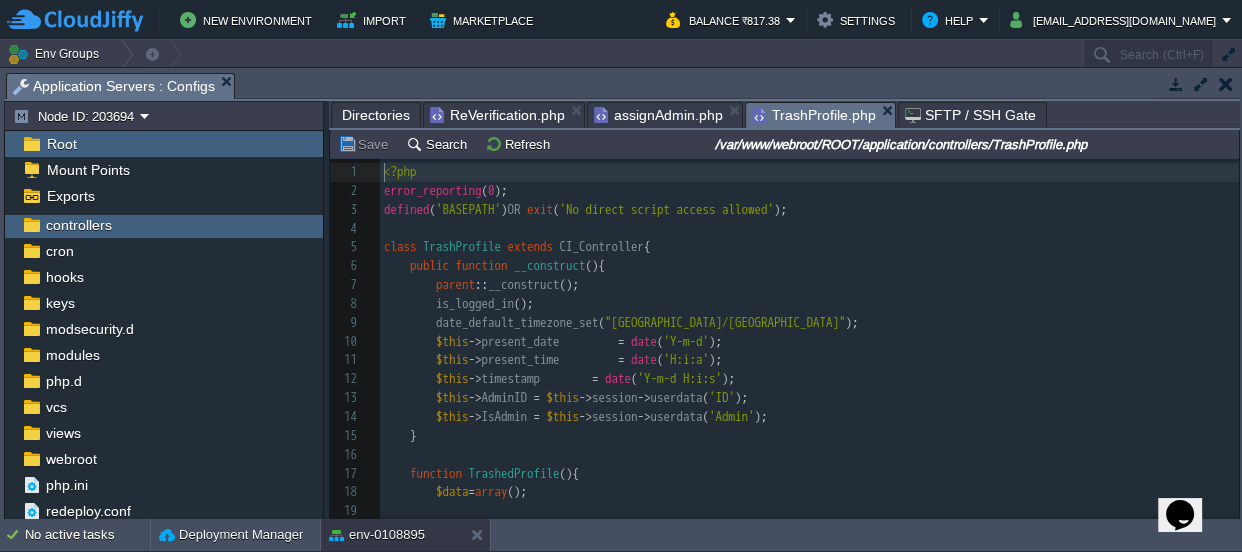 scroll, scrollTop: 6, scrollLeft: 0, axis: vertical 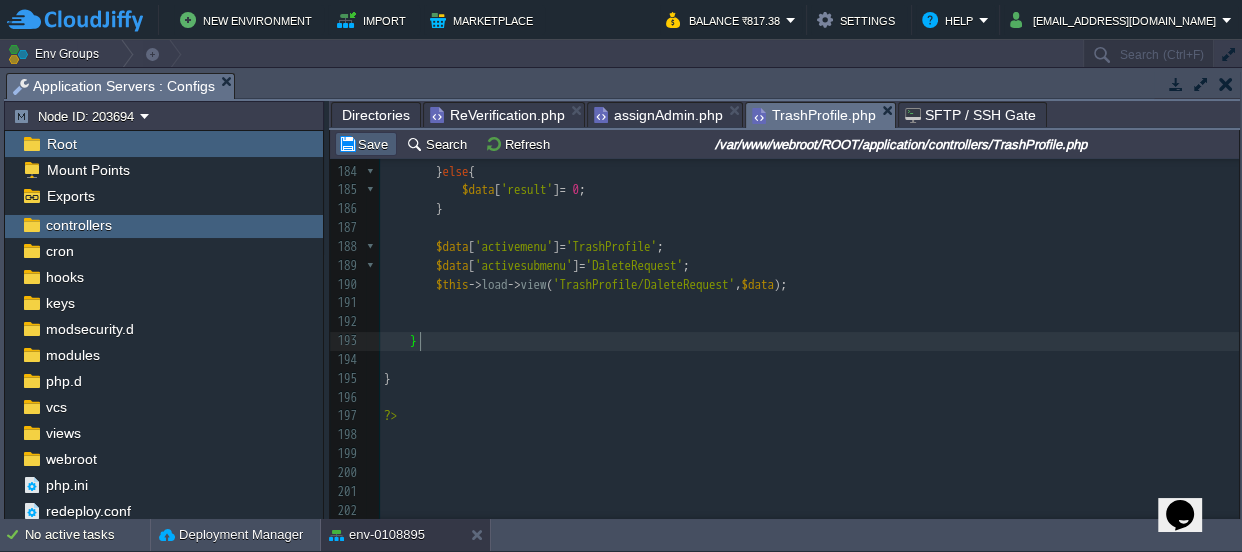 click on "Save" at bounding box center (366, 144) 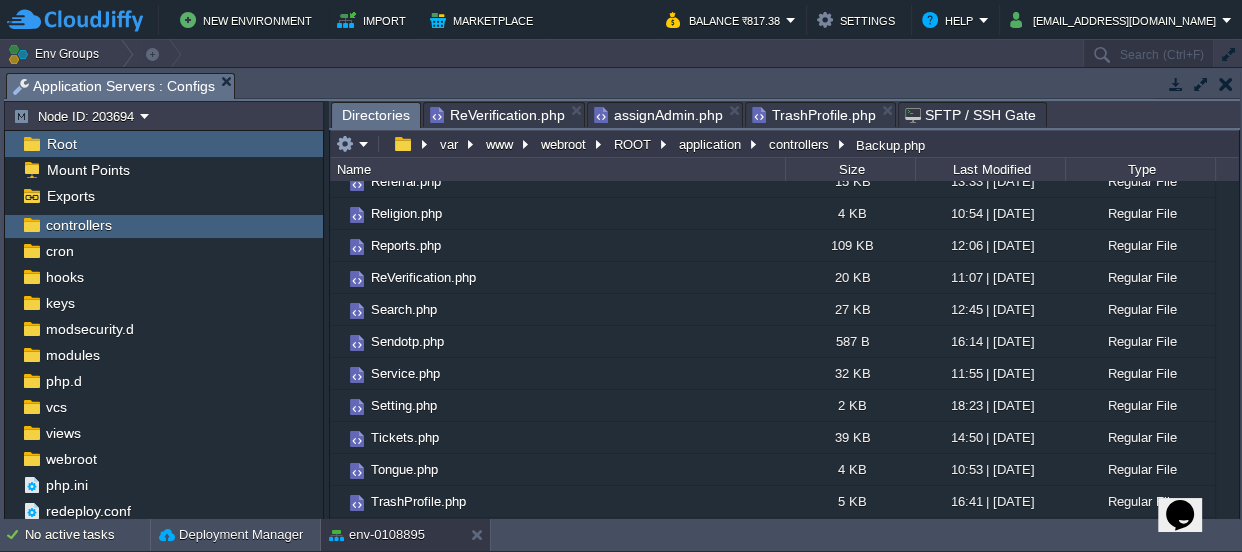 click on "Directories" at bounding box center [376, 115] 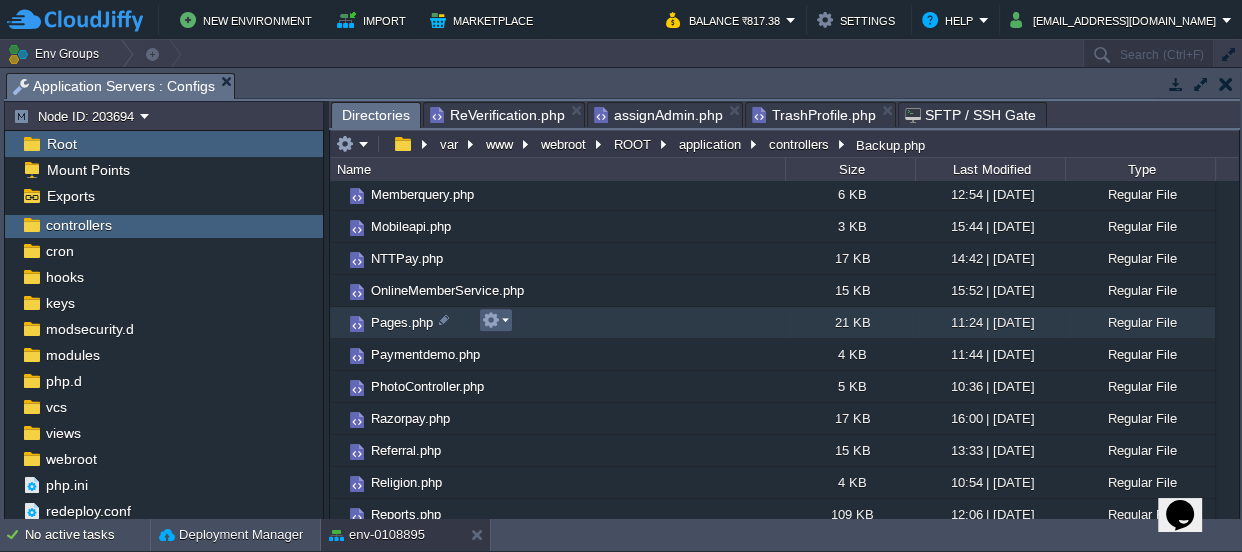 scroll, scrollTop: 766, scrollLeft: 0, axis: vertical 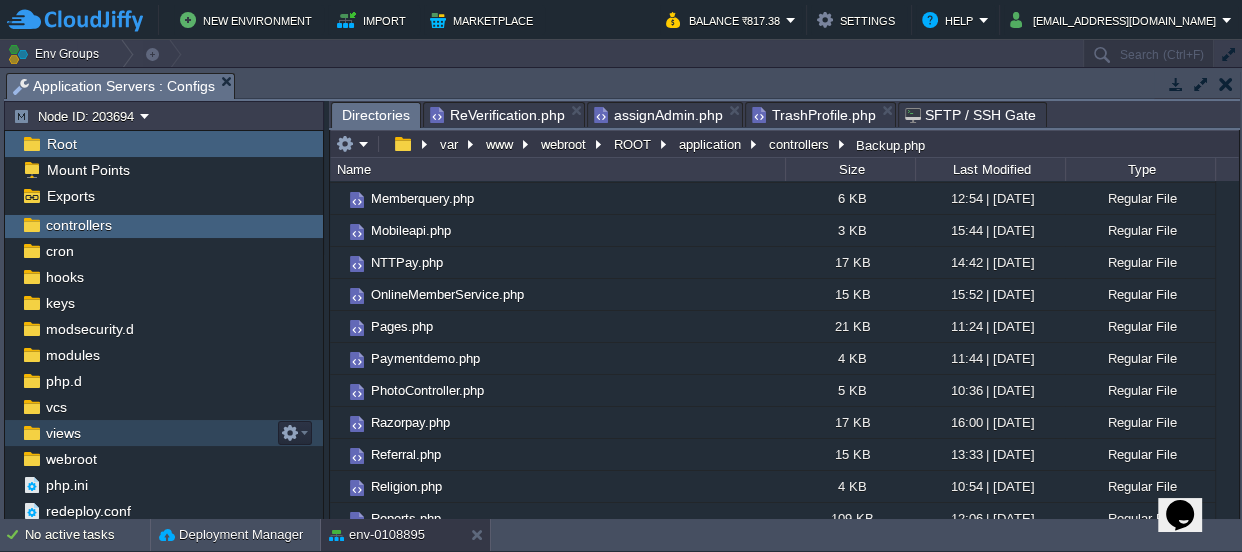 click on "views" at bounding box center [63, 433] 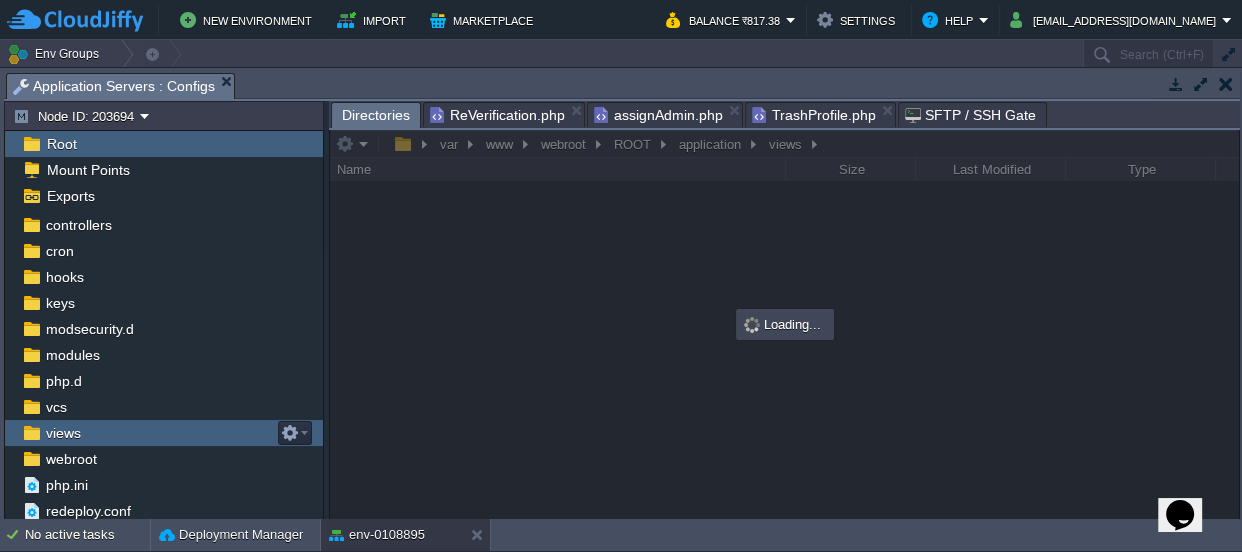 scroll, scrollTop: 0, scrollLeft: 0, axis: both 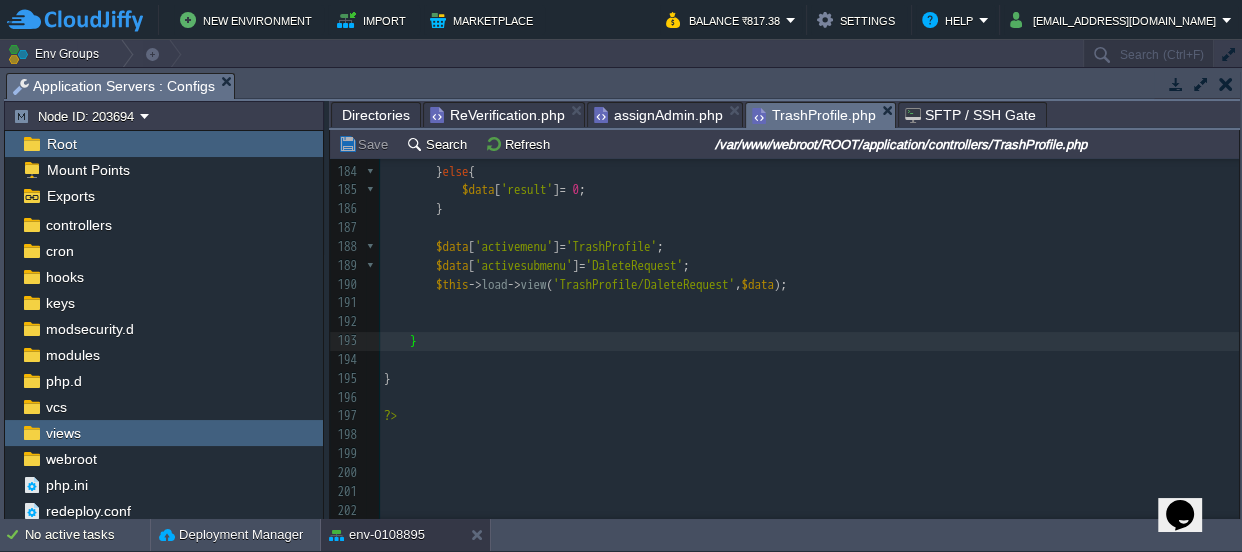 click on "TrashProfile.php" at bounding box center (814, 115) 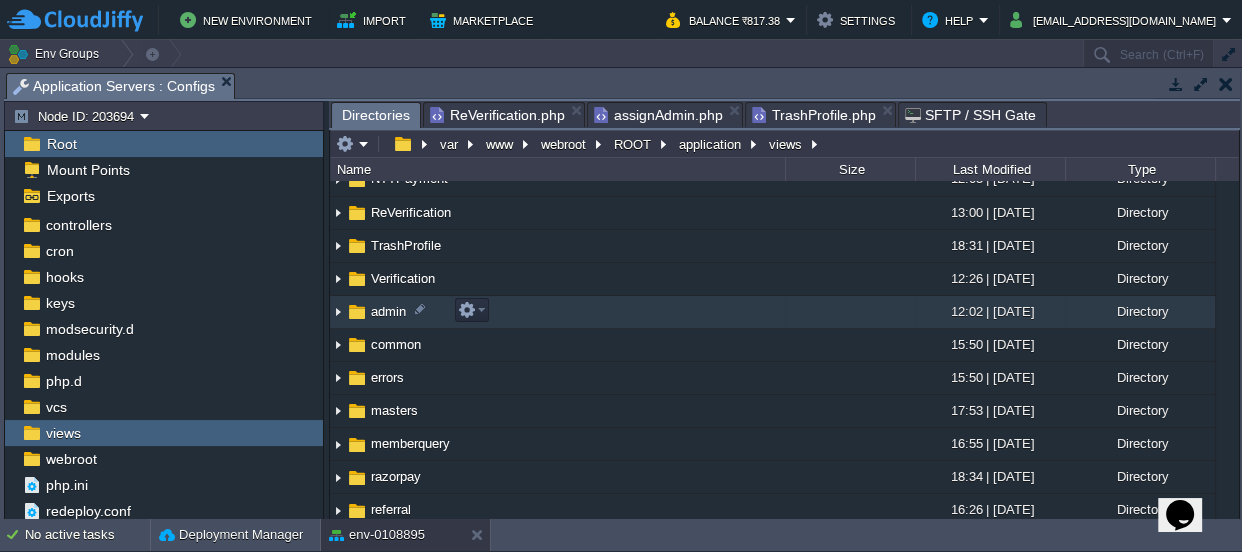 scroll, scrollTop: 250, scrollLeft: 0, axis: vertical 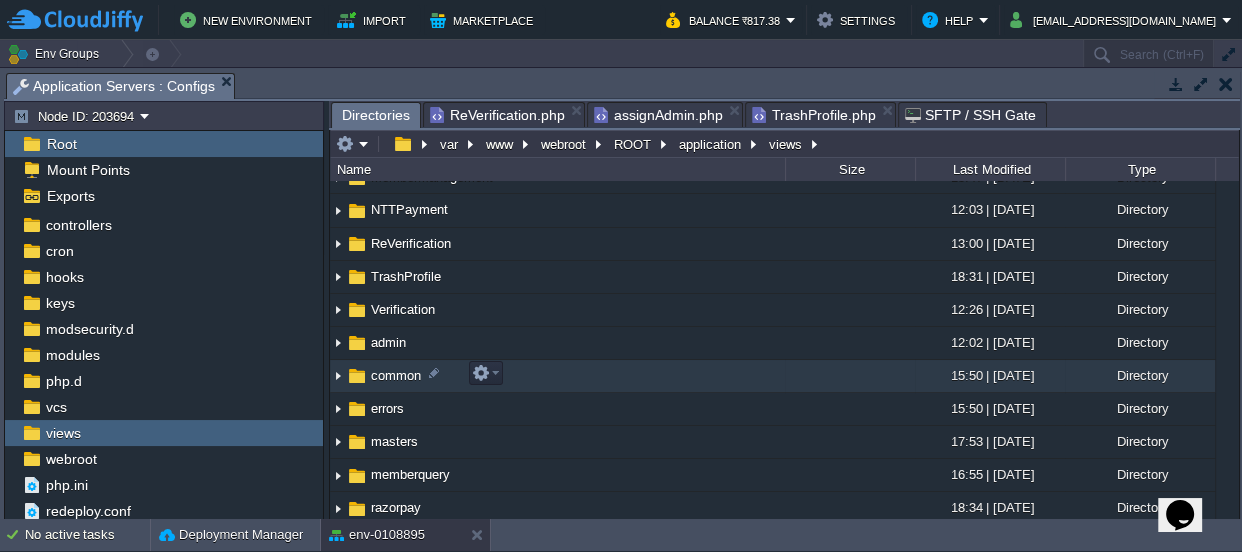 click on "common" at bounding box center [396, 375] 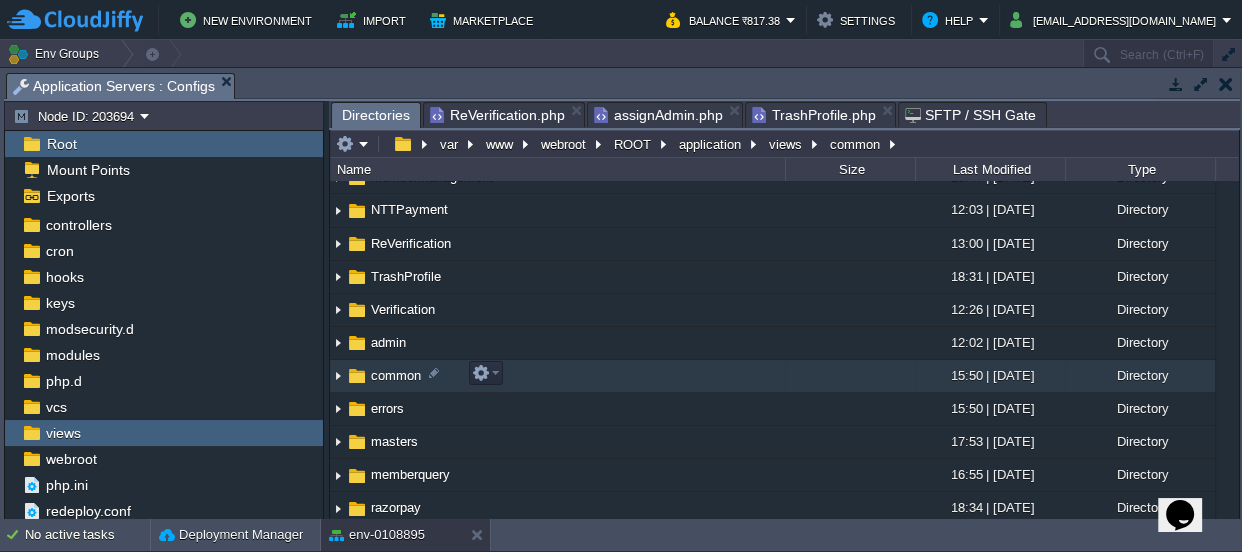 click on "common" at bounding box center [396, 375] 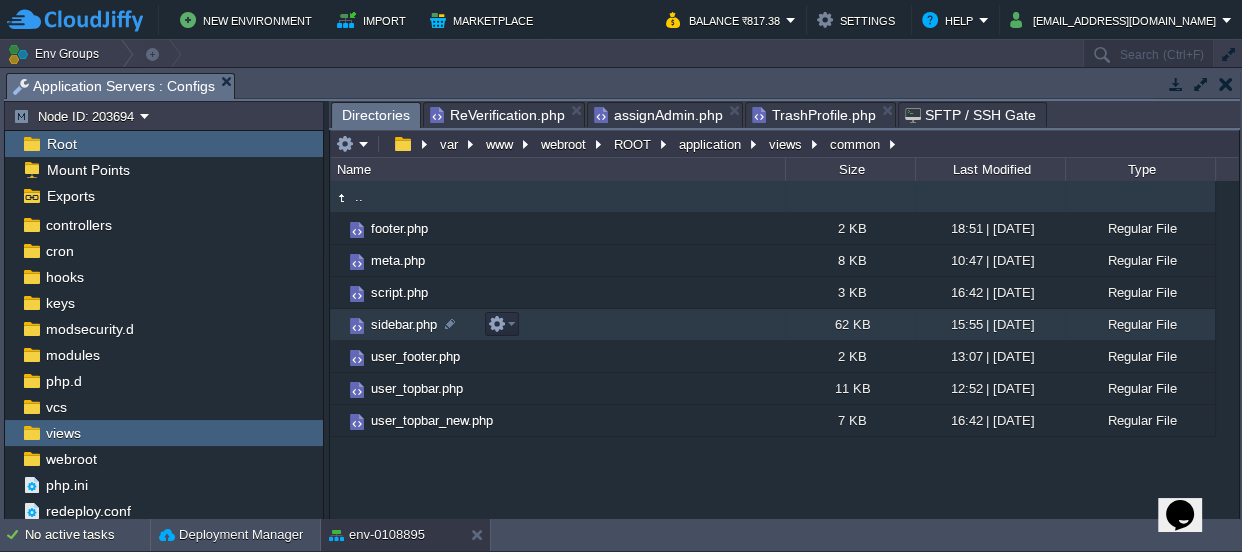click on "sidebar.php" at bounding box center [404, 324] 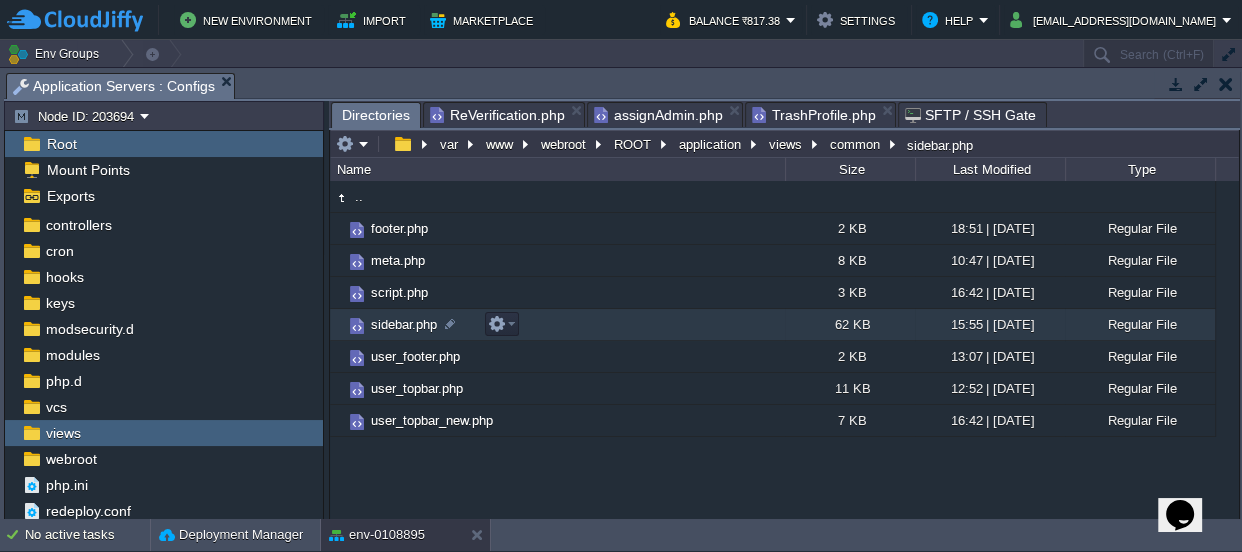 click on "sidebar.php" at bounding box center (404, 324) 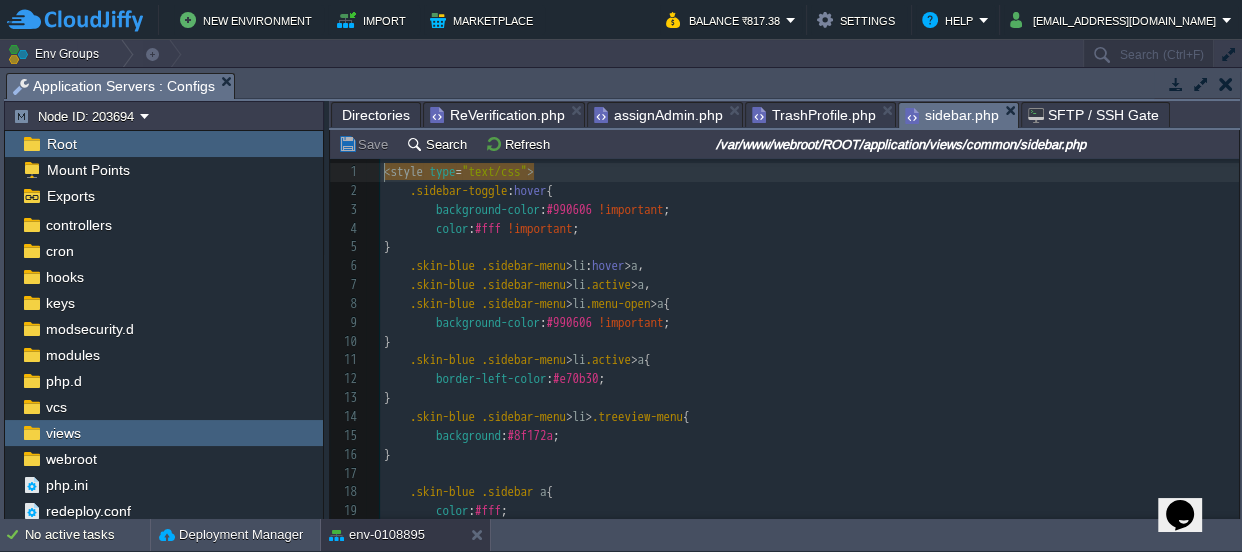 scroll, scrollTop: 6, scrollLeft: 0, axis: vertical 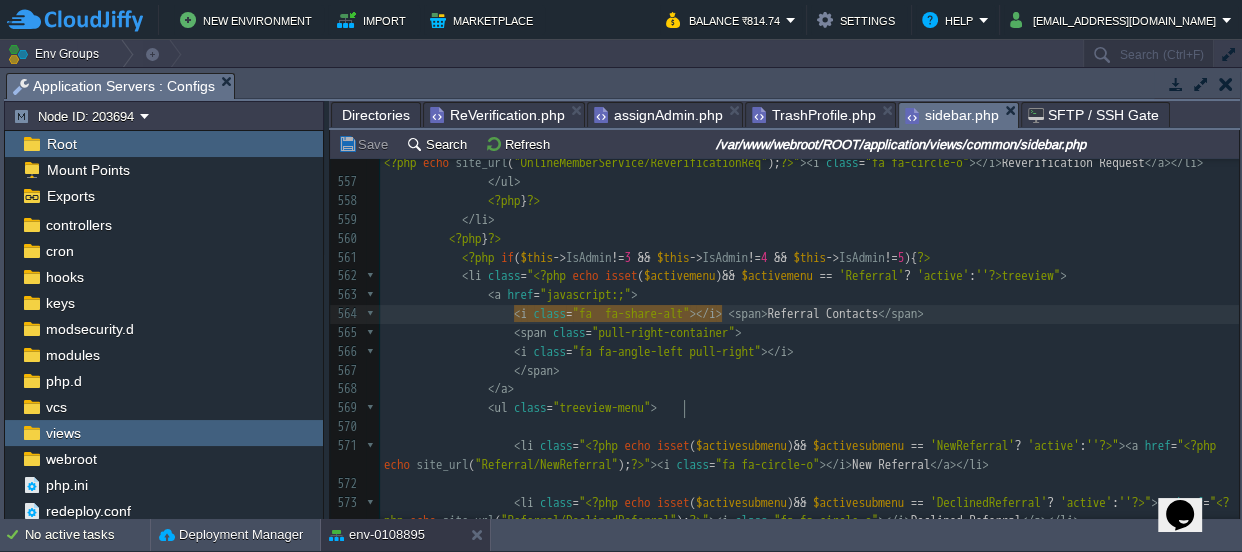 type on "-alt"></i> <span>Referral Contacts</span>
<span class="pull-right" 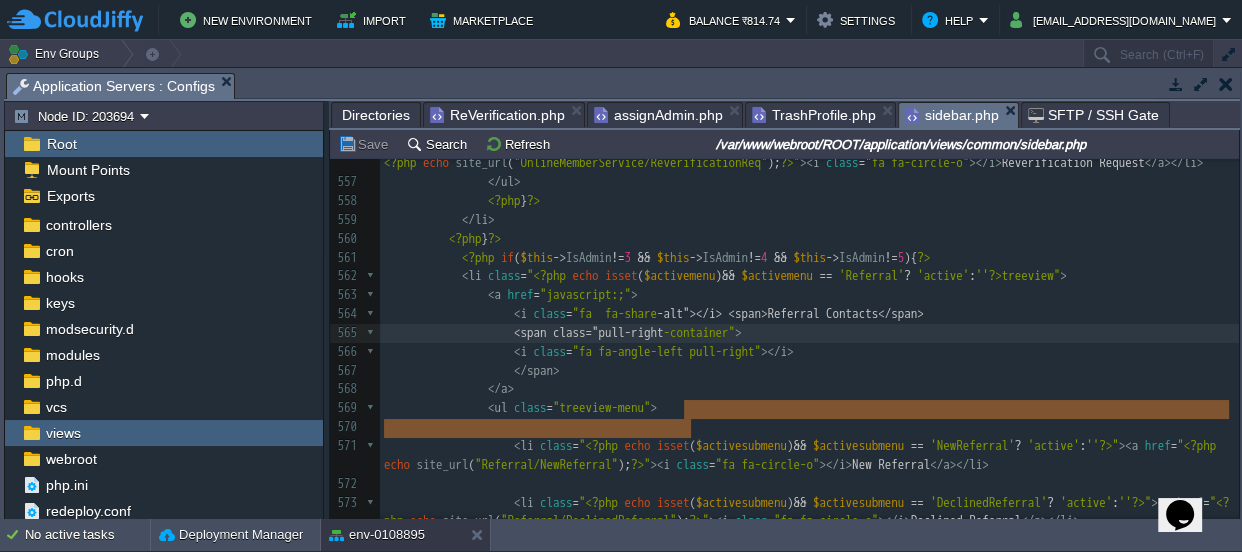 type 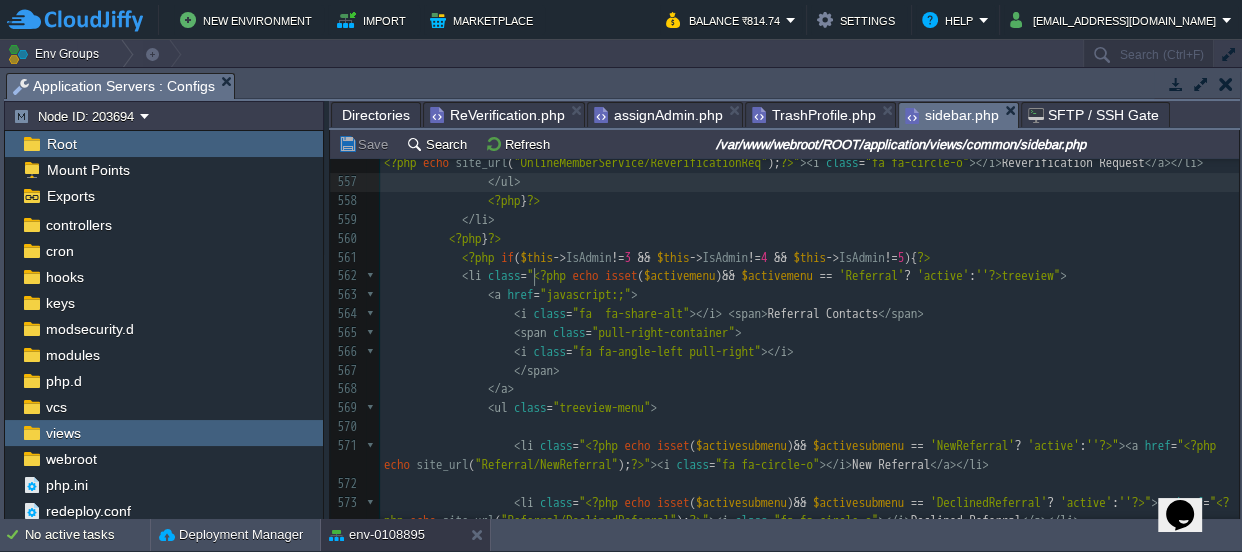 click on "</ ul >" at bounding box center [809, 182] 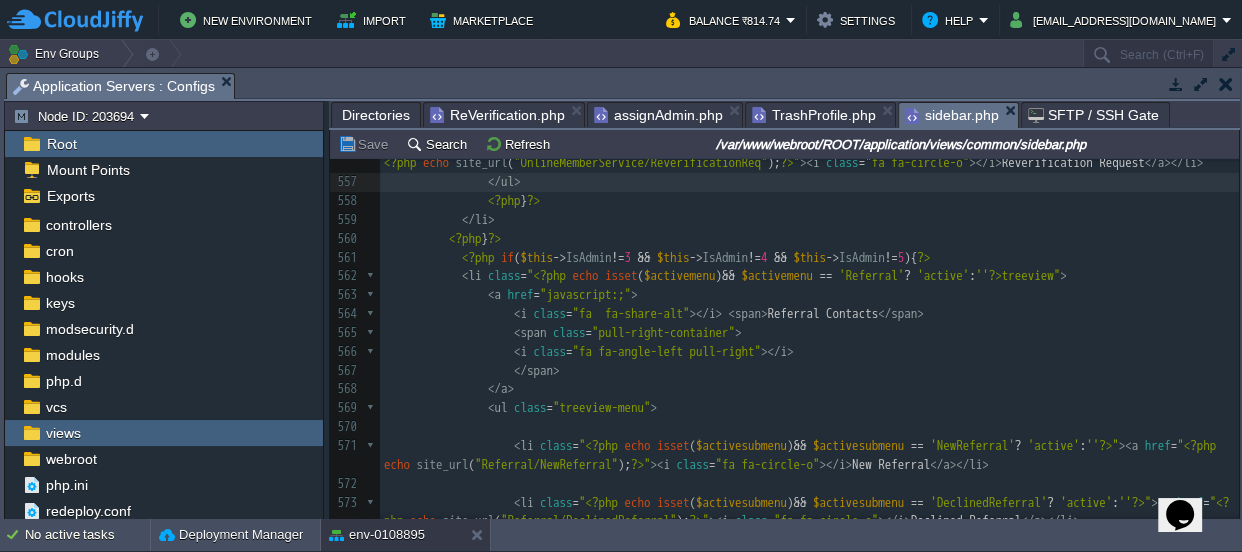 scroll, scrollTop: 13161, scrollLeft: 0, axis: vertical 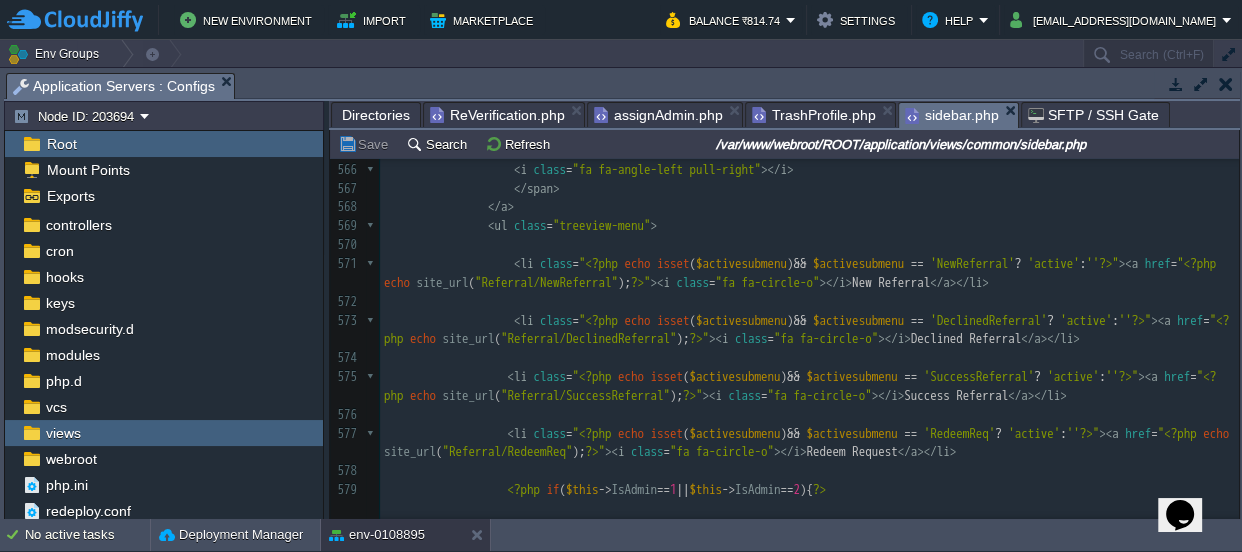click on "Directories" at bounding box center [376, 115] 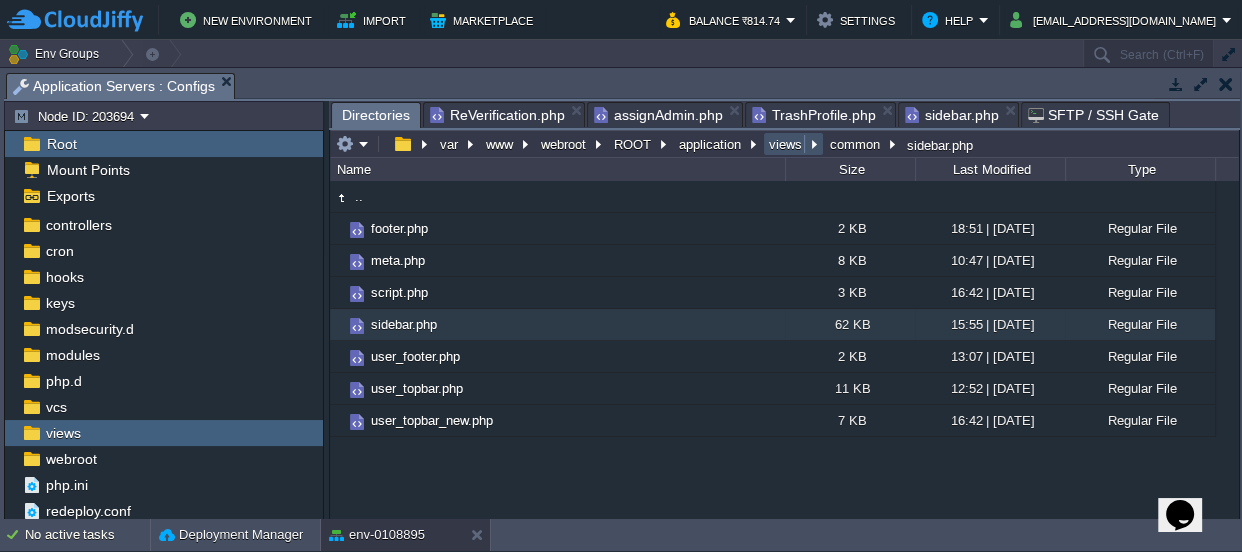 click on "views" at bounding box center [786, 144] 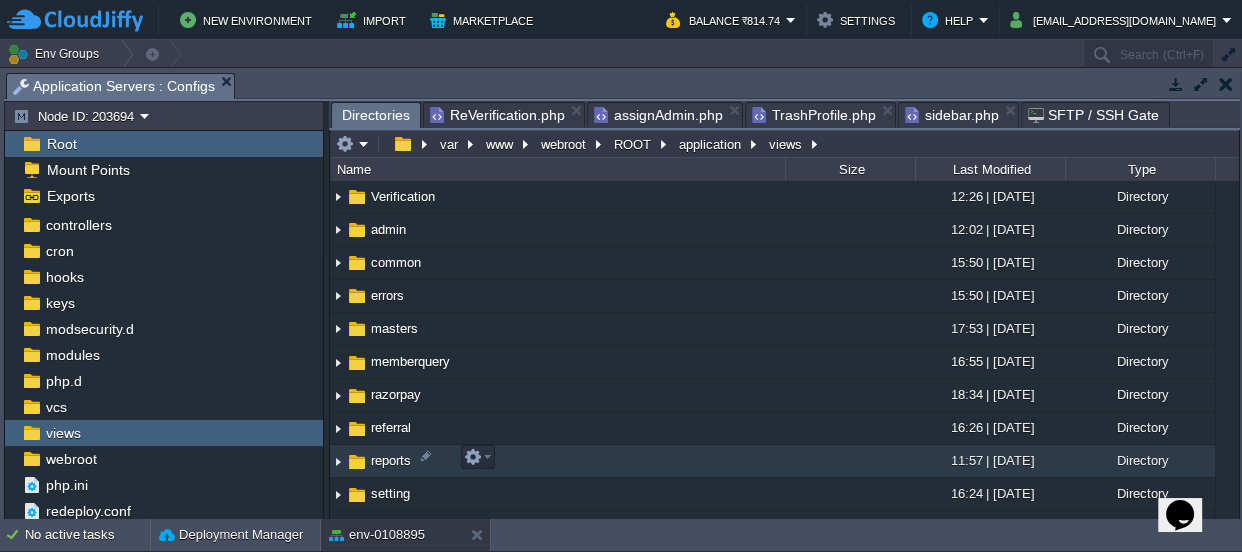 scroll, scrollTop: 454, scrollLeft: 0, axis: vertical 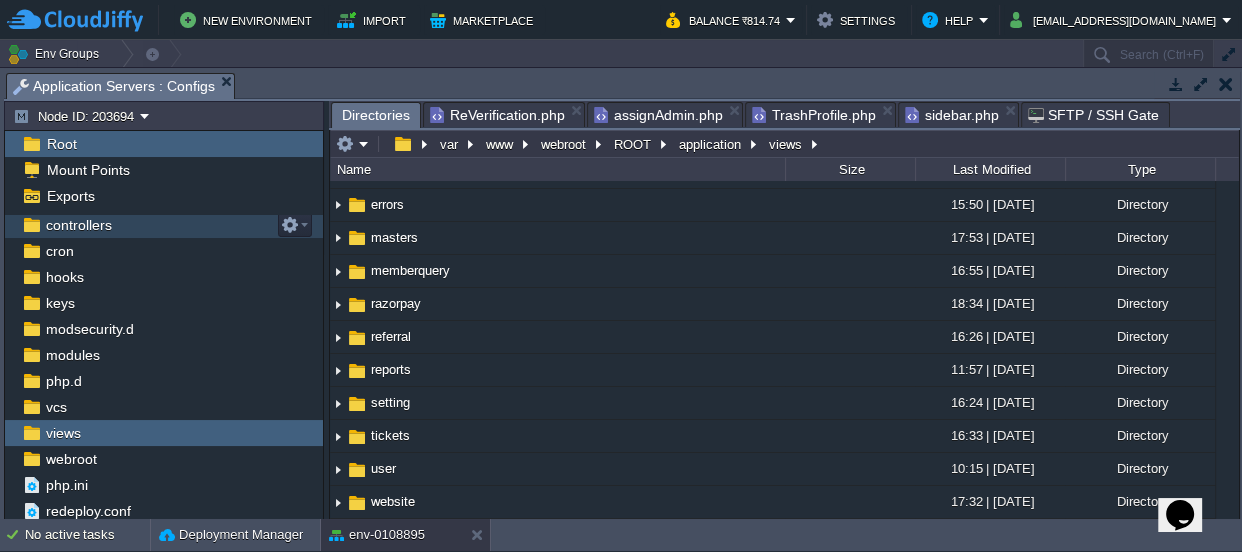 click on "controllers" at bounding box center [78, 225] 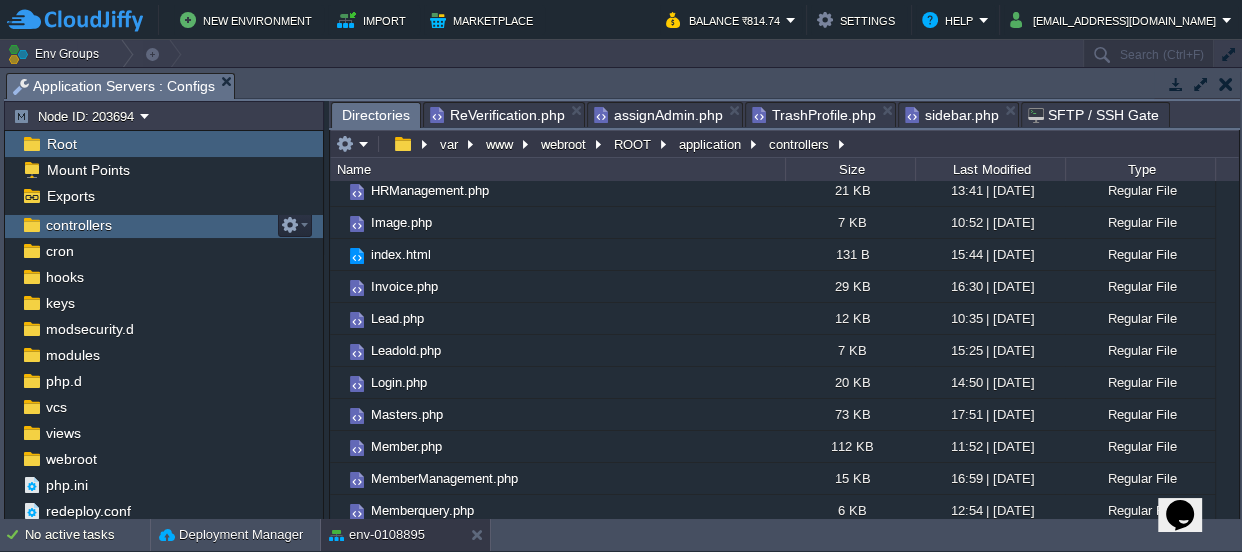 scroll, scrollTop: 0, scrollLeft: 0, axis: both 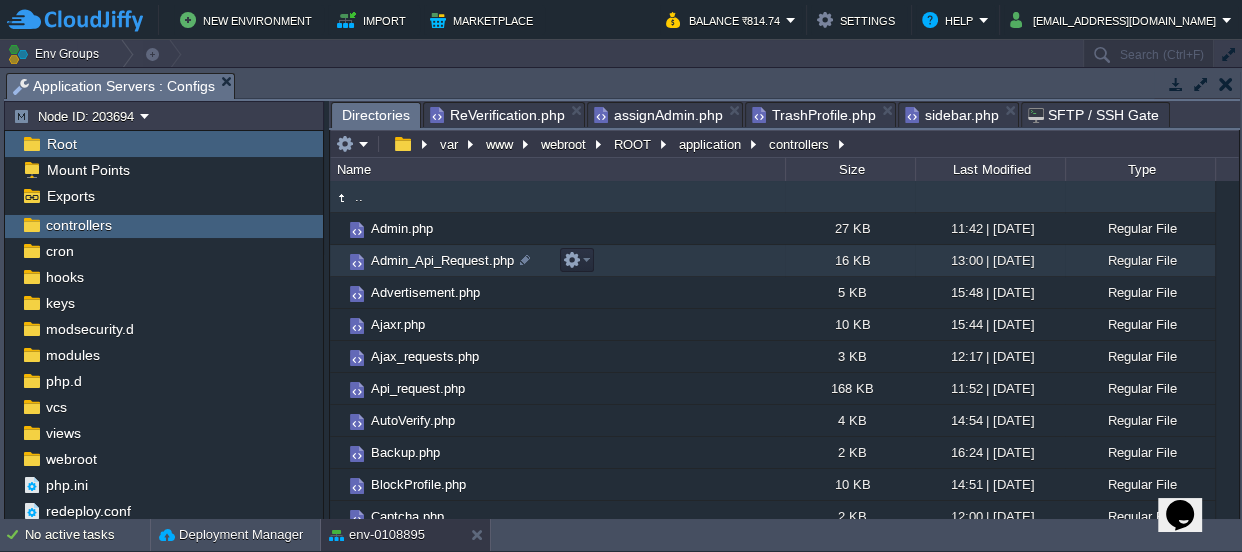 click on "Admin_Api_Request.php" at bounding box center (442, 260) 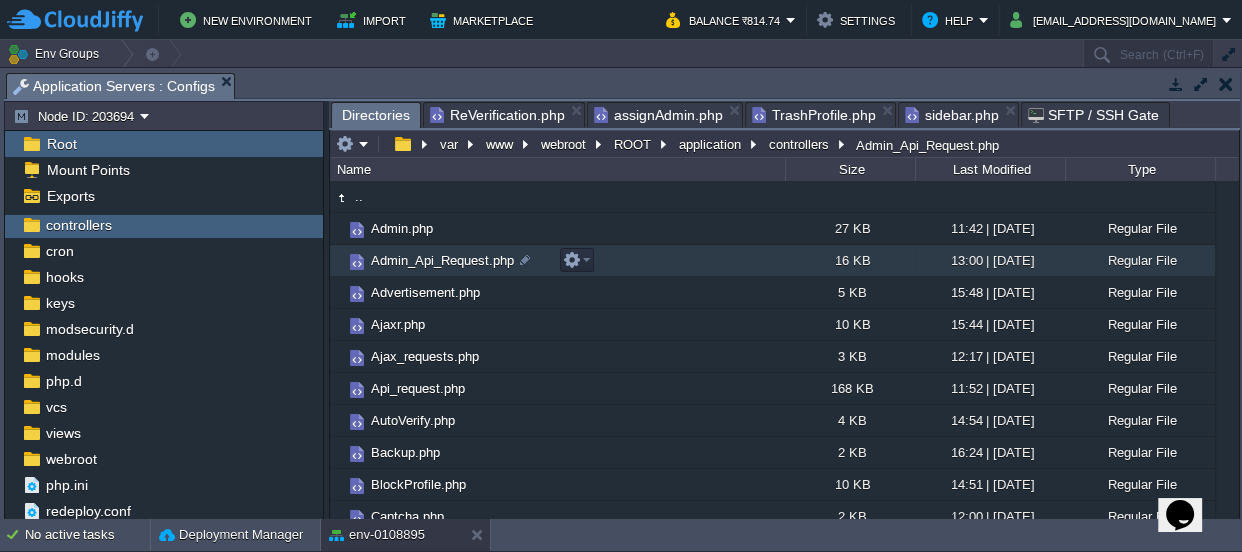 click on "Admin_Api_Request.php" at bounding box center [442, 260] 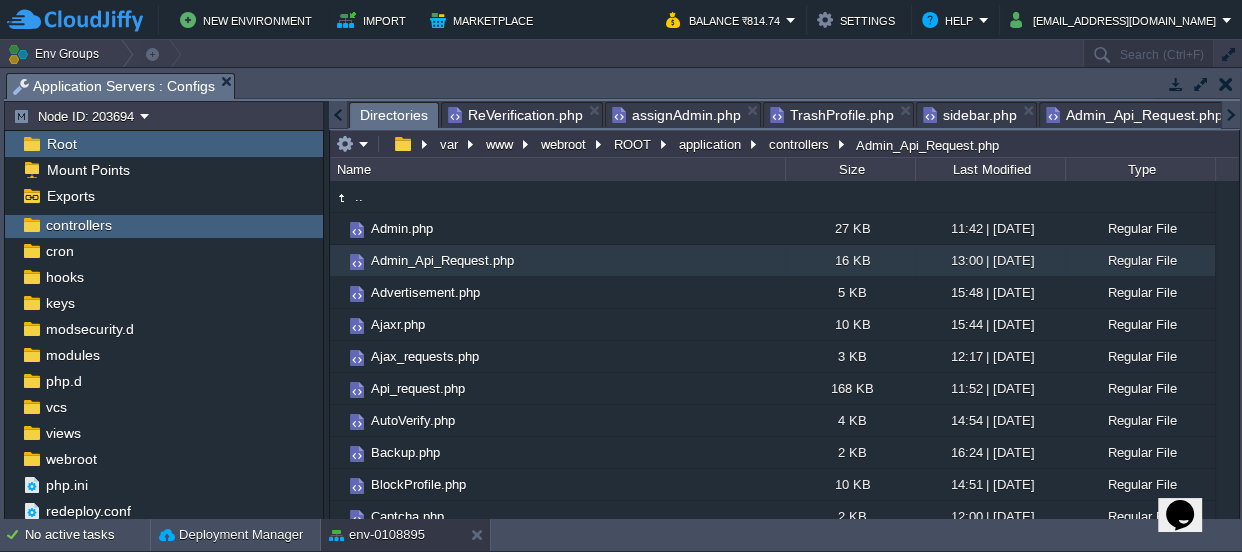 click on "Directories" at bounding box center [394, 115] 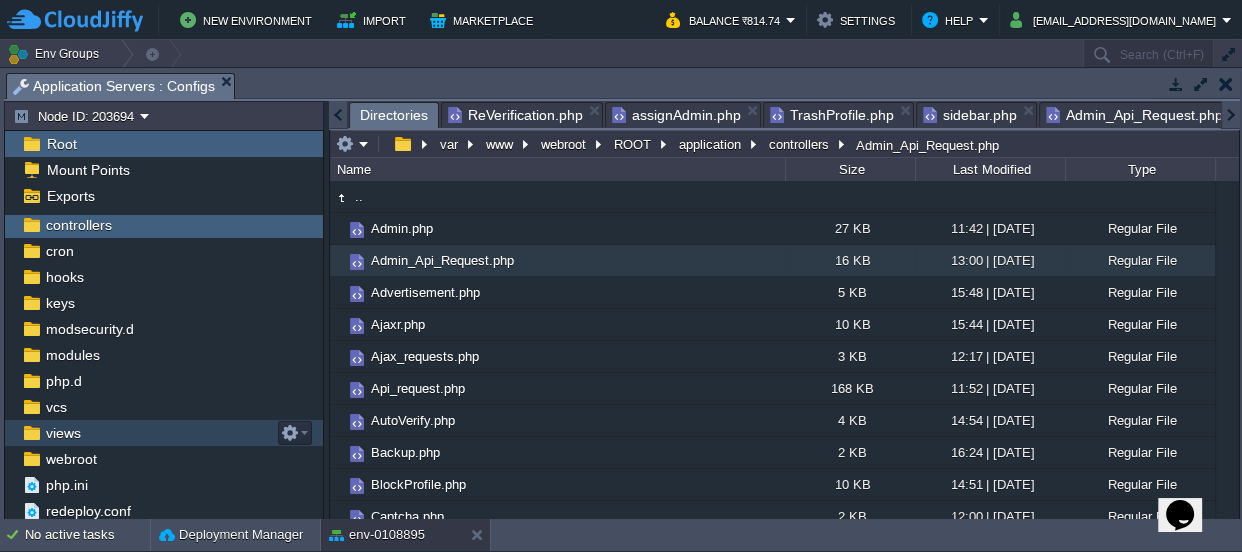 click on "views" at bounding box center [63, 433] 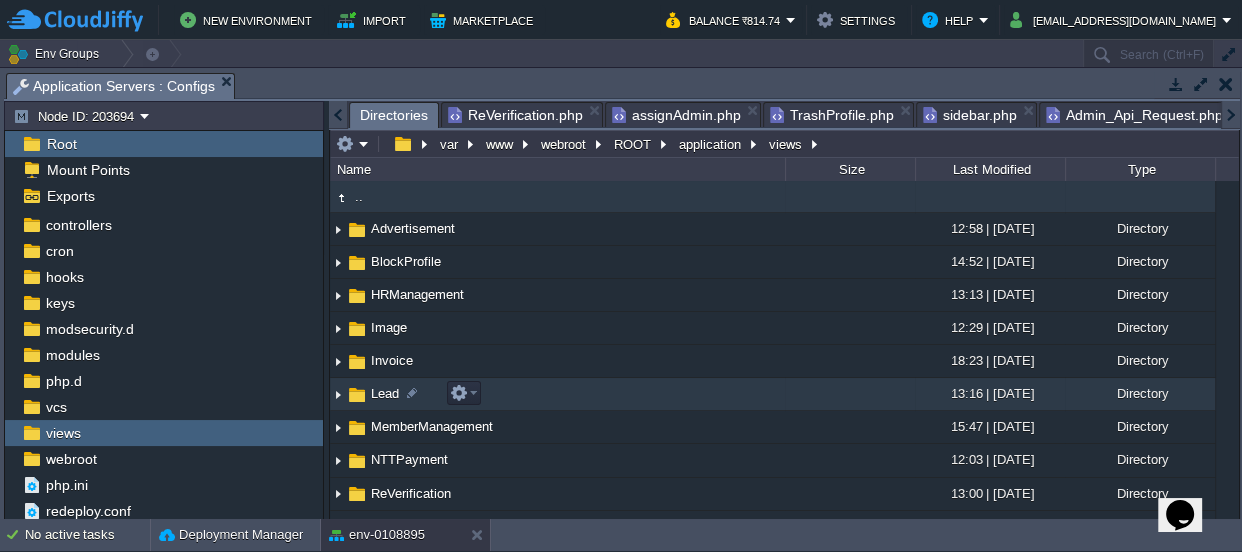 click on "Lead" at bounding box center (385, 393) 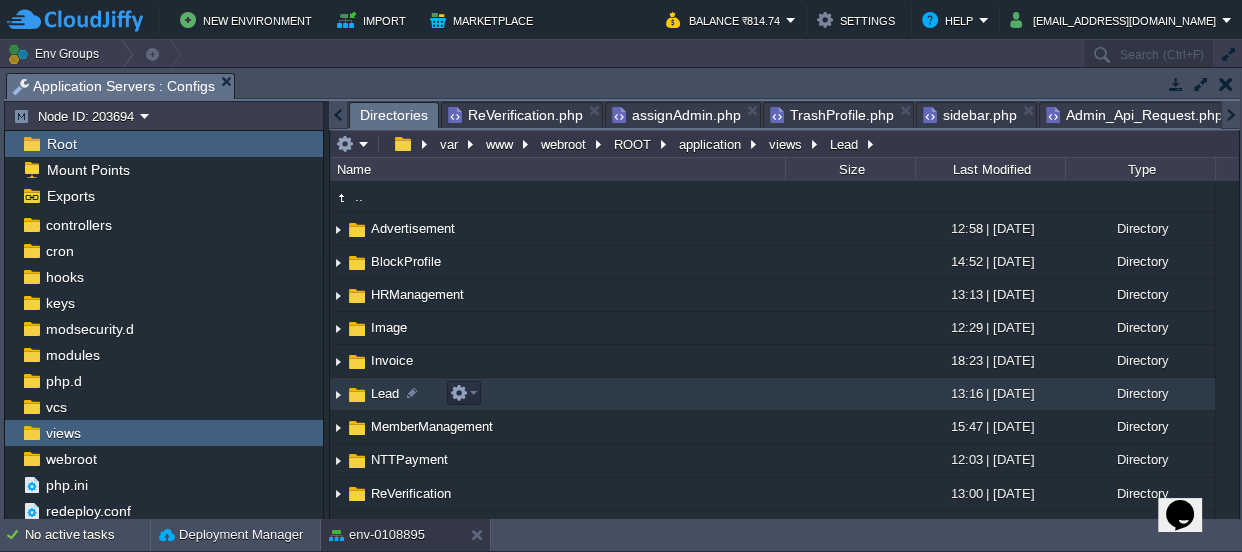 click on "Lead" at bounding box center (385, 393) 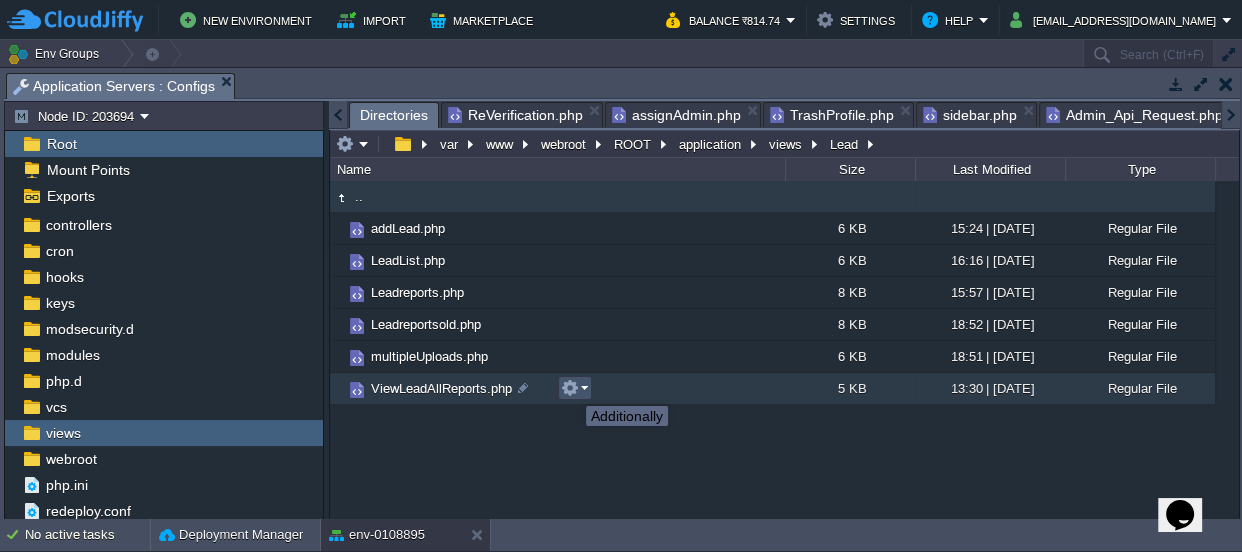 click at bounding box center [570, 388] 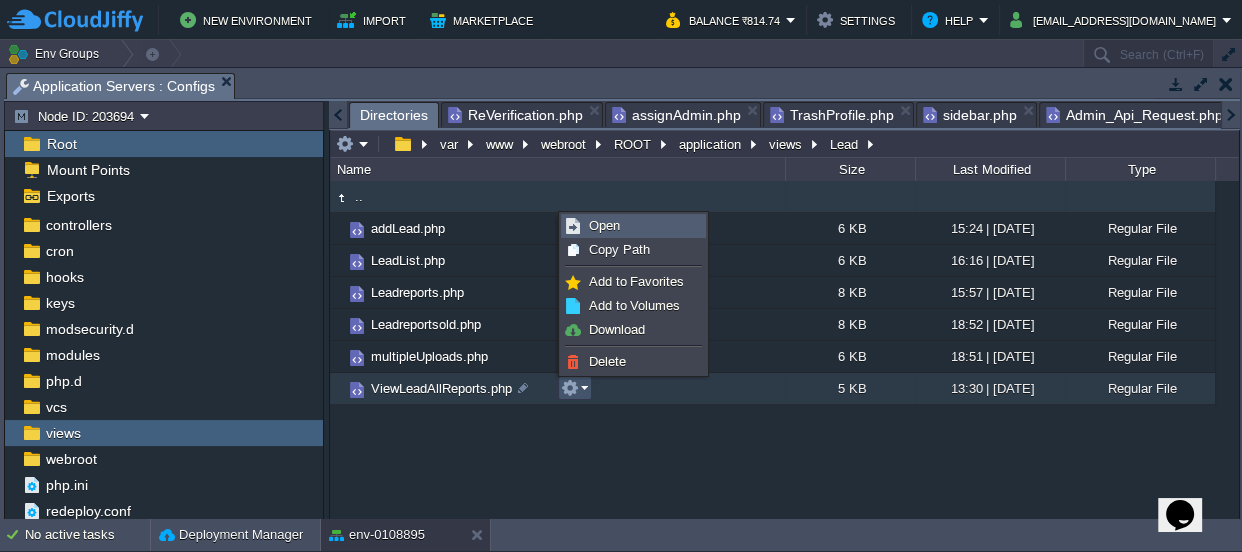 click on "Open" at bounding box center (604, 225) 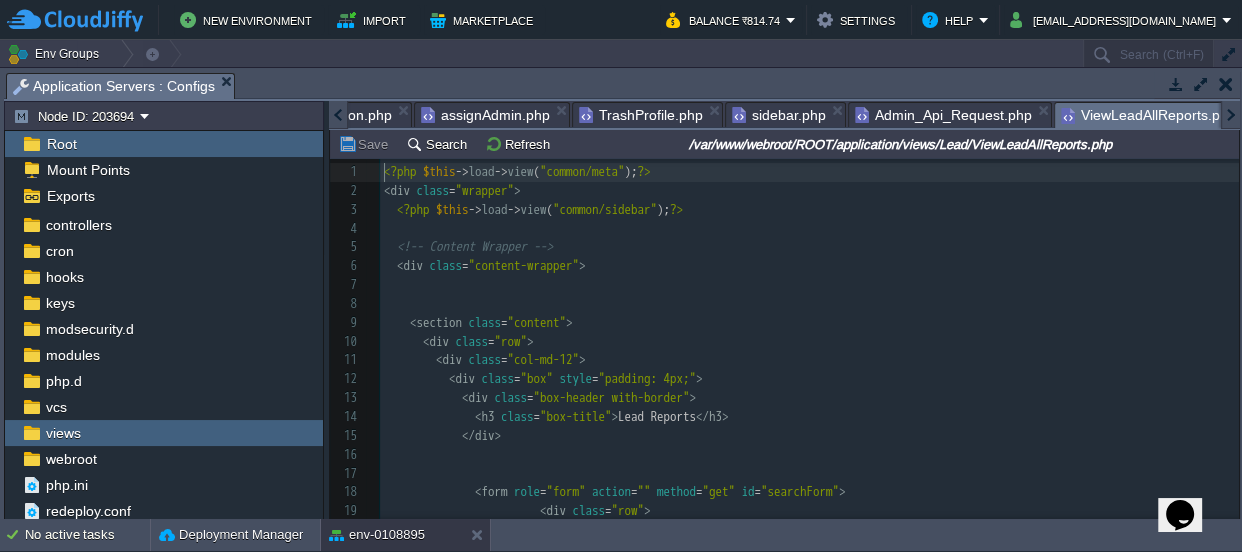 scroll, scrollTop: 6, scrollLeft: 0, axis: vertical 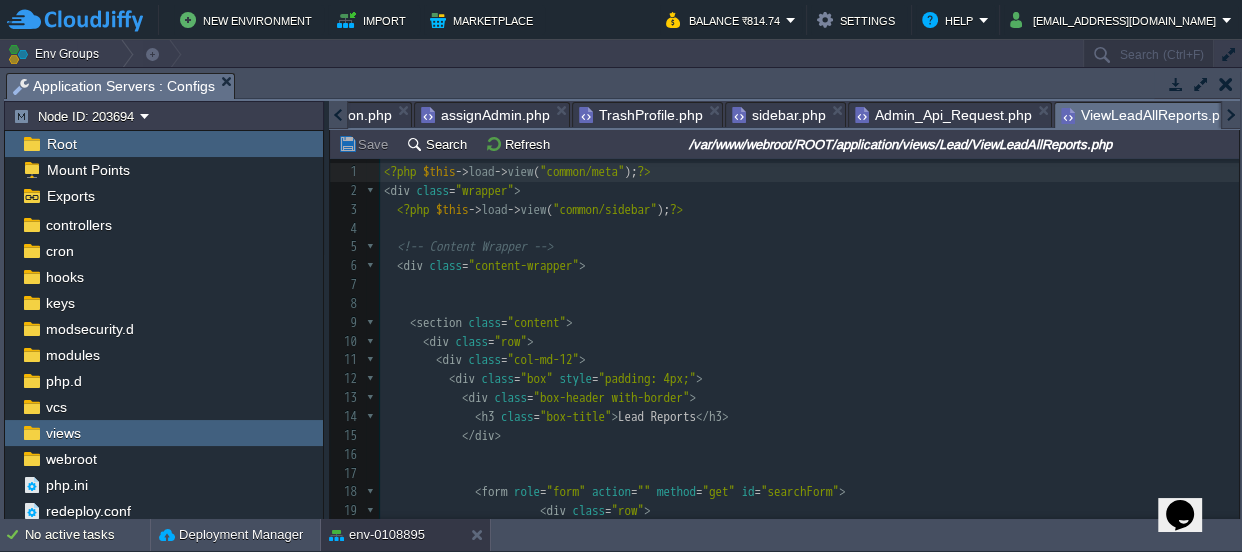 click on "< div   class = "row" >" at bounding box center (809, 342) 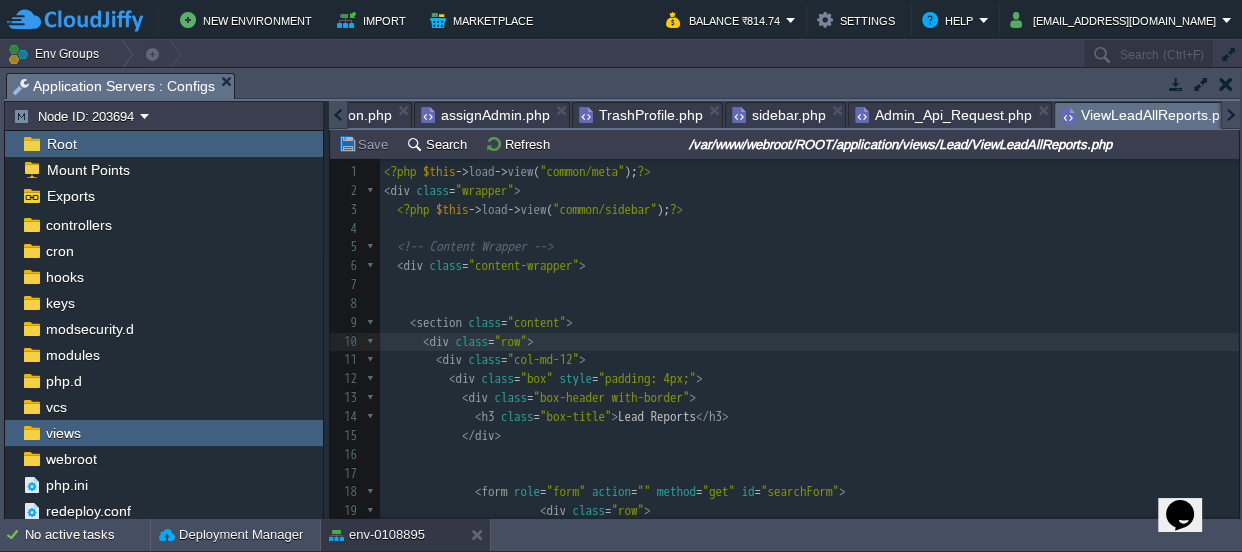 type on "-" 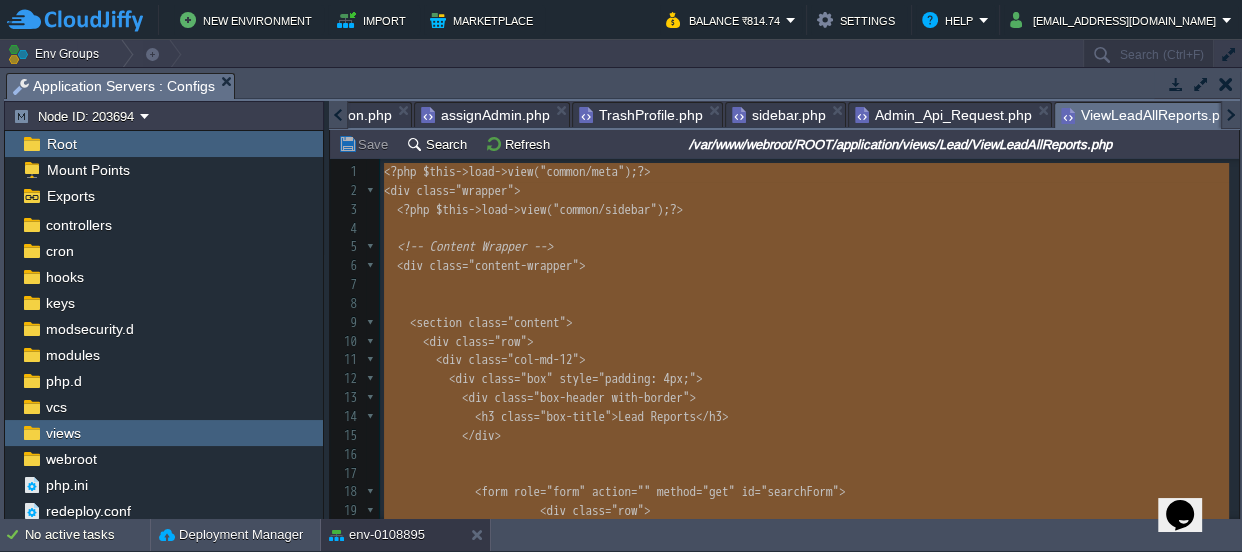 scroll, scrollTop: 2172, scrollLeft: 0, axis: vertical 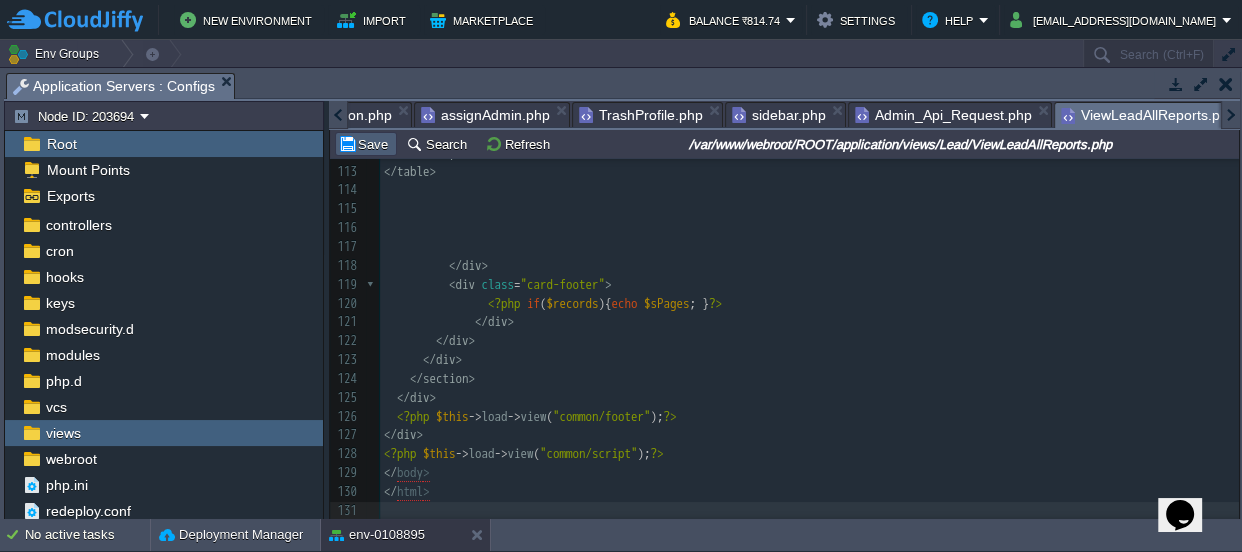 click on "Save" at bounding box center (366, 144) 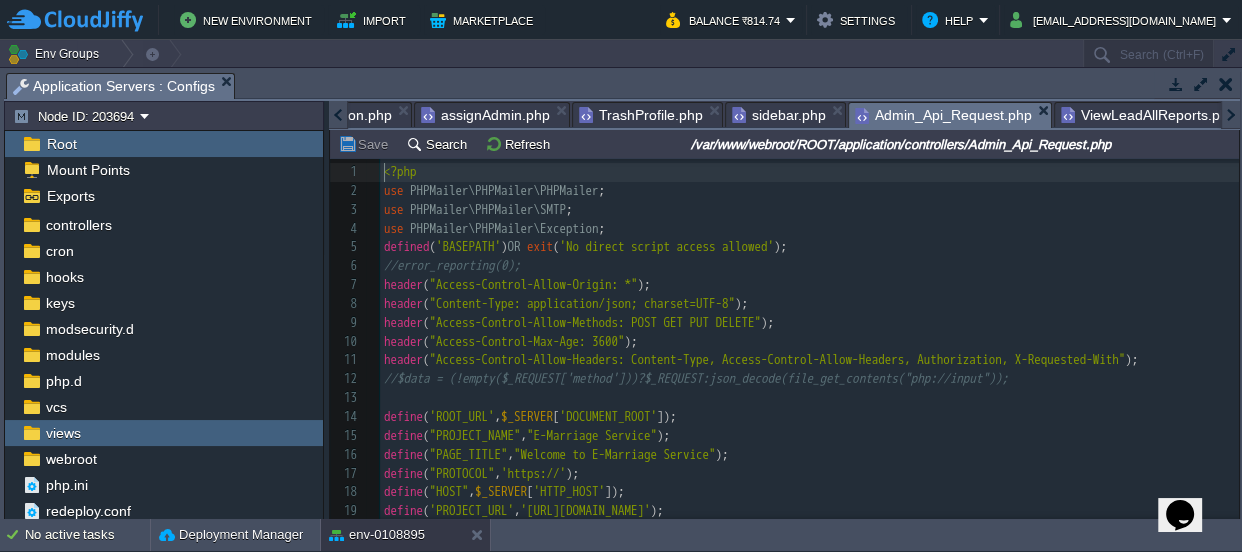 click on "Admin_Api_Request.php" at bounding box center [943, 115] 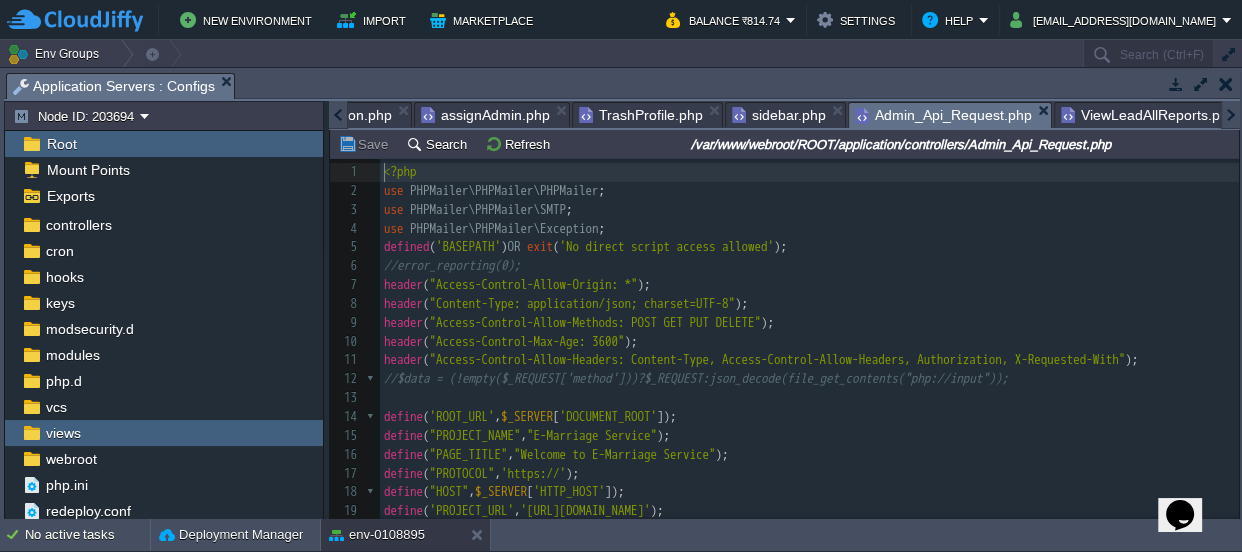 scroll, scrollTop: 111, scrollLeft: 0, axis: vertical 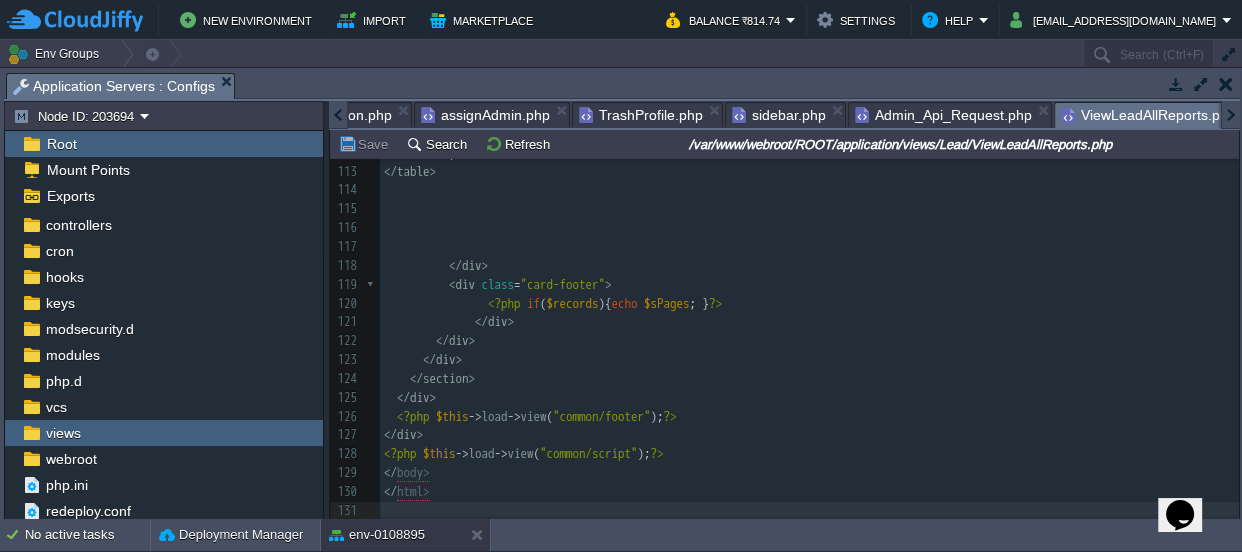 click on "ViewLeadAllReports.php" at bounding box center [1148, 115] 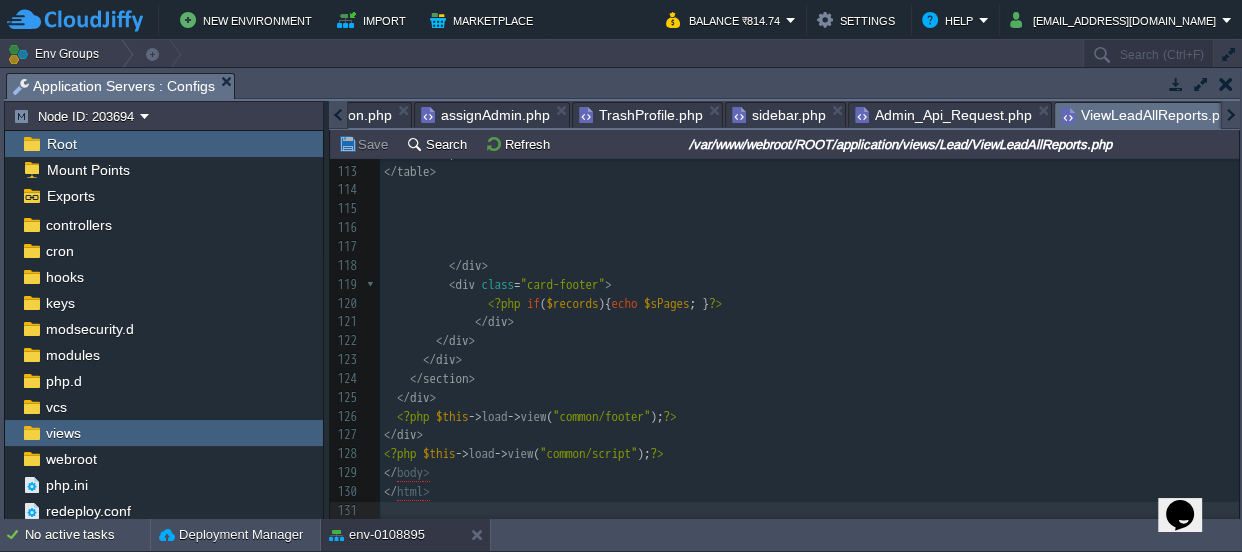scroll, scrollTop: 2027, scrollLeft: 0, axis: vertical 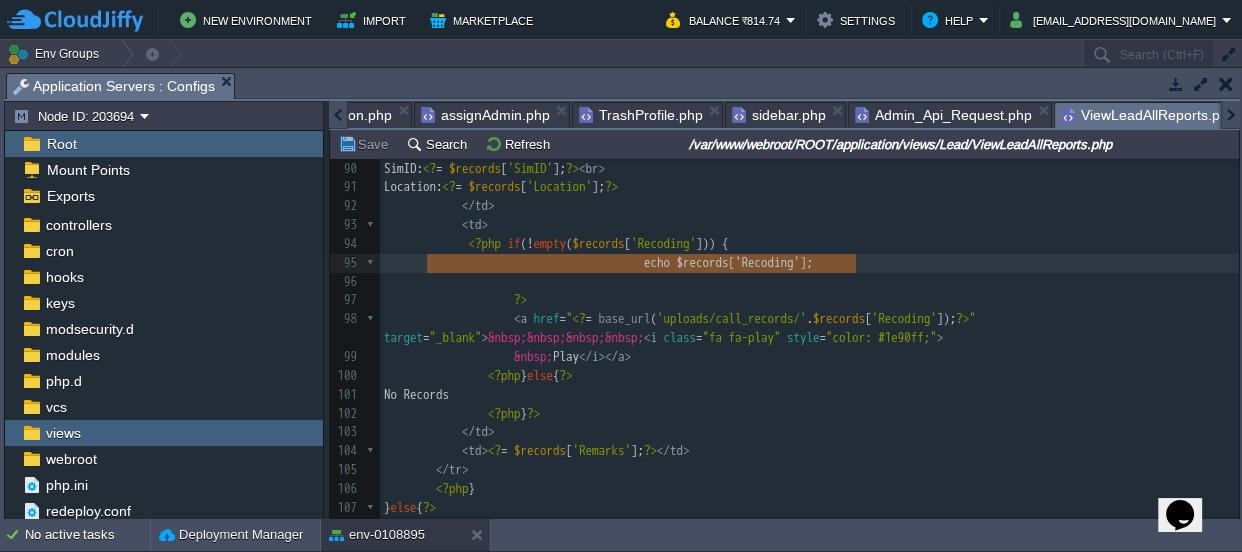 type on "echo $records['Recoding'];" 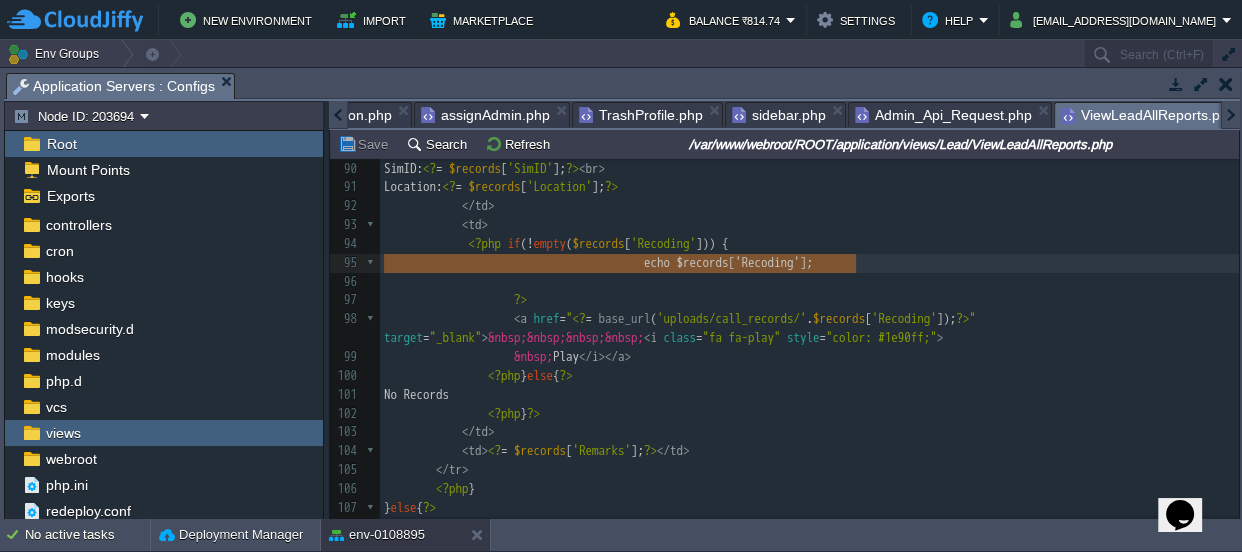 drag, startPoint x: 879, startPoint y: 260, endPoint x: 350, endPoint y: 263, distance: 529.0085 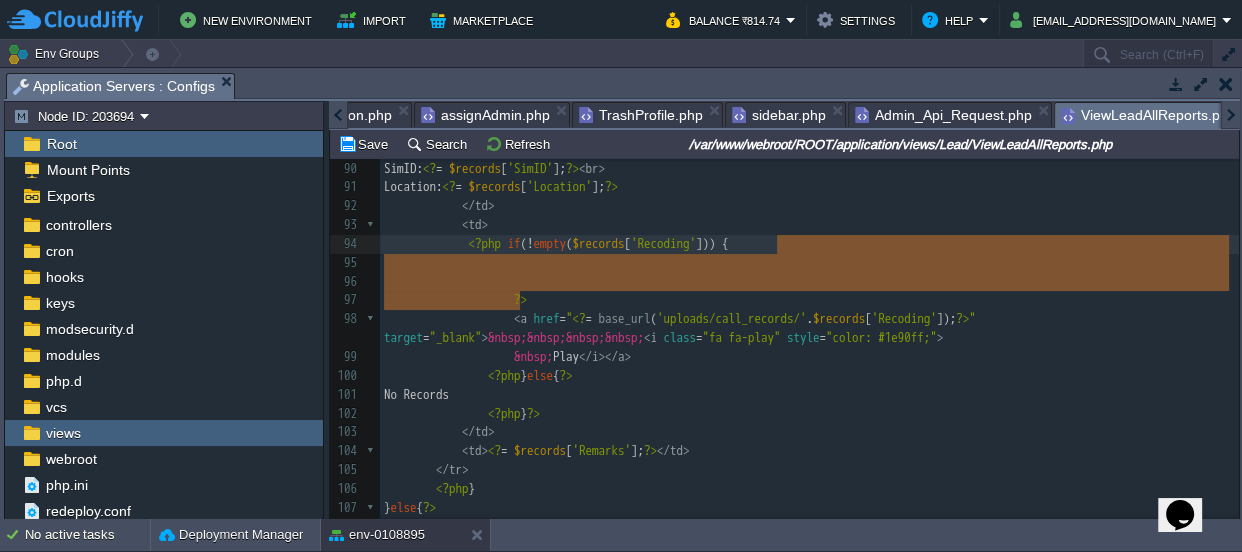 drag, startPoint x: 522, startPoint y: 294, endPoint x: 802, endPoint y: 246, distance: 284.0845 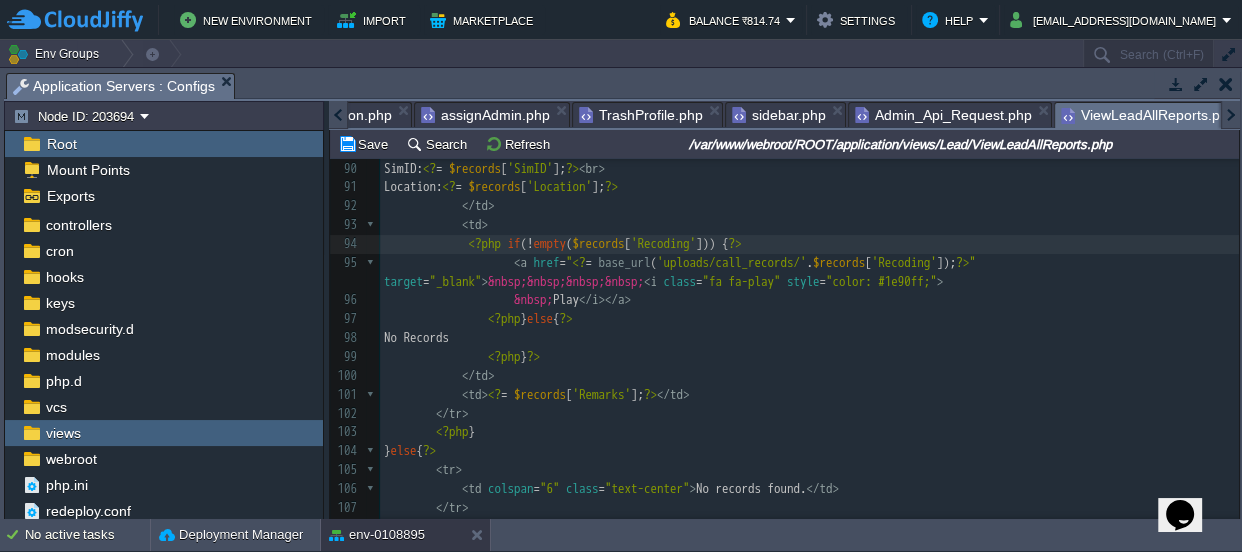 scroll, scrollTop: 1627, scrollLeft: 0, axis: vertical 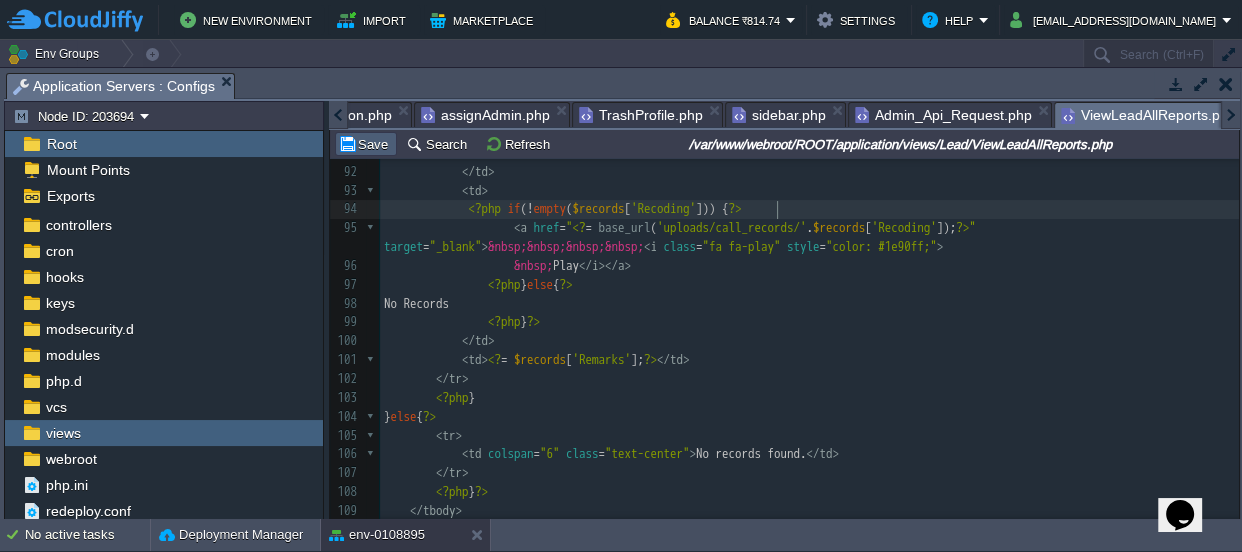 click on "Save" at bounding box center [366, 144] 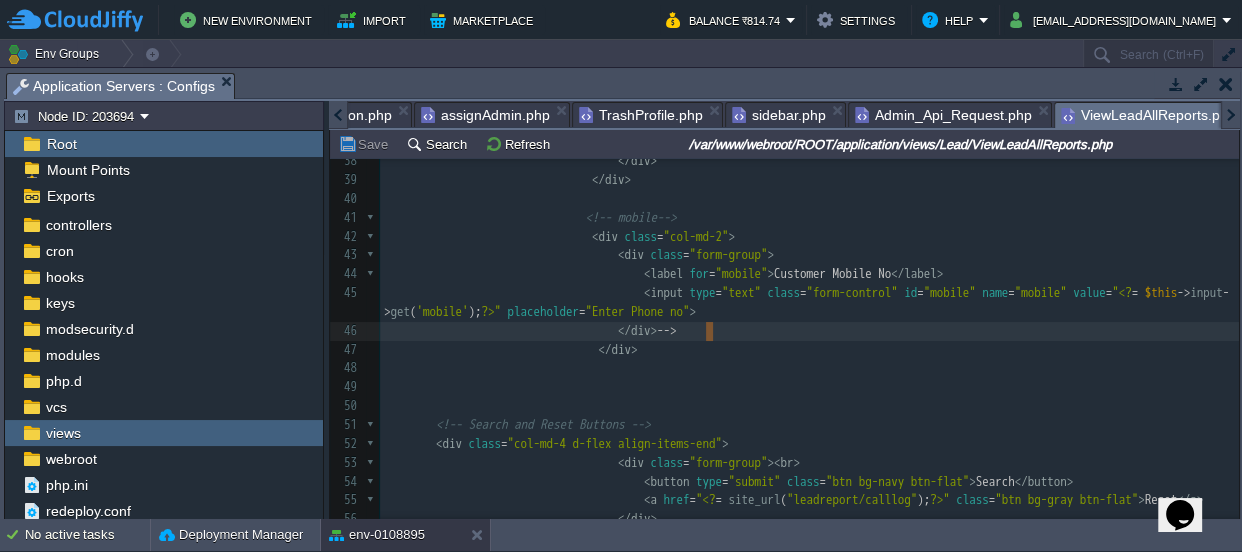type on "-->" 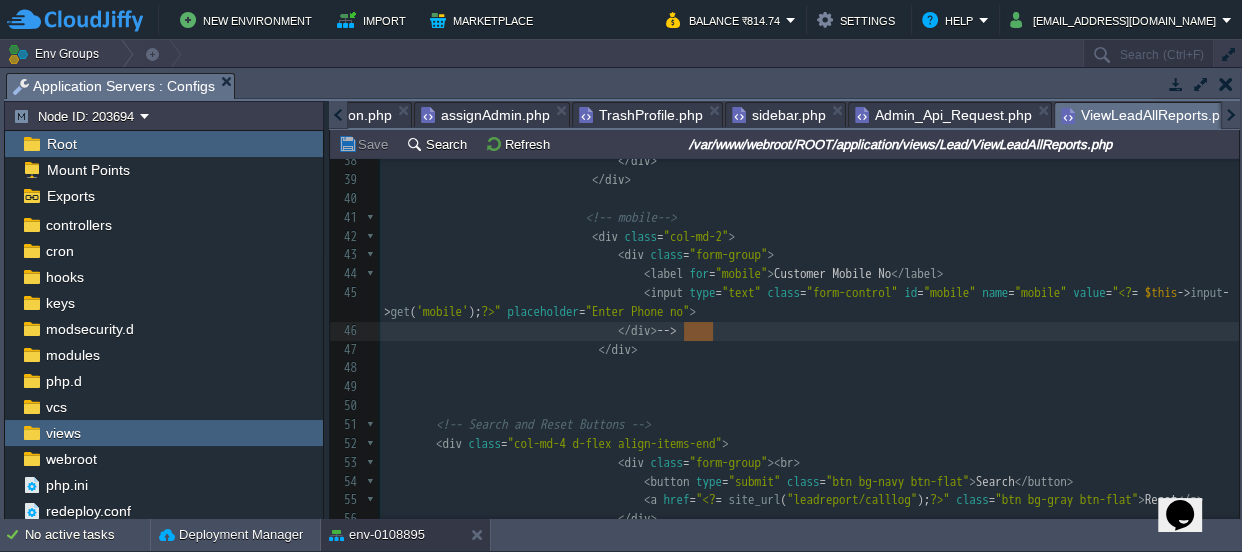 drag, startPoint x: 725, startPoint y: 331, endPoint x: 701, endPoint y: 329, distance: 24.083189 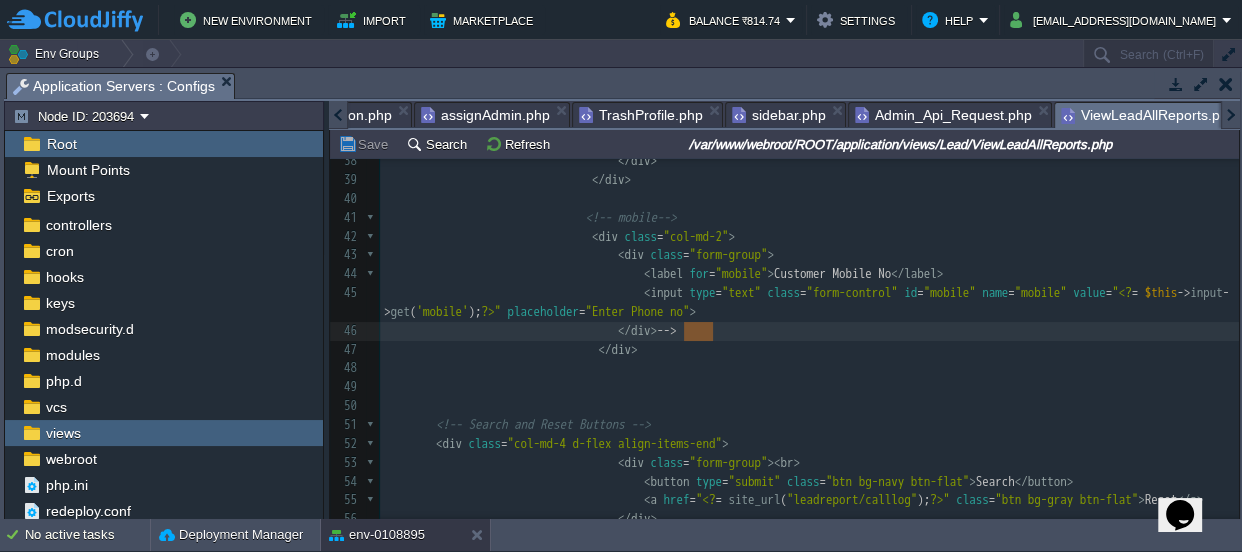type 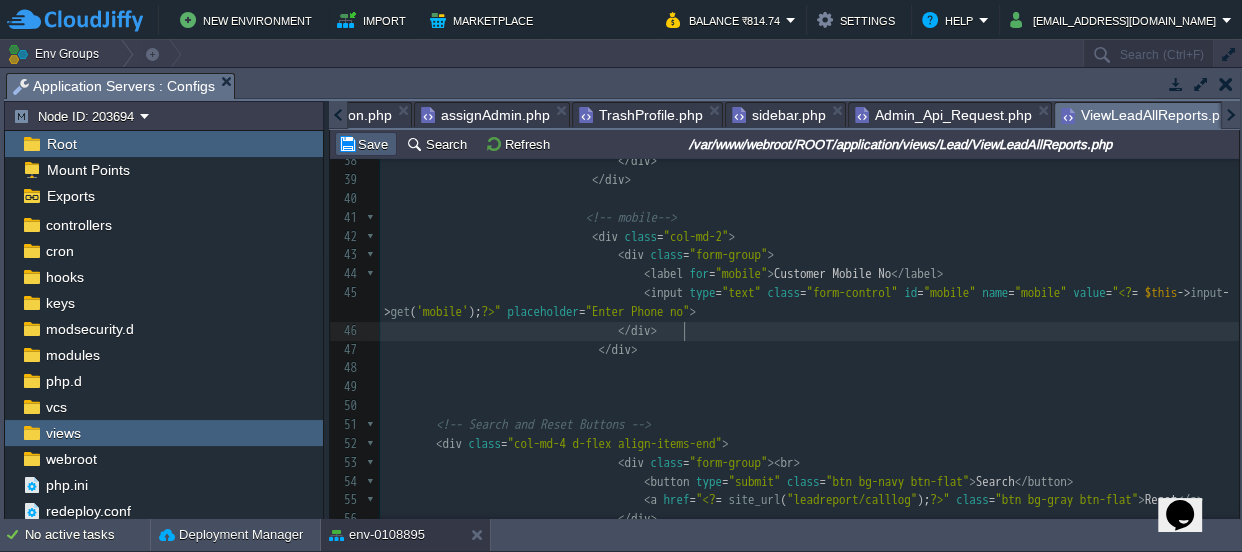 click on "Save" at bounding box center [366, 144] 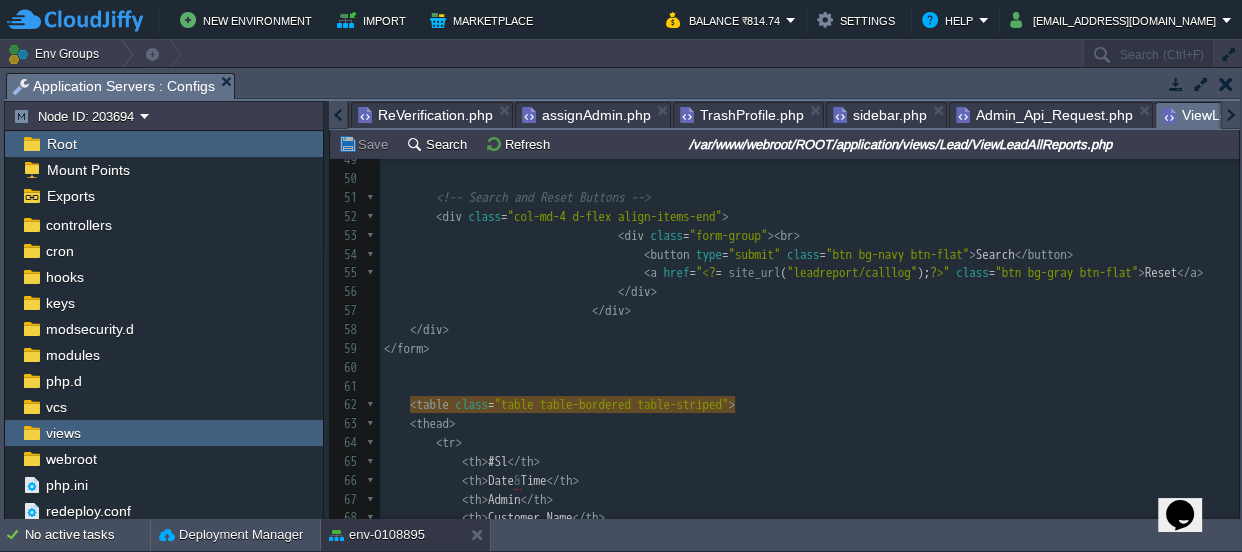 click at bounding box center (338, 115) 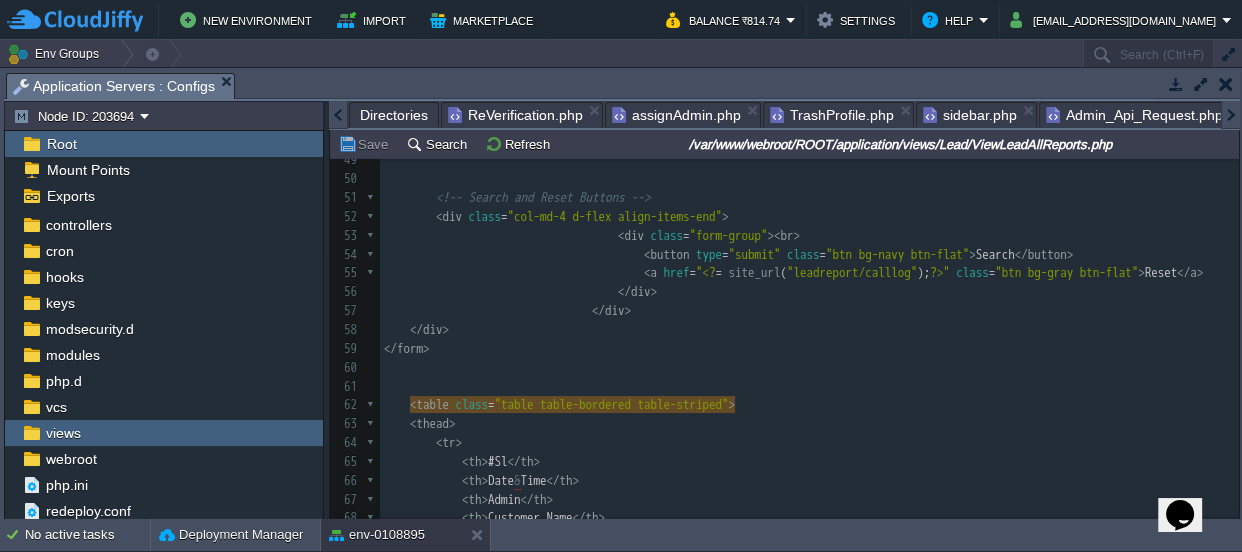 click at bounding box center (338, 115) 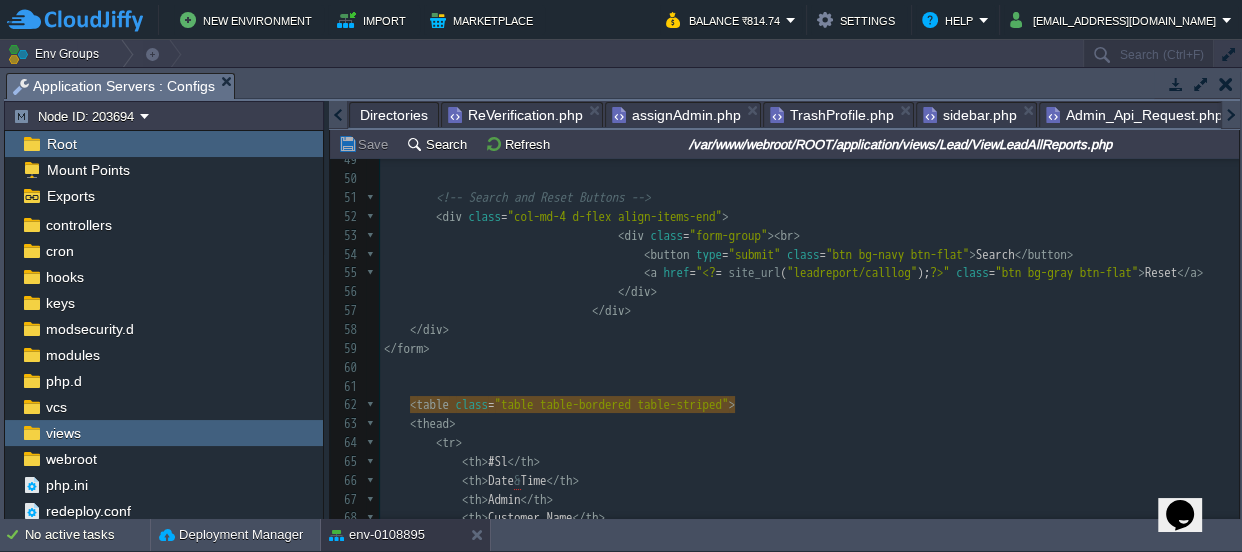 click on "ReVerification.php" at bounding box center (515, 115) 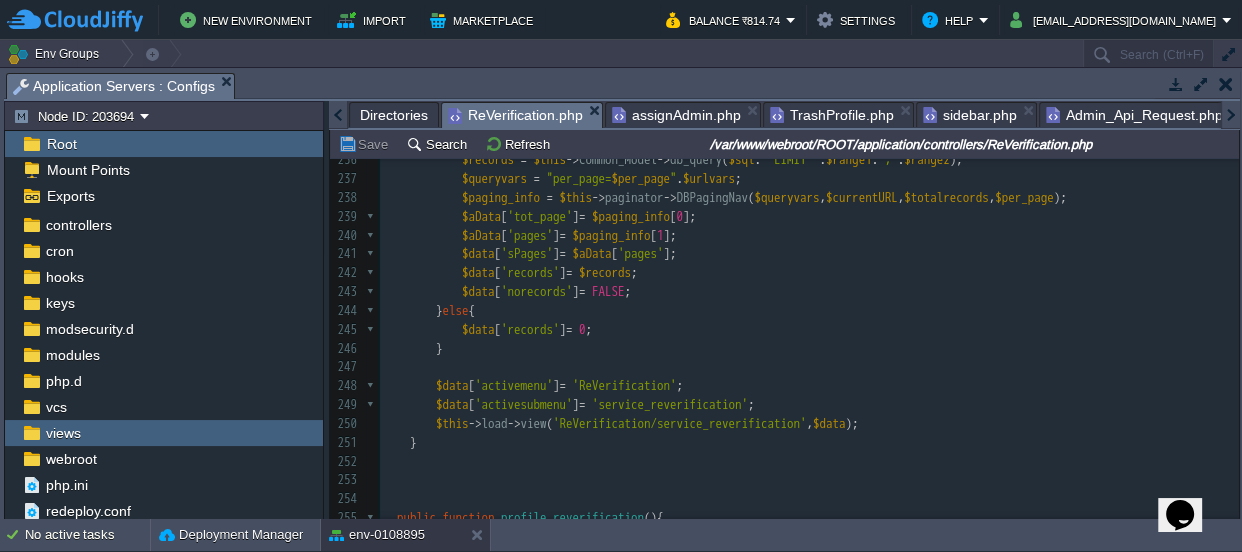click on "Directories" at bounding box center (394, 115) 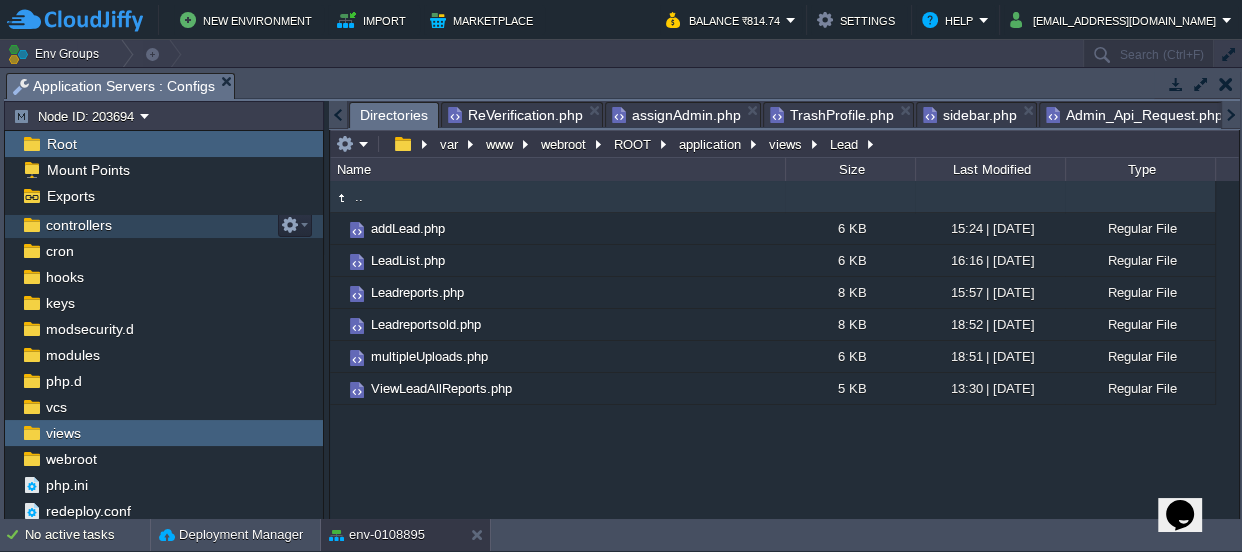 click on "controllers" at bounding box center [78, 225] 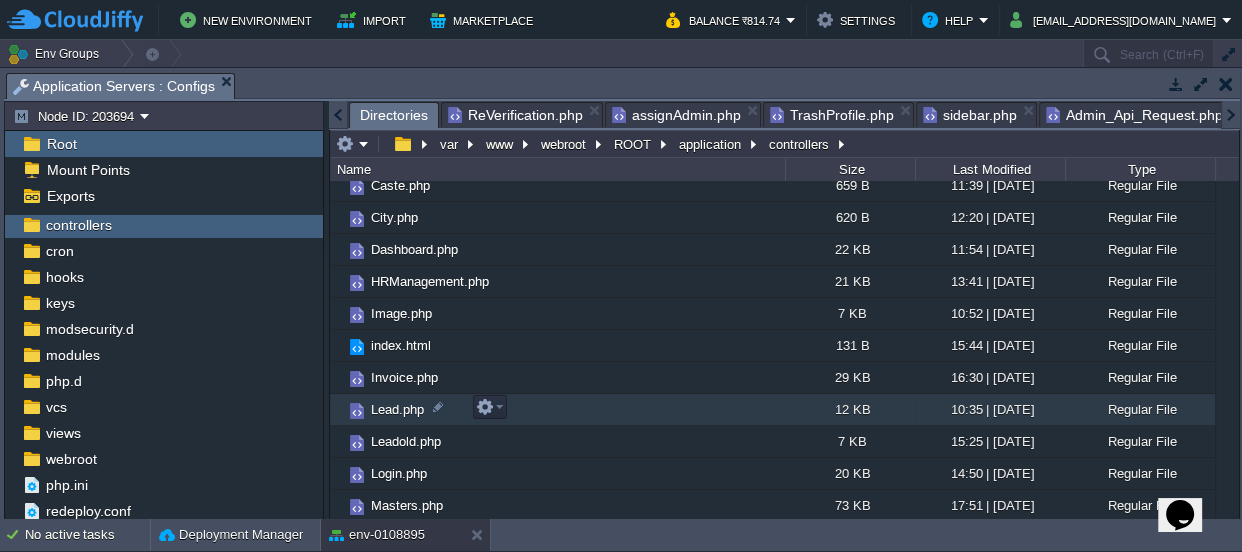 click on "Lead.php" at bounding box center [397, 409] 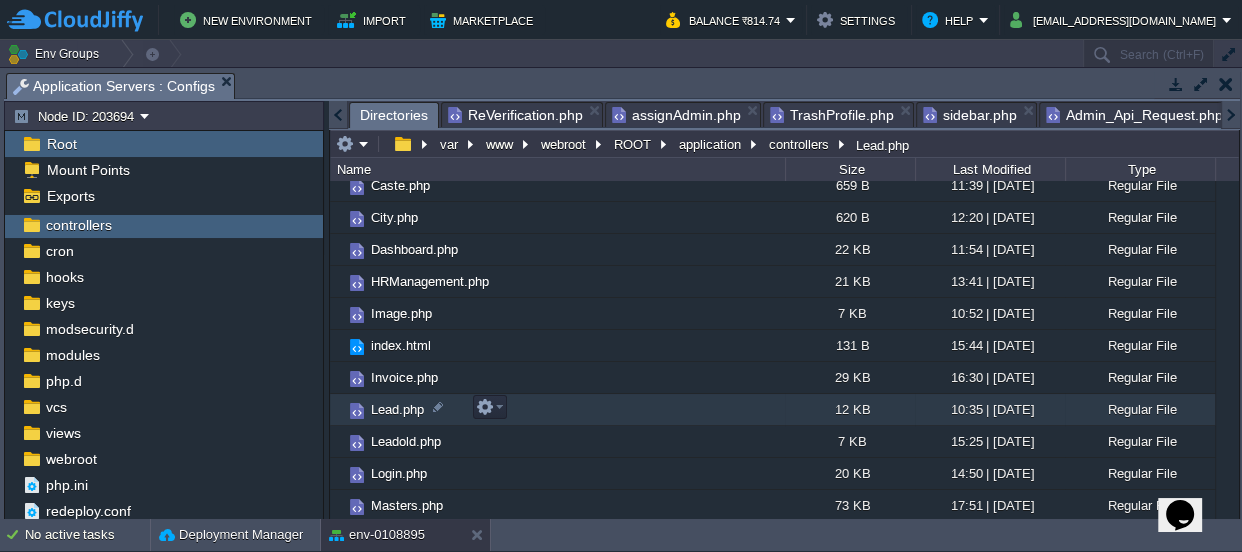 click on "Lead.php" at bounding box center [397, 409] 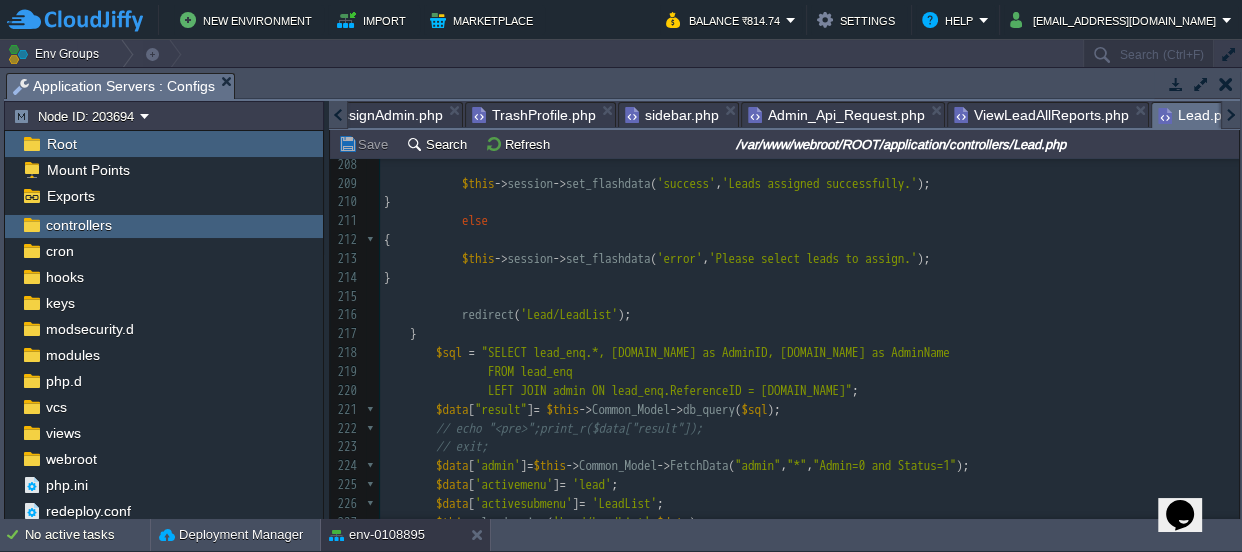 scroll, scrollTop: 3795, scrollLeft: 0, axis: vertical 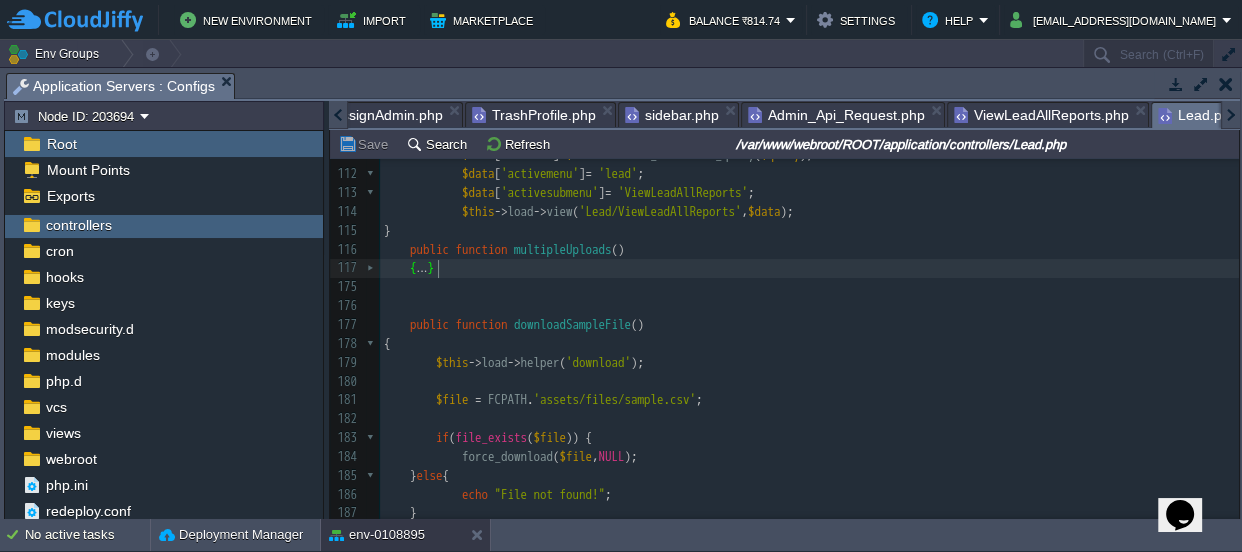 type on "-" 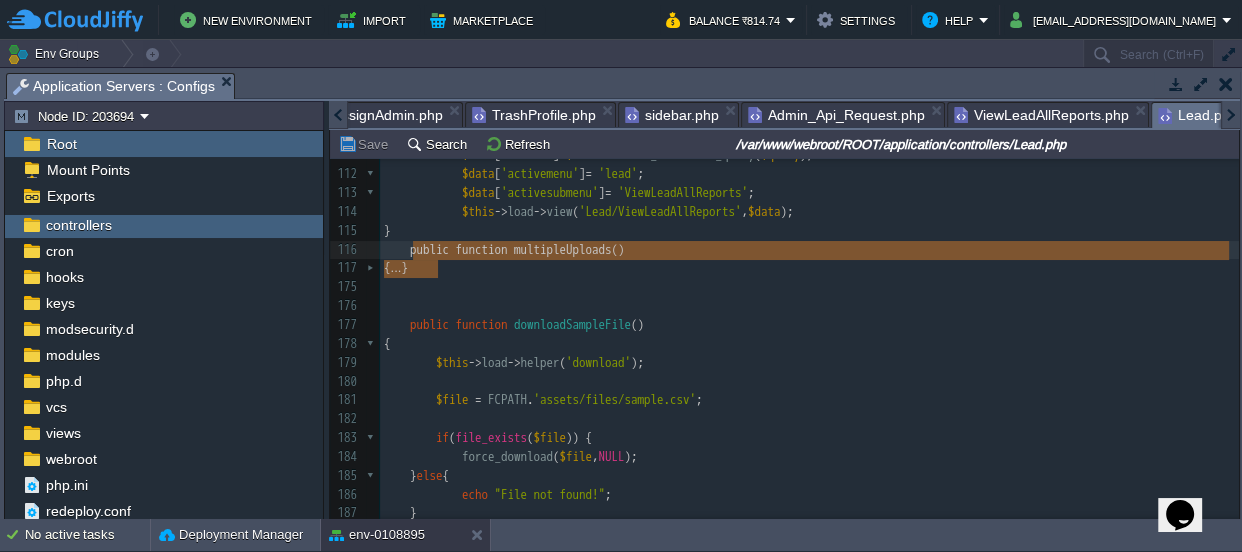 drag, startPoint x: 475, startPoint y: 273, endPoint x: 414, endPoint y: 248, distance: 65.9242 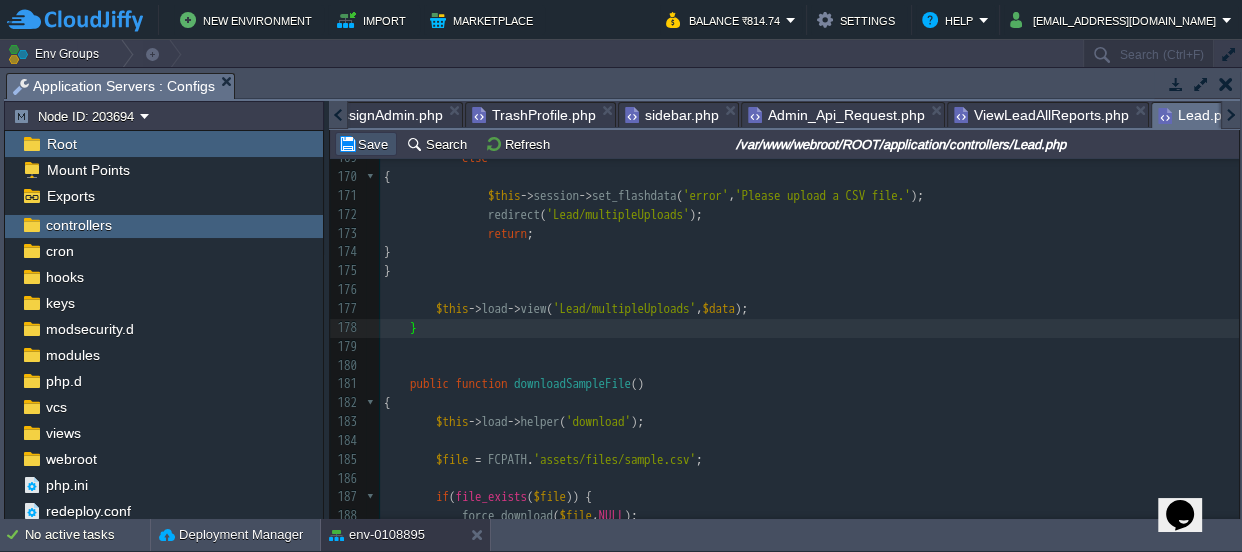click on "Save" at bounding box center [366, 144] 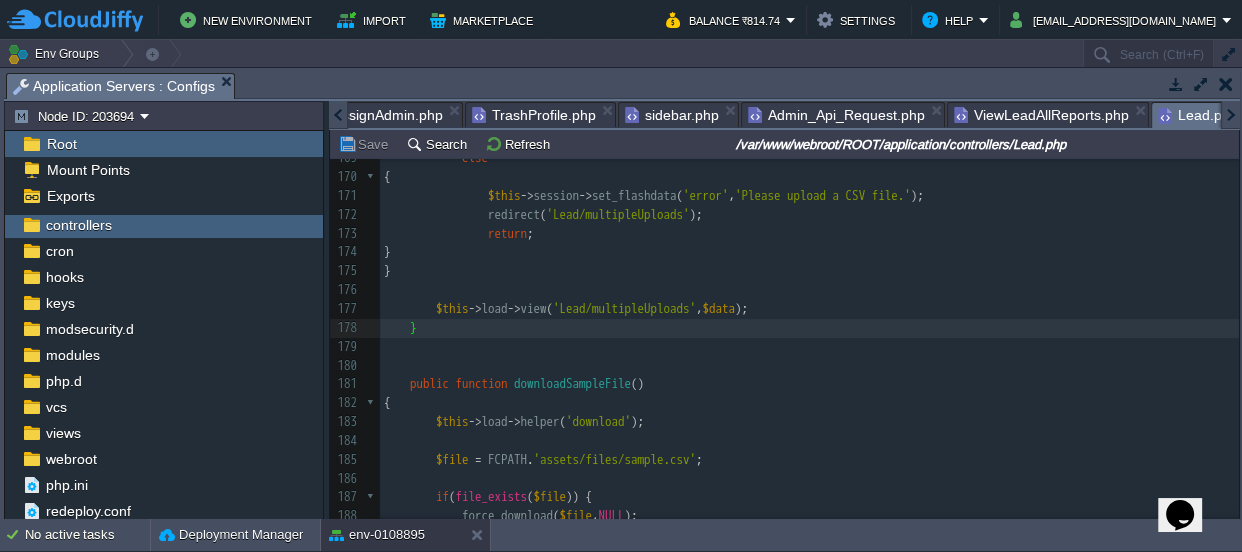 scroll, scrollTop: 3093, scrollLeft: 0, axis: vertical 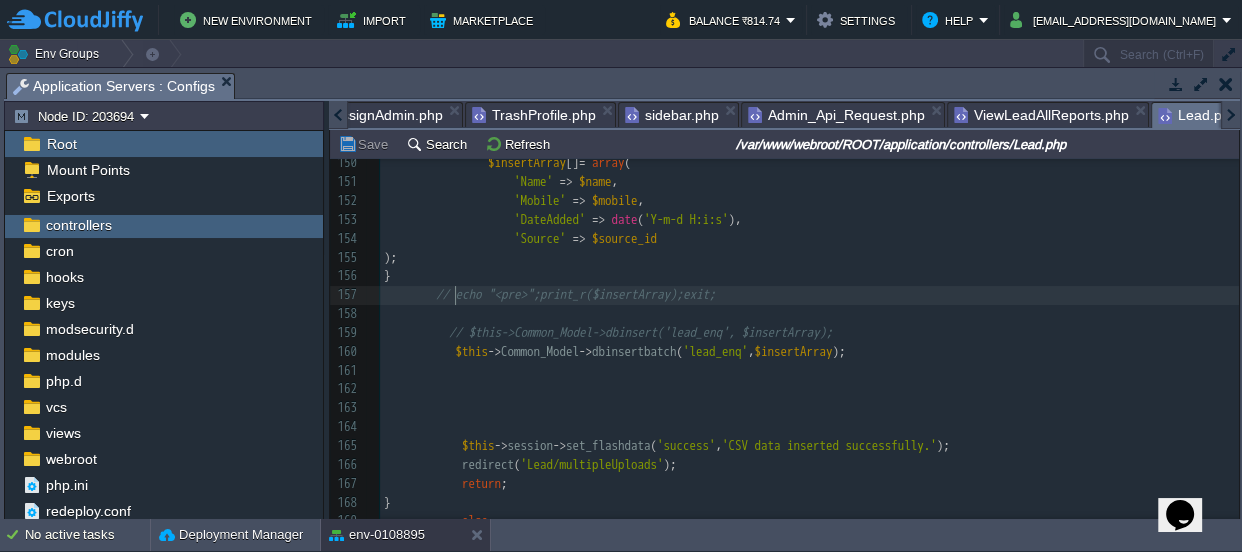 type on "//" 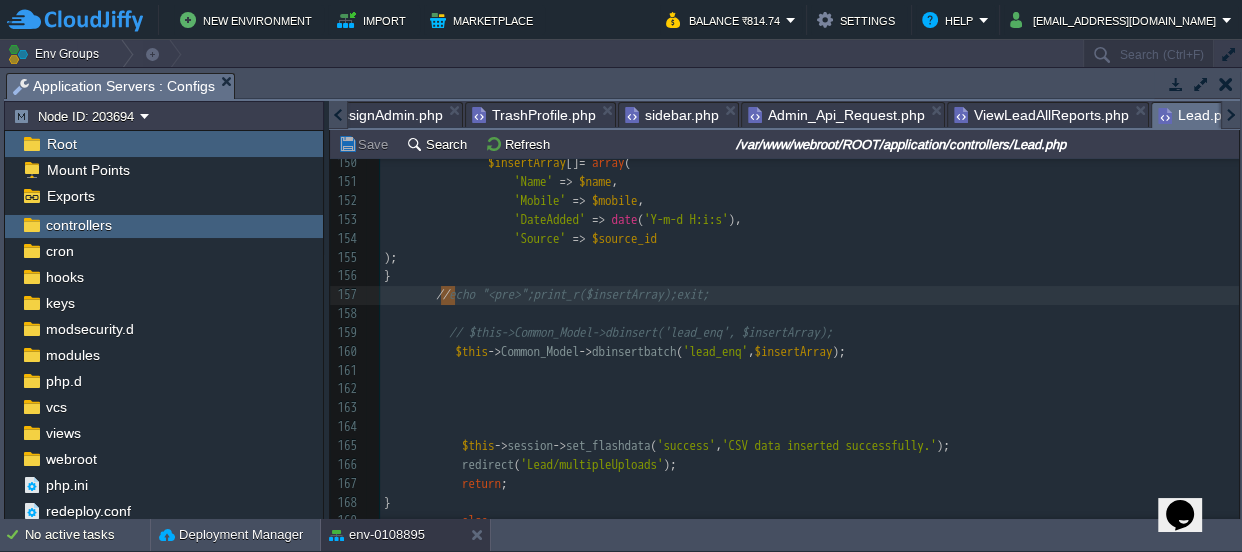 drag, startPoint x: 456, startPoint y: 287, endPoint x: 441, endPoint y: 287, distance: 15 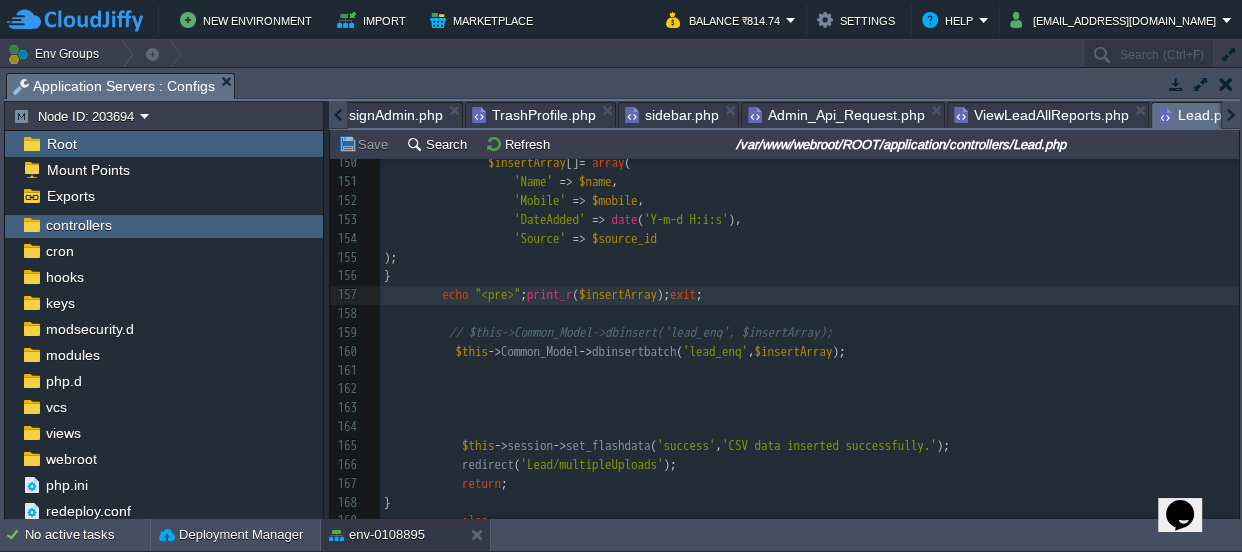 click on "xxxxxxxxxx      }   130 ​ 131 ​ 132                  $file   =   $_FILES [ 'UploadExcel' ][ 'tmp_name' ]; 133 ​ 134                  $csvData   =   array (); 135                  $handle   =   fopen ( $file ,  "r" ); 136 ​ 137                  while  (( $row   =   fgetcsv ( $handle ,  1000 ,  "," ))  !==   FALSE ) { 138                      $csvData []  =   $row ; 139                 } 140 ​ 141                  fclose ( $handle ); 142 ​ 143                  $insertArray   =   array ();  // To store all data before DB insert 144 ​ 145                  for  ( $i   =   1 ;  $i   <   count ( $csvData );  $i ++ ) {   // Start from 1 to skip header 146 ​ 147                  $name   =   $csvData [ $i ][ 0 ]; 148                  $mobile   =   $csvData [ $i ][ 1 ]; 149 ​ 150                  $insertArray []  =   array ( 151                      'Name'   =>   $name , 152" at bounding box center [809, 238] 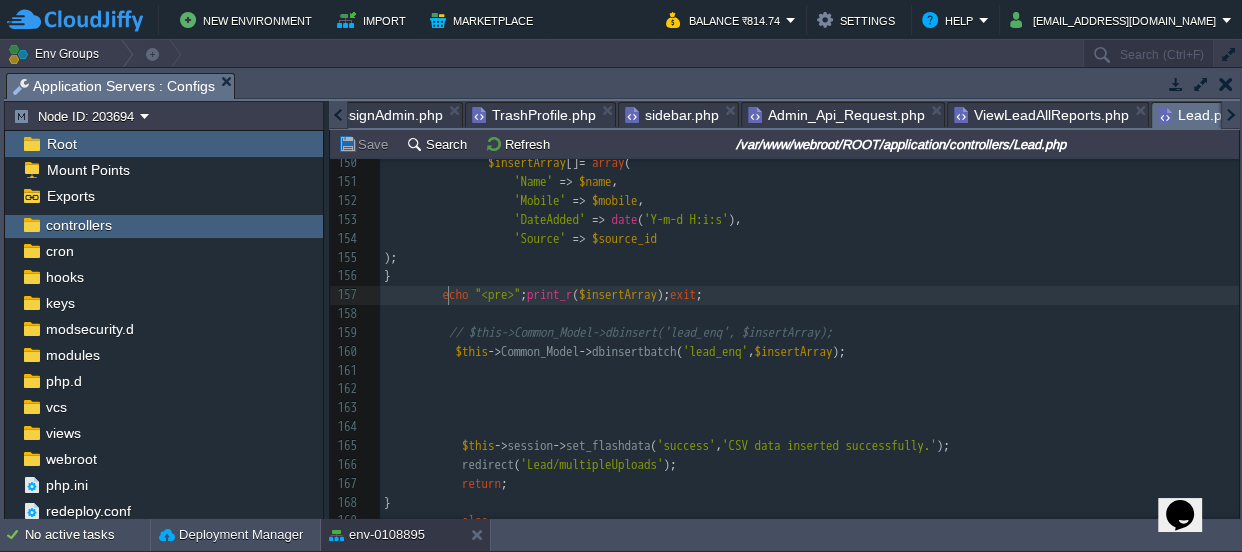 type on "//" 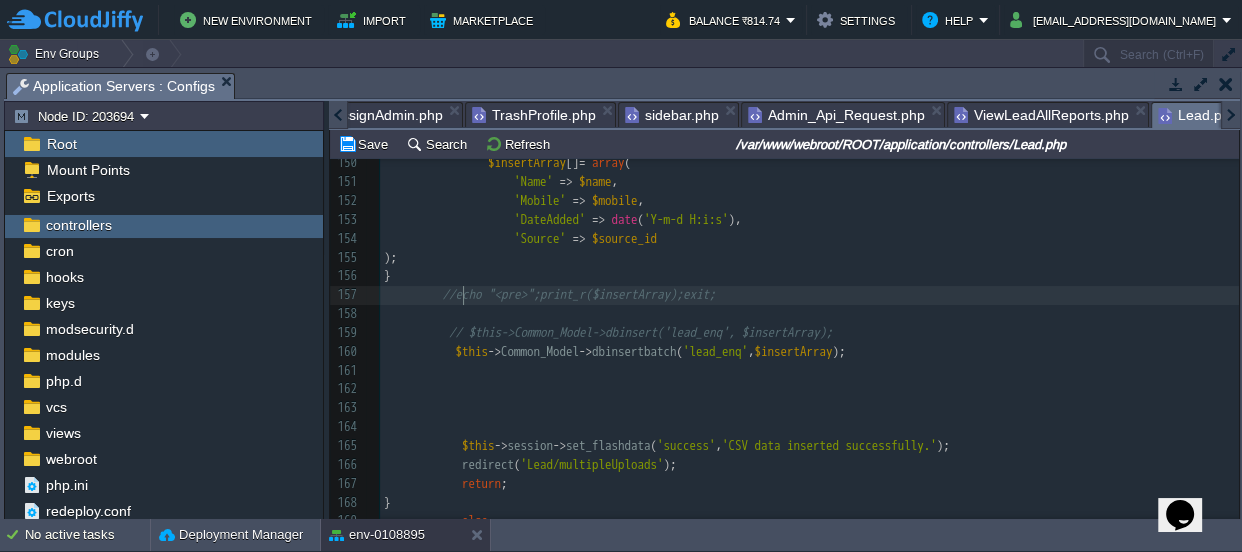 scroll, scrollTop: 6, scrollLeft: 13, axis: both 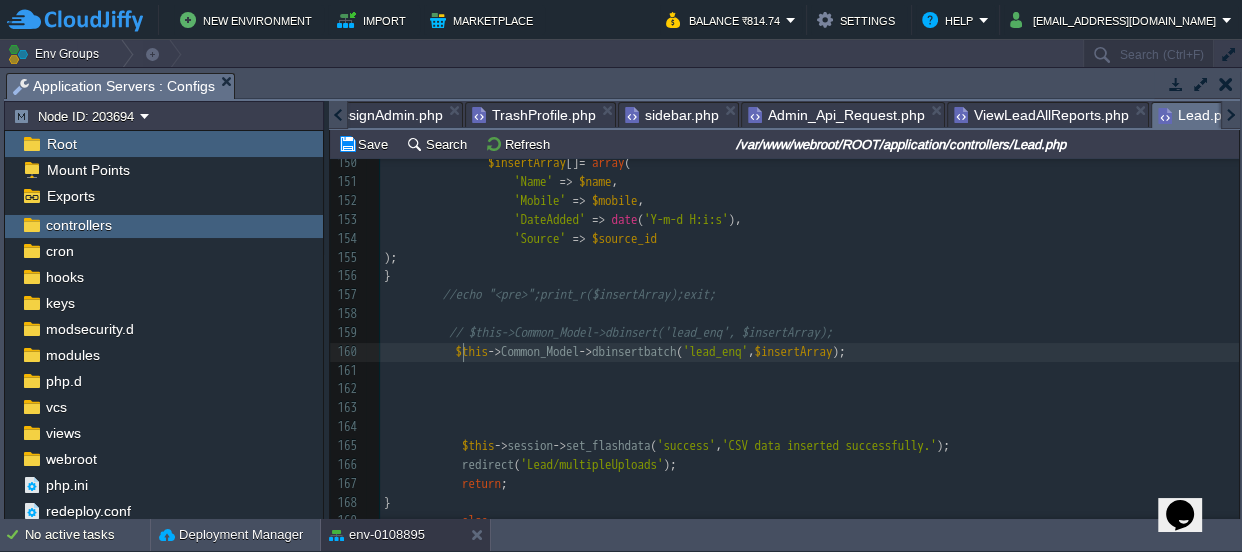click on "xxxxxxxxxx      }   130 ​ 131 ​ 132                  $file   =   $_FILES [ 'UploadExcel' ][ 'tmp_name' ]; 133 ​ 134                  $csvData   =   array (); 135                  $handle   =   fopen ( $file ,  "r" ); 136 ​ 137                  while  (( $row   =   fgetcsv ( $handle ,  1000 ,  "," ))  !==   FALSE ) { 138                      $csvData []  =   $row ; 139                 } 140 ​ 141                  fclose ( $handle ); 142 ​ 143                  $insertArray   =   array ();  // To store all data before DB insert 144 ​ 145                  for  ( $i   =   1 ;  $i   <   count ( $csvData );  $i ++ ) {   // Start from 1 to skip header 146 ​ 147                  $name   =   $csvData [ $i ][ 0 ]; 148                  $mobile   =   $csvData [ $i ][ 1 ]; 149 ​ 150                  $insertArray []  =   array ( 151                      'Name'   =>   $name , 152" at bounding box center [809, 238] 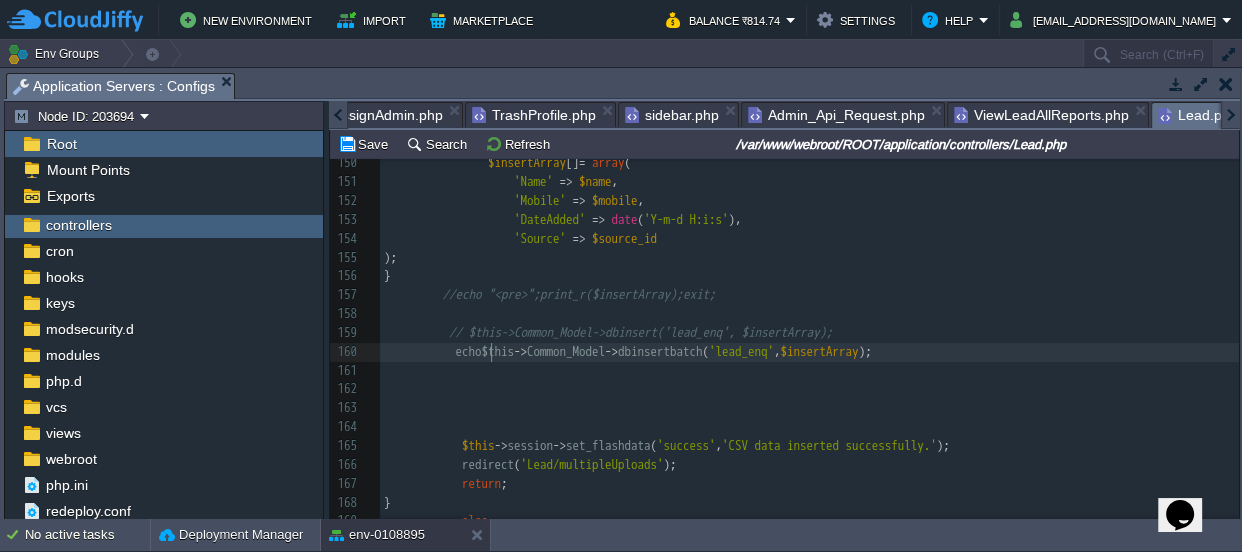 type on "echo" 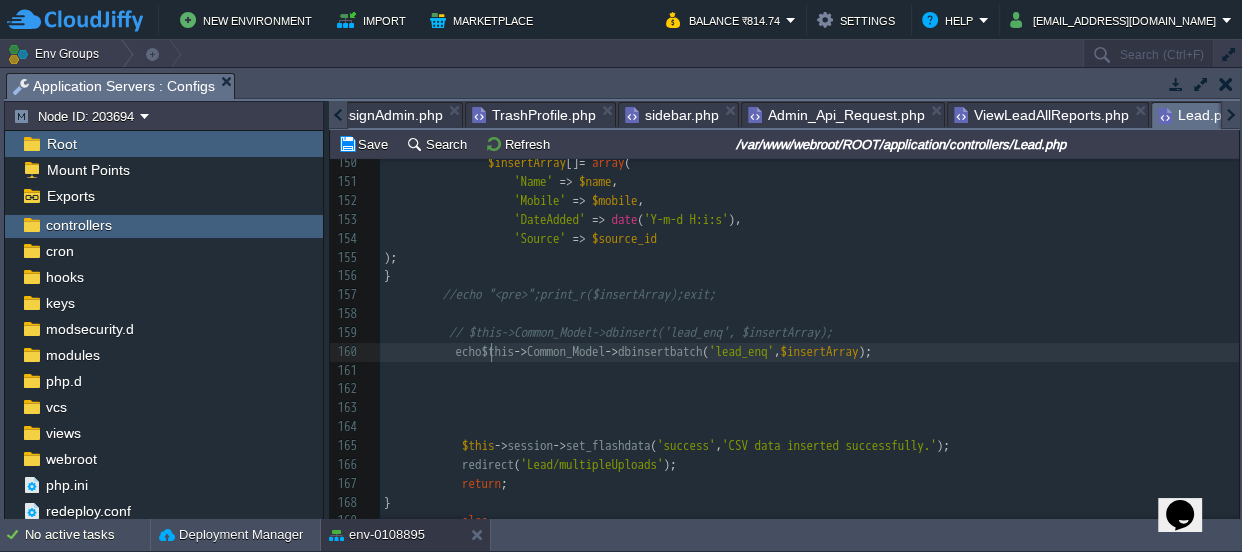 scroll, scrollTop: 6, scrollLeft: 35, axis: both 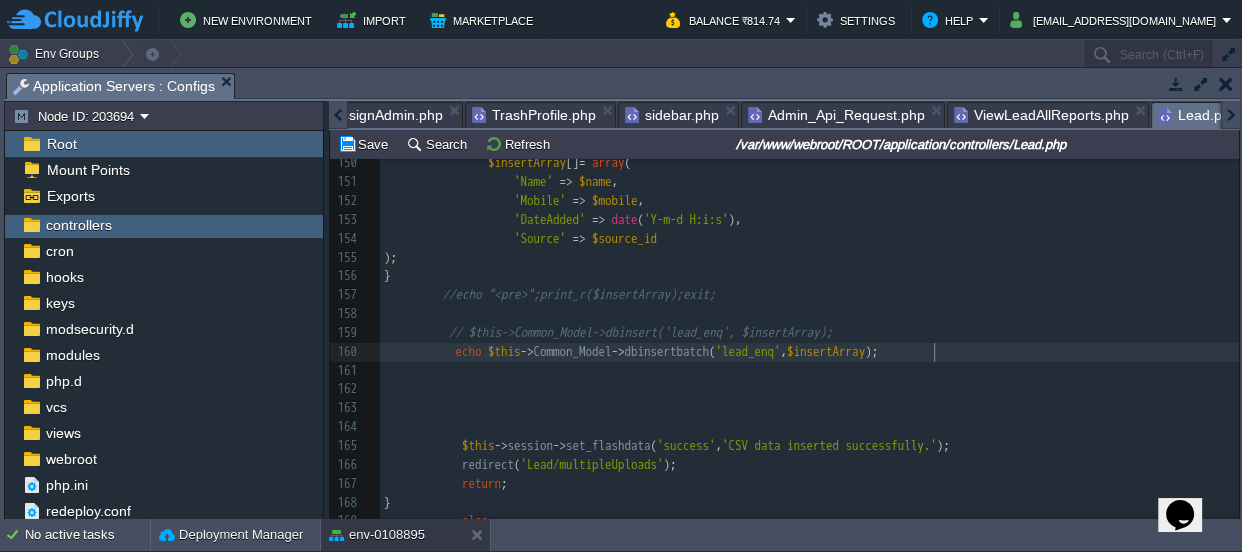 click on "echo   $this -> Common_Model -> dbinsertbatch ( 'lead_enq' ,  $insertArray );" at bounding box center [809, 352] 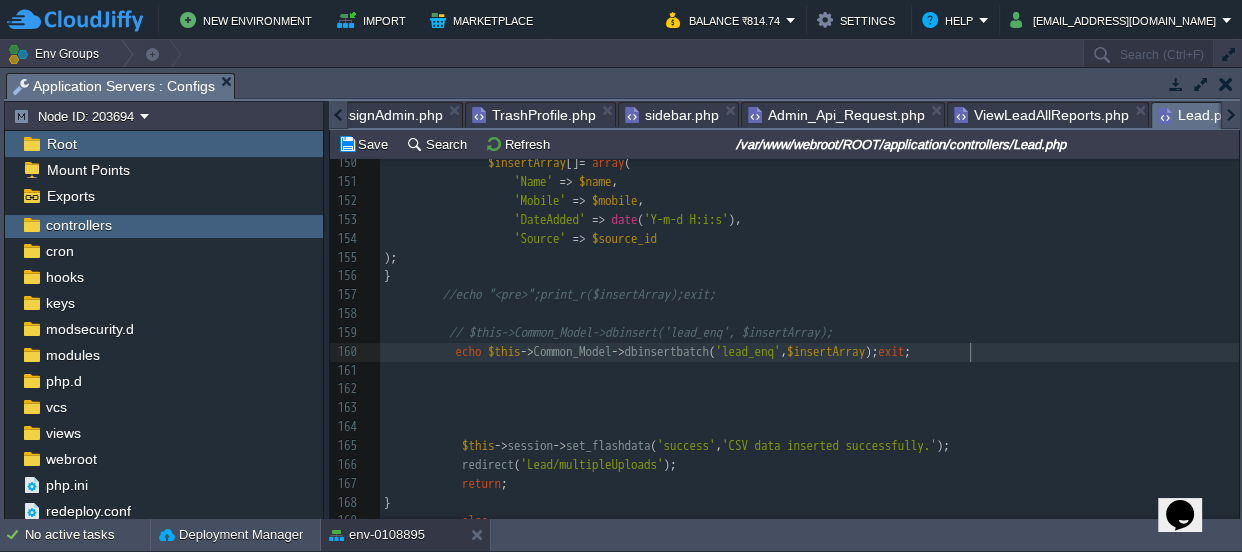 scroll, scrollTop: 6, scrollLeft: 35, axis: both 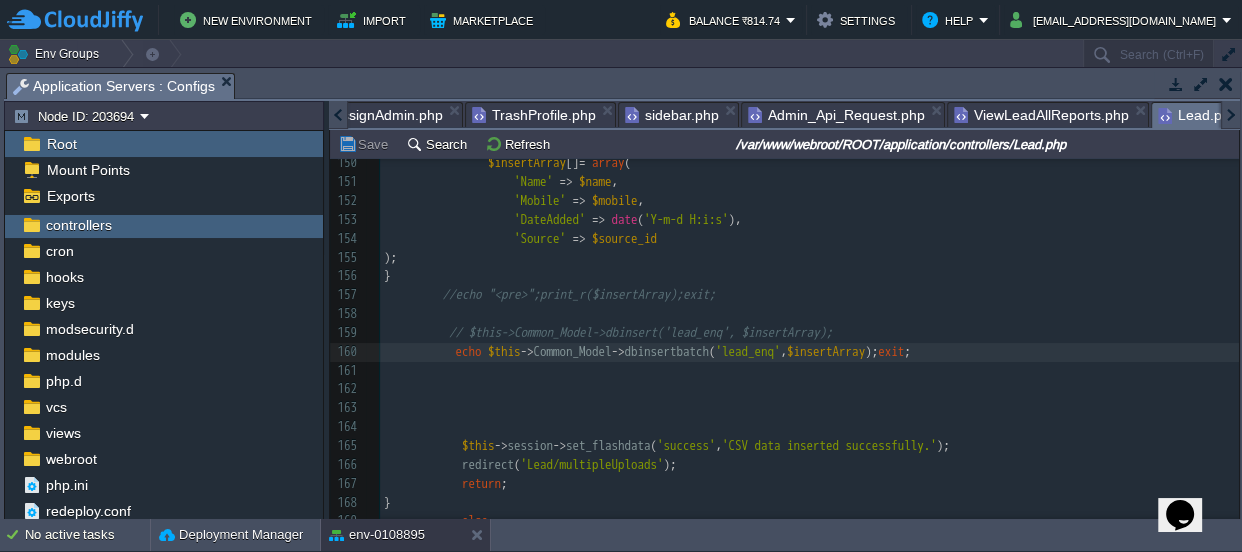type on "exit;" 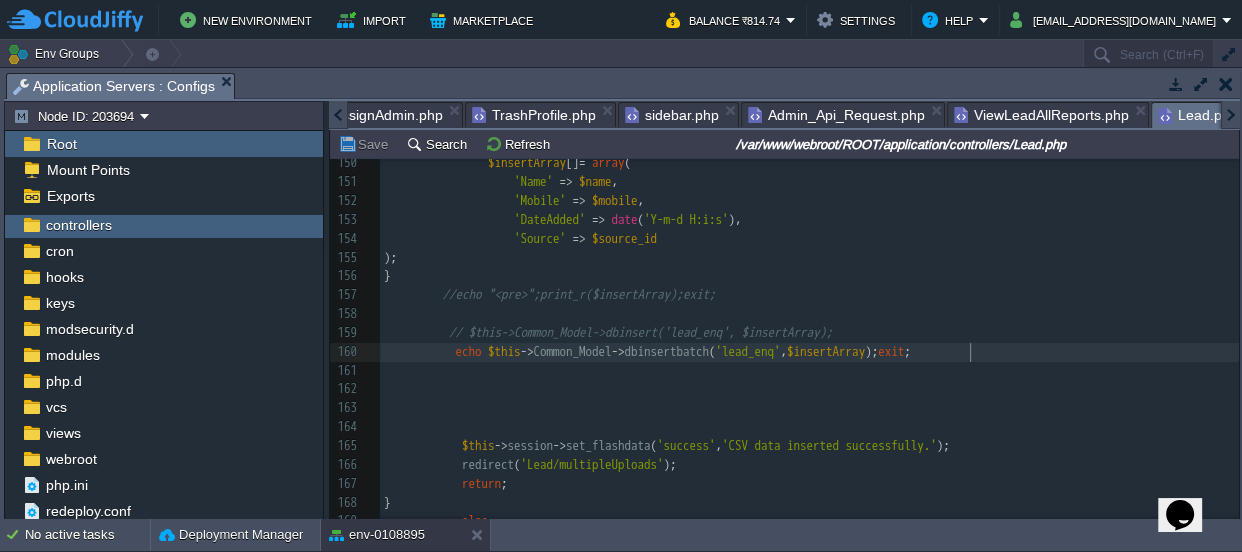 scroll, scrollTop: 2751, scrollLeft: 0, axis: vertical 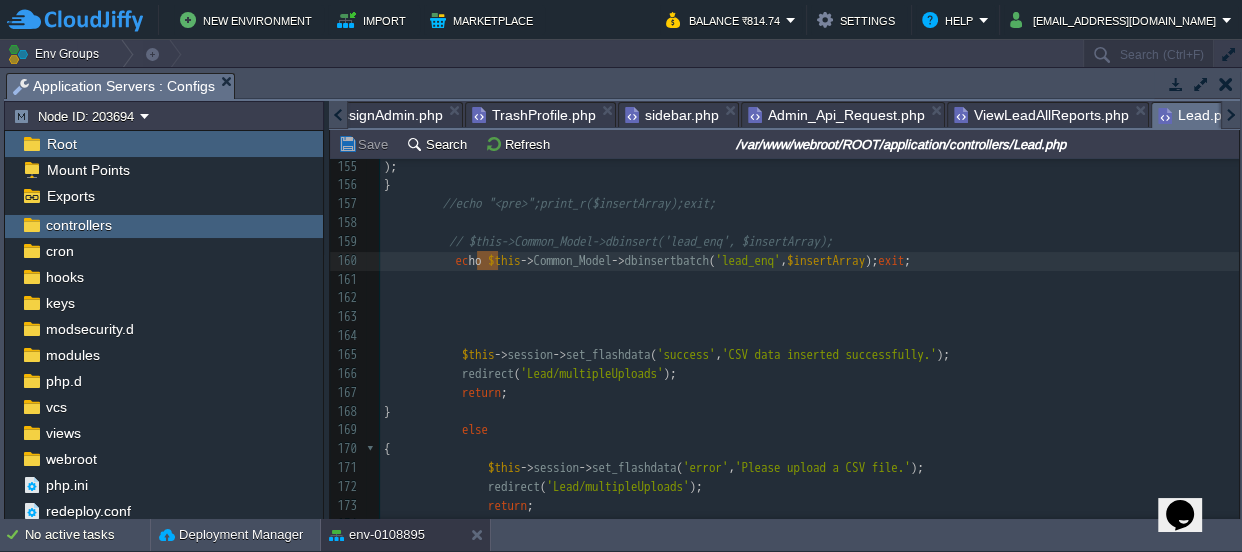 type on "echo" 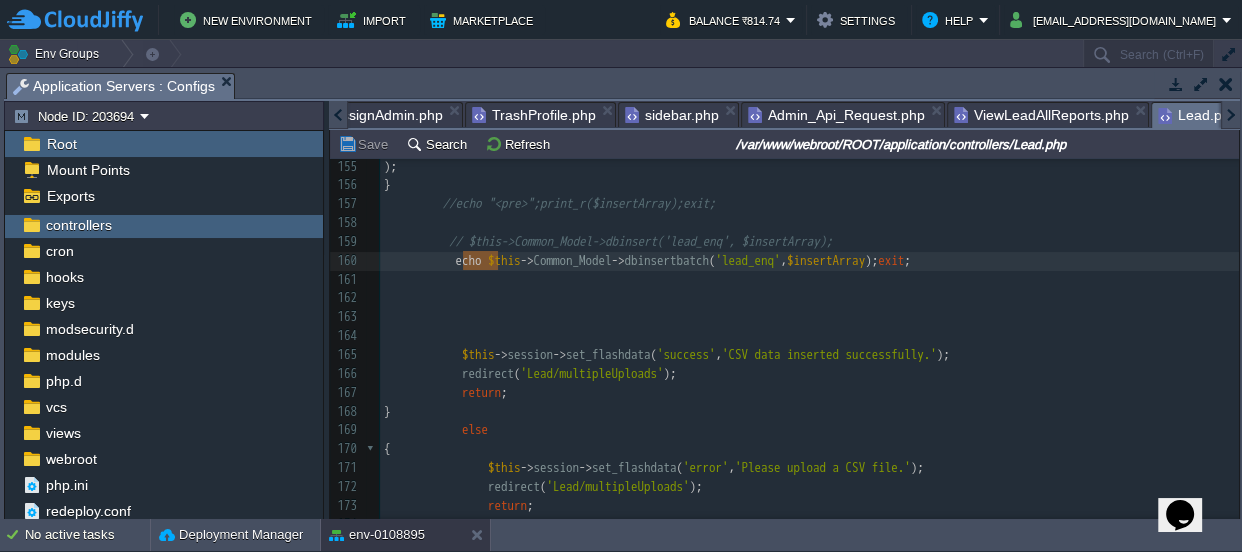drag, startPoint x: 497, startPoint y: 260, endPoint x: 461, endPoint y: 260, distance: 36 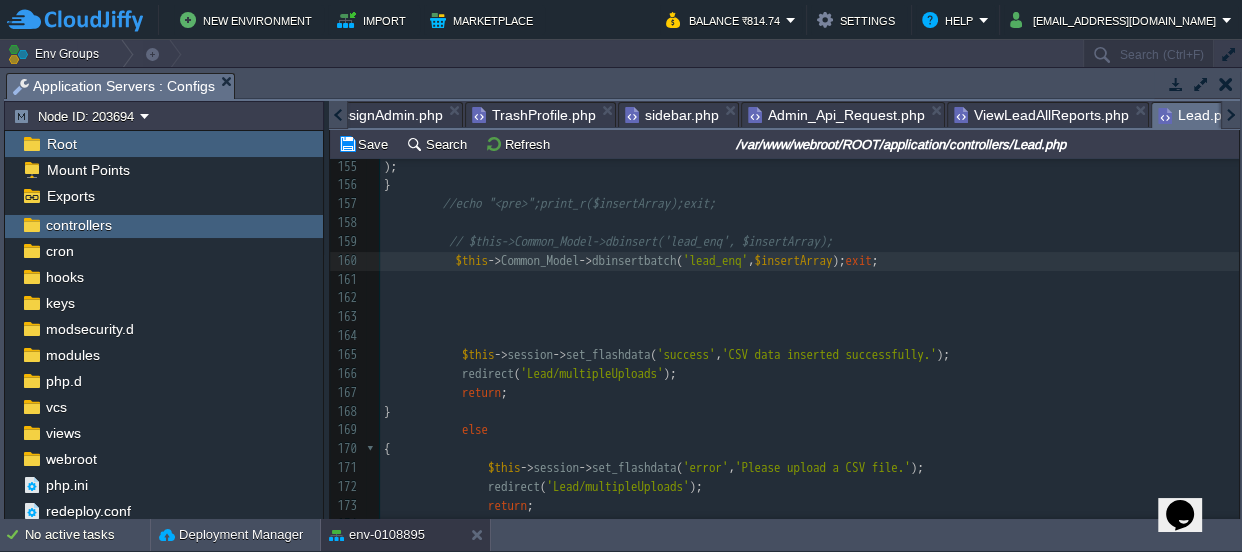 type on "echo" 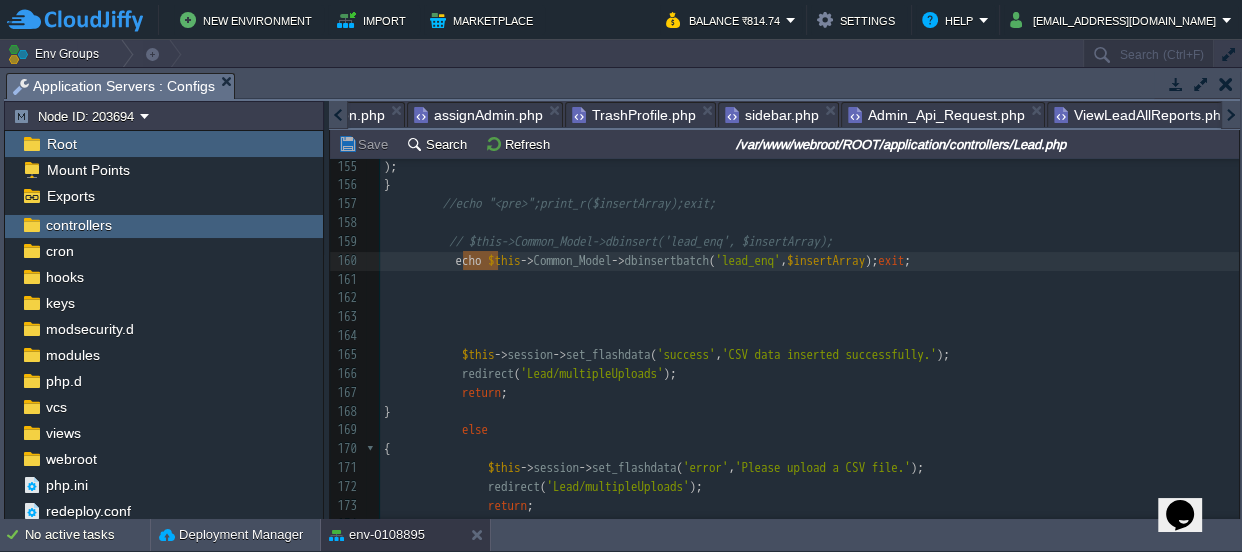 click at bounding box center [338, 115] 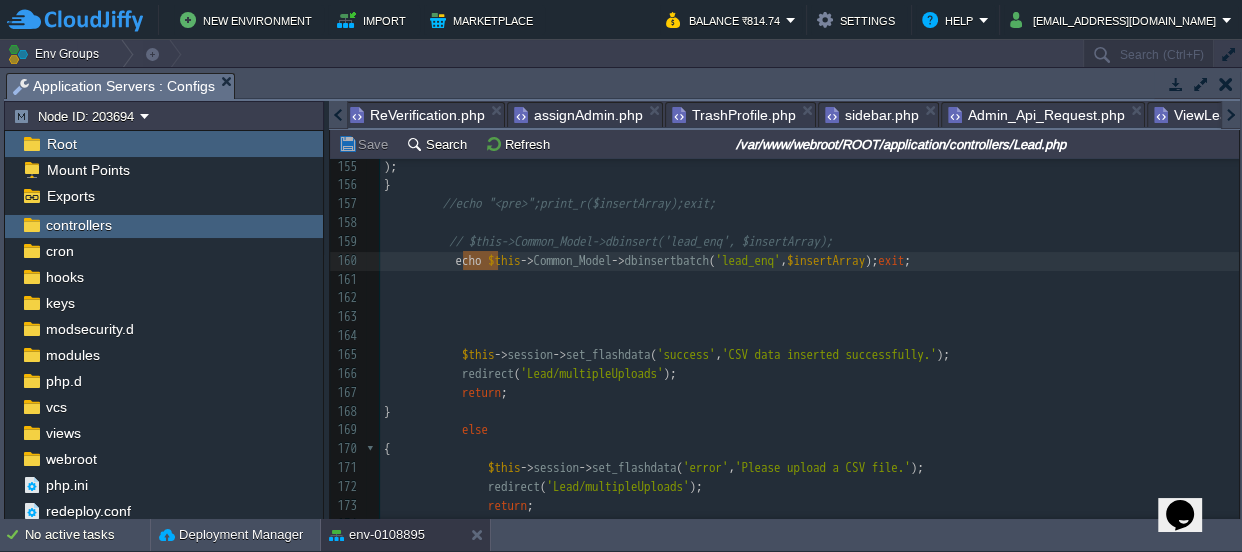 click at bounding box center (338, 115) 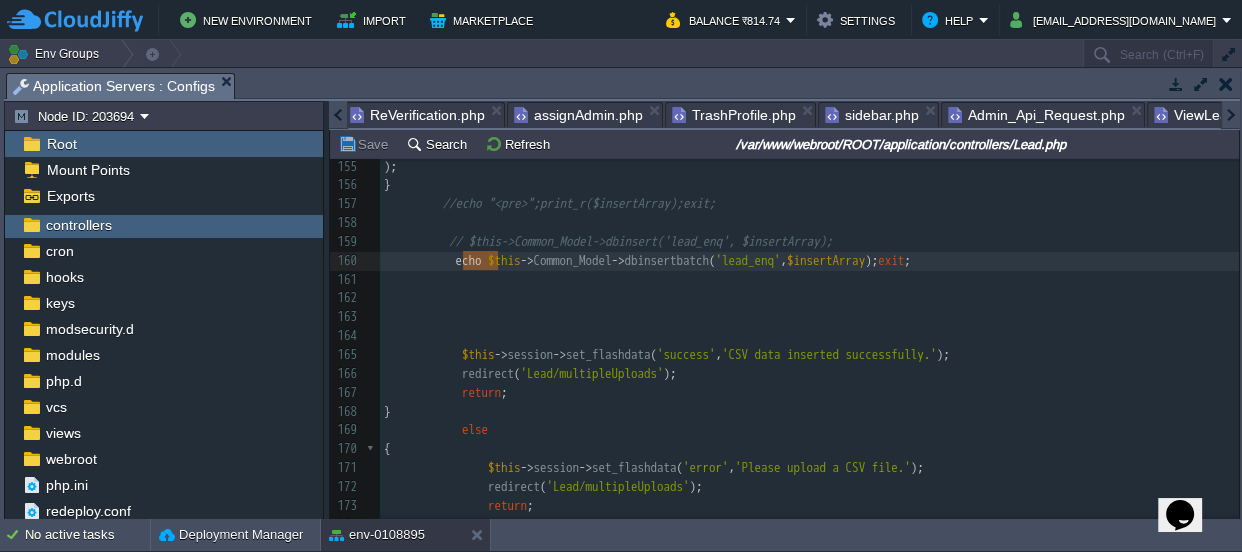 scroll, scrollTop: 0, scrollLeft: 0, axis: both 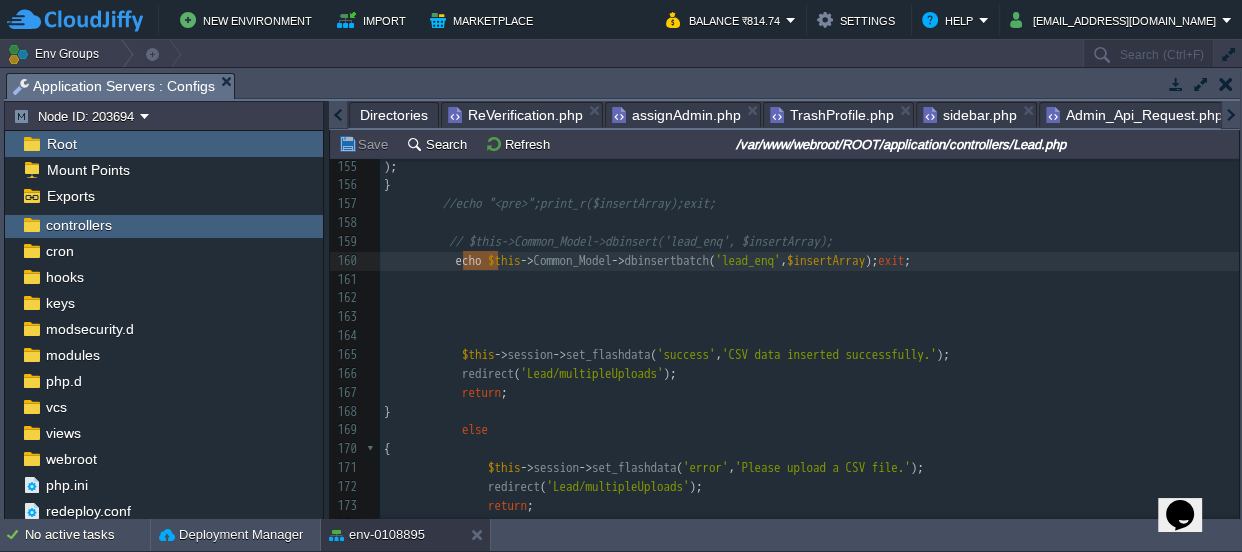 click at bounding box center [338, 115] 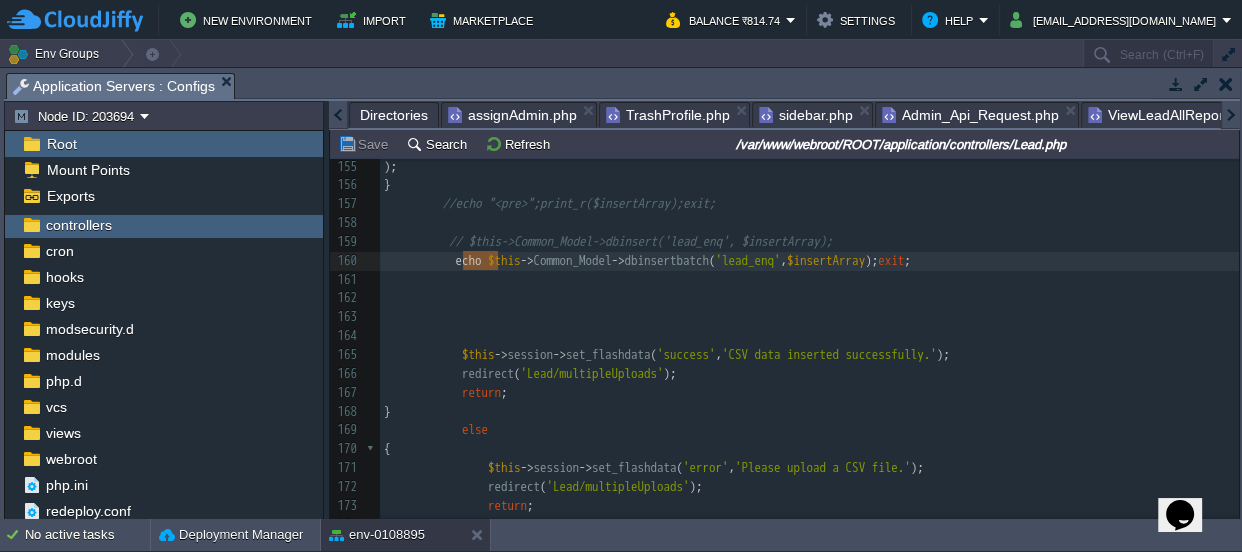 scroll, scrollTop: 0, scrollLeft: 137, axis: horizontal 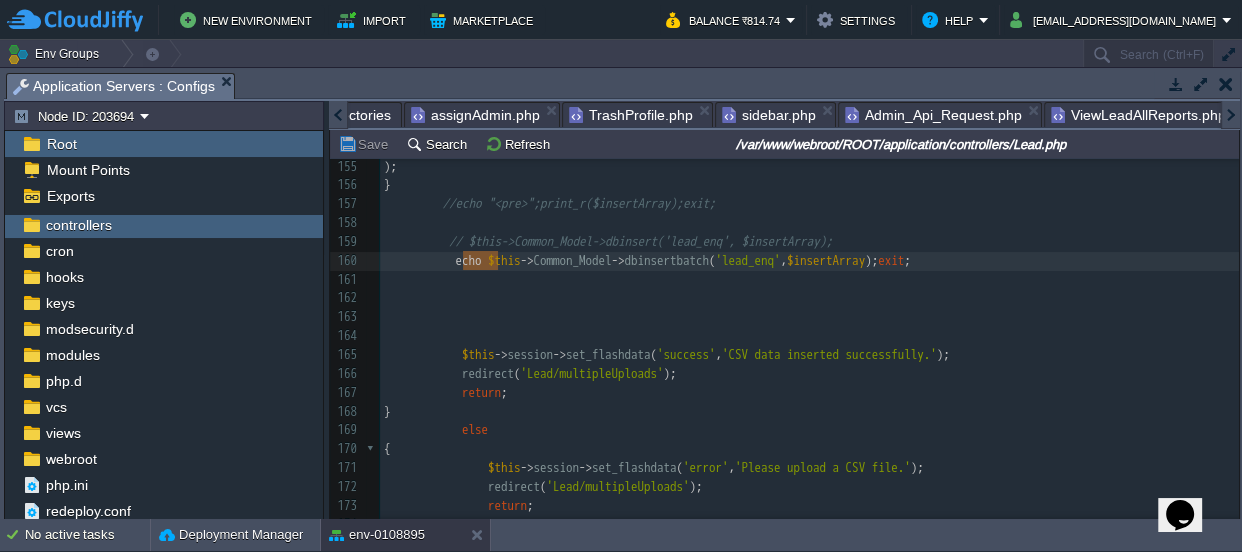 click at bounding box center (338, 115) 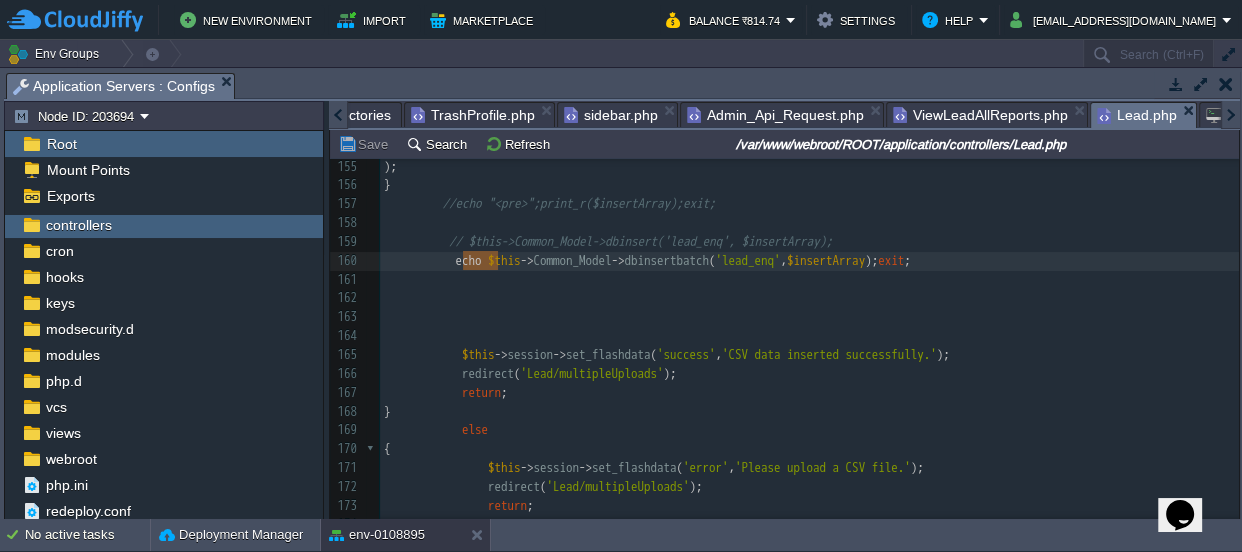 scroll, scrollTop: 0, scrollLeft: 0, axis: both 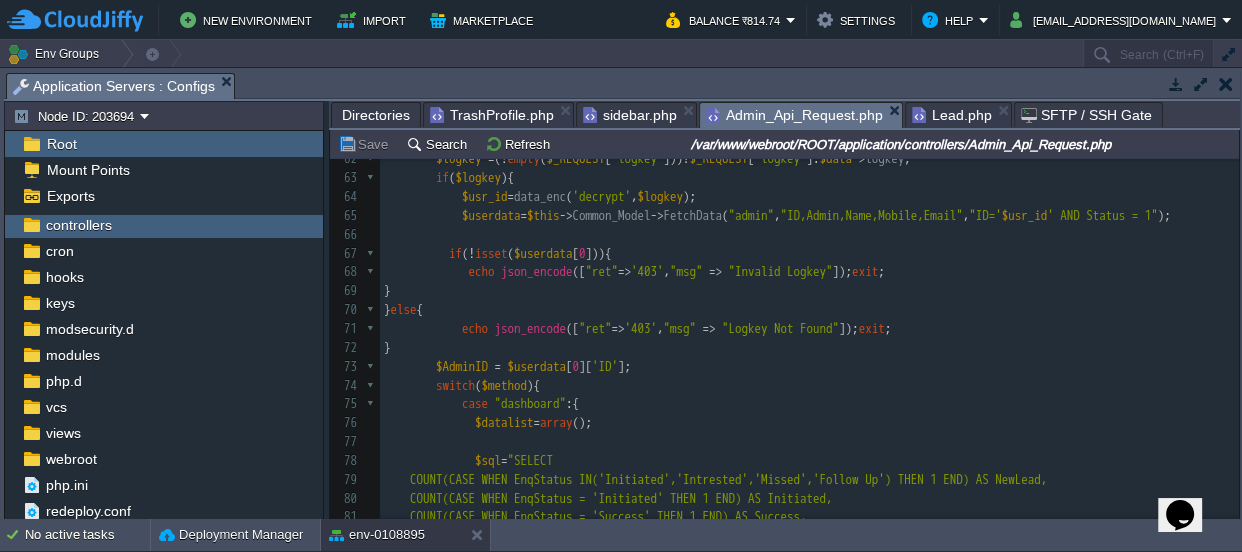 click on "Admin_Api_Request.php" at bounding box center (794, 115) 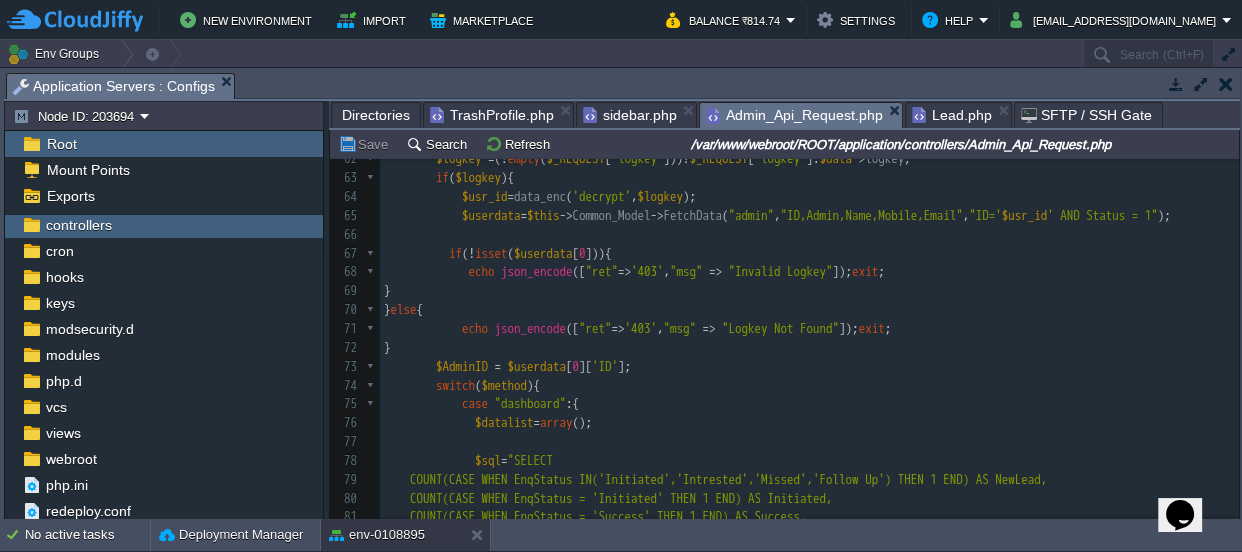 scroll, scrollTop: 1090, scrollLeft: 0, axis: vertical 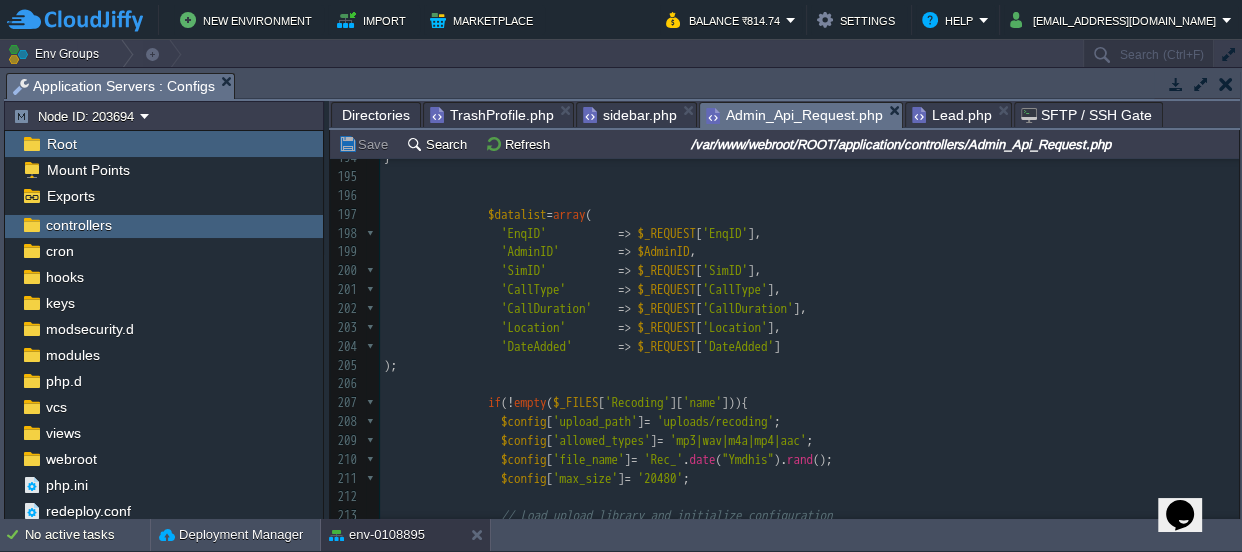 click at bounding box center (634, 346) 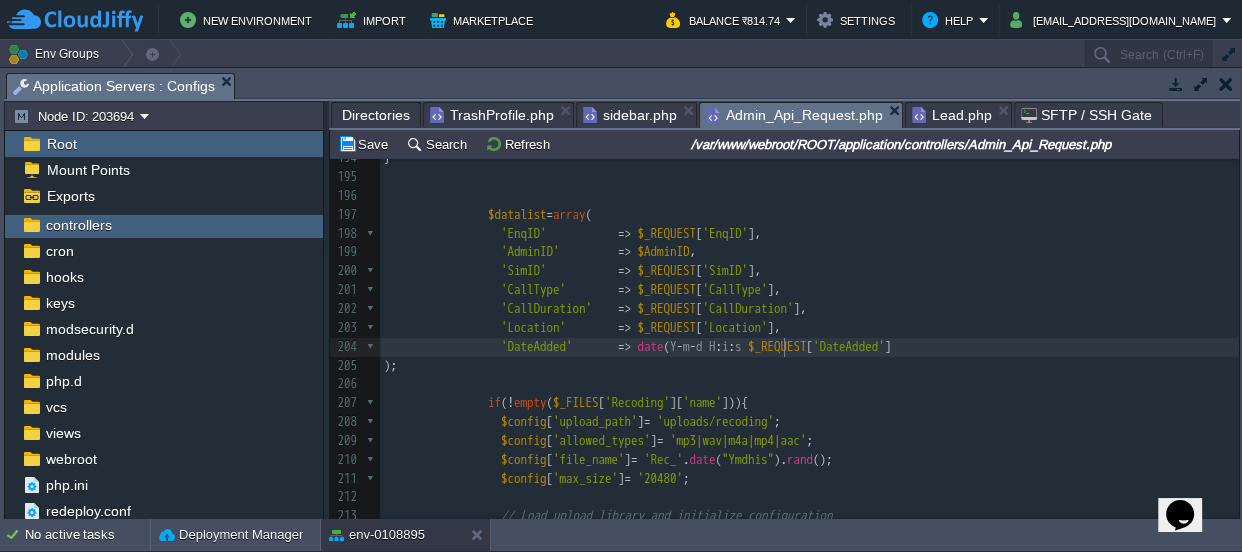 type on "date(Y-m-d H:i:s ," 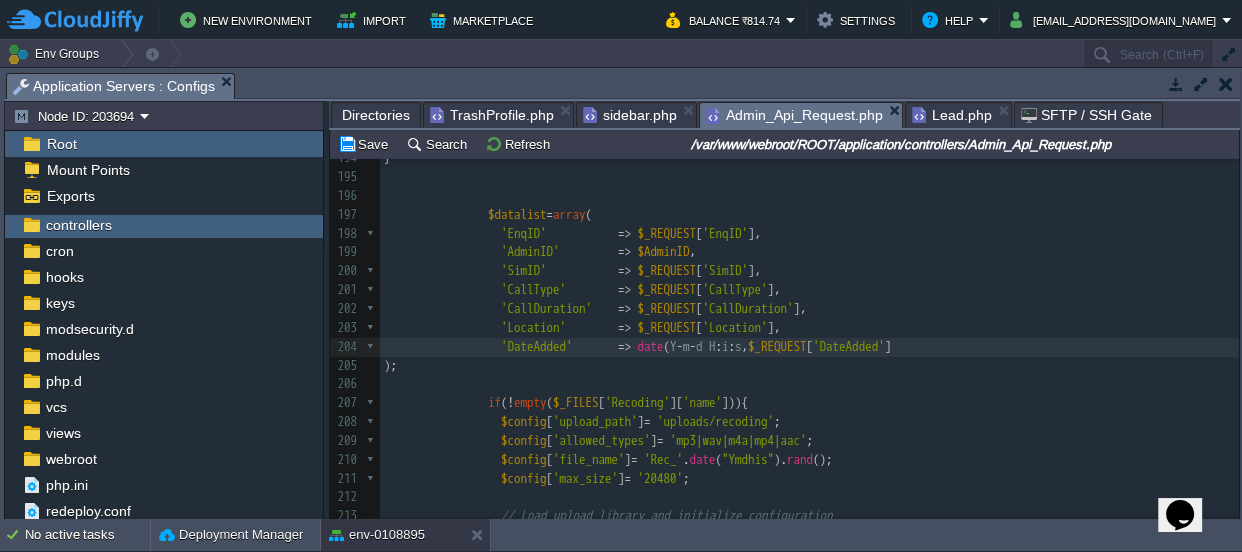 type on "'" 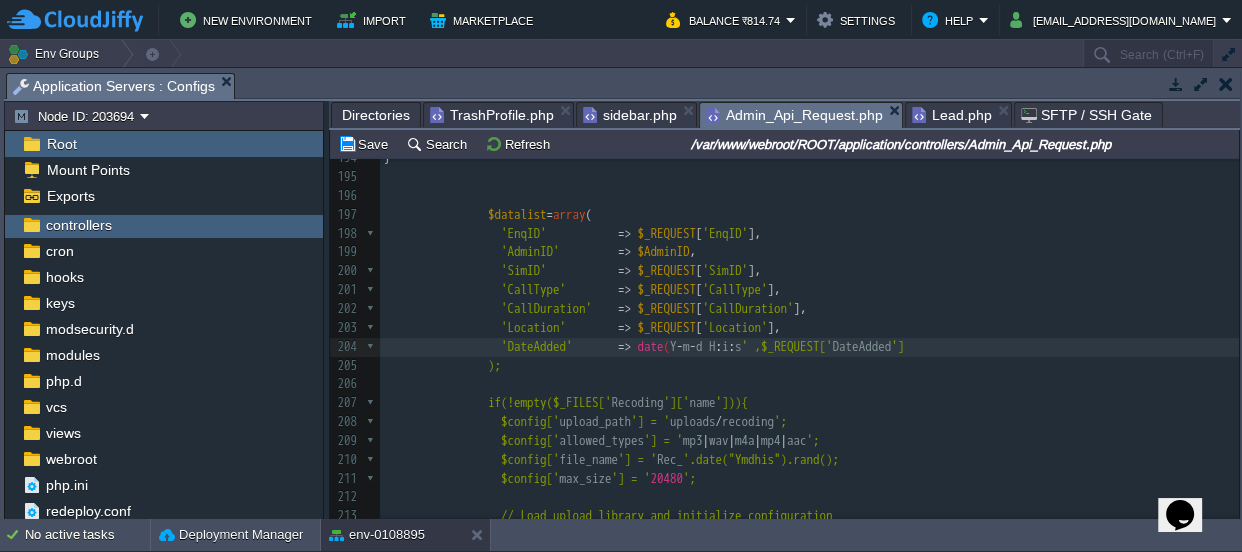 type on "'" 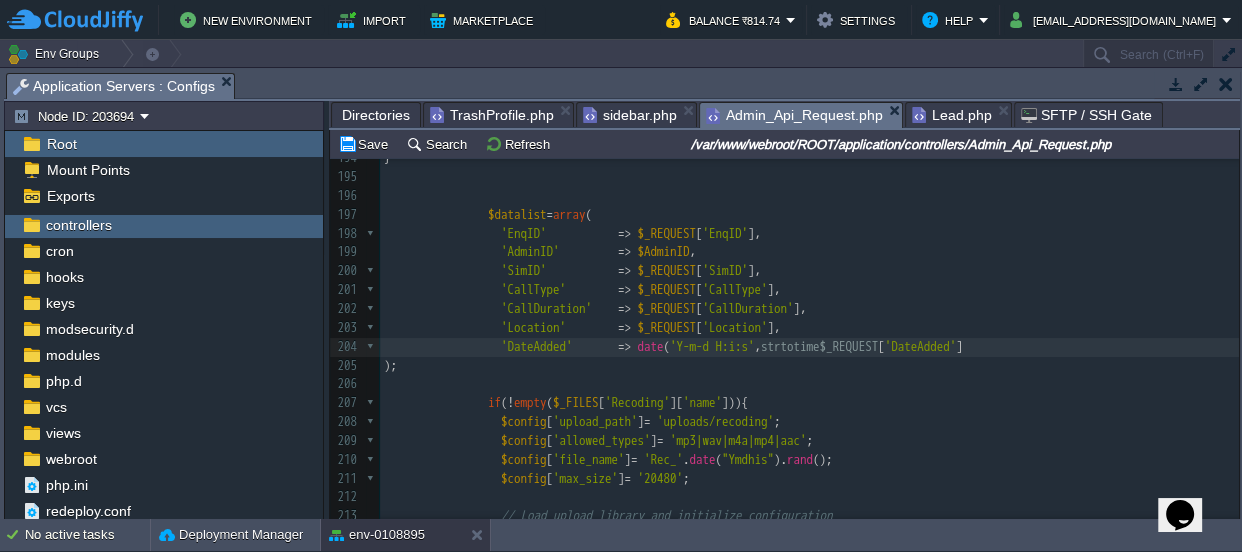 type on "strtotime(" 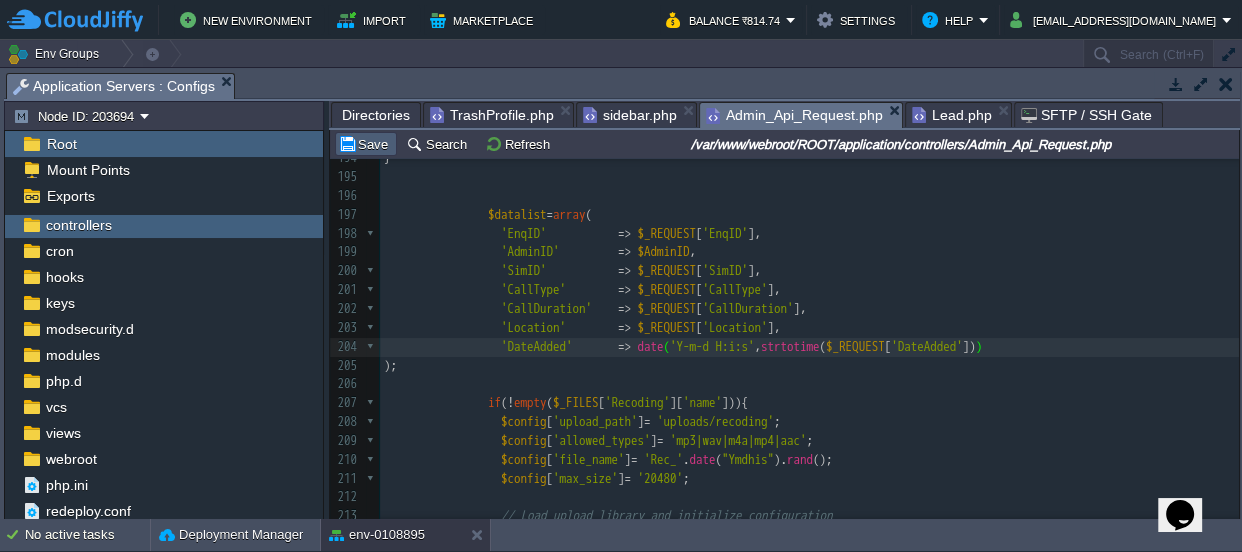 type on "))" 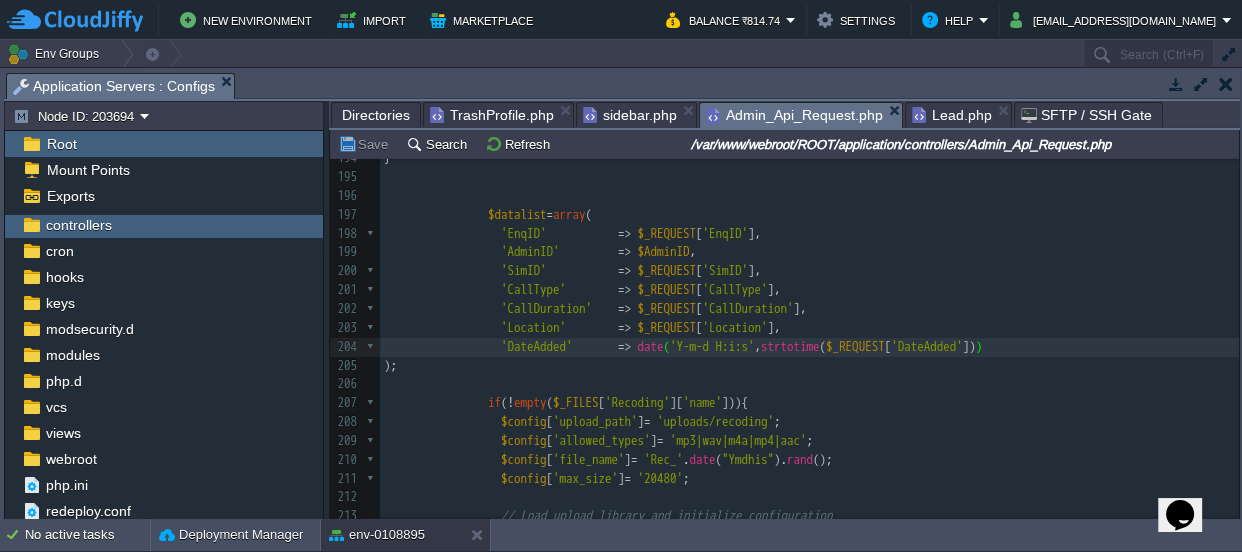 click on "sidebar.php" at bounding box center [630, 115] 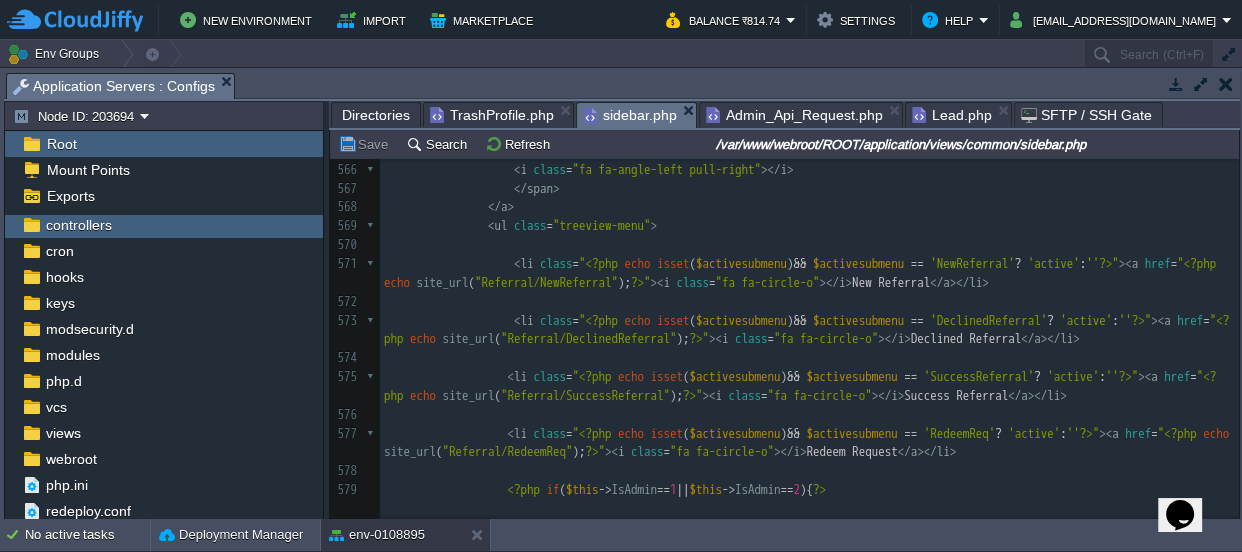 click on "Lead.php" at bounding box center [952, 115] 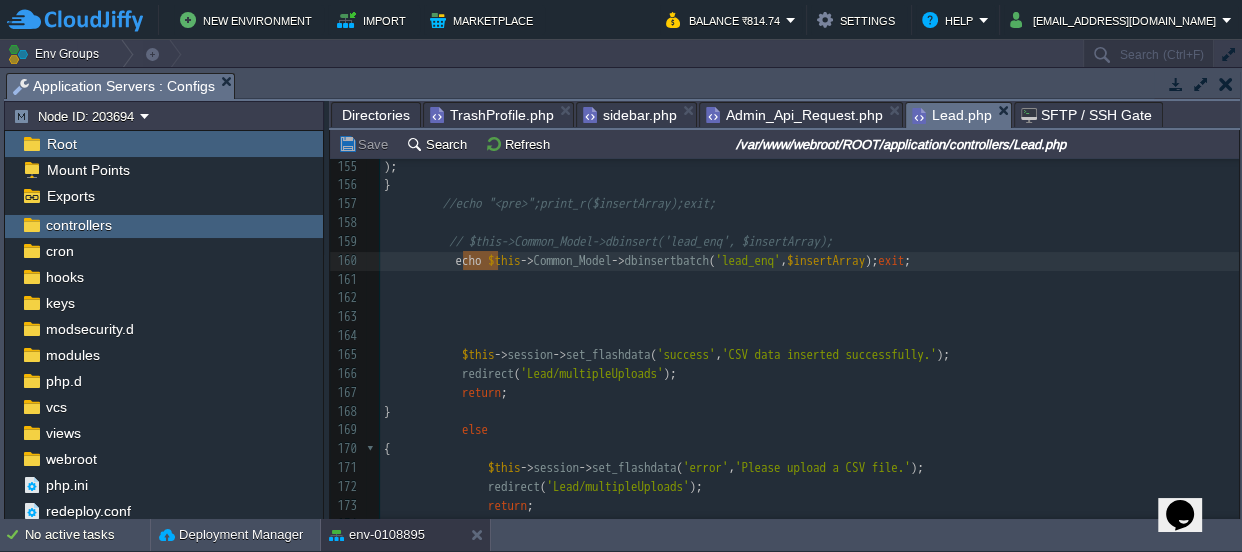 click on "TrashProfile.php" at bounding box center [492, 115] 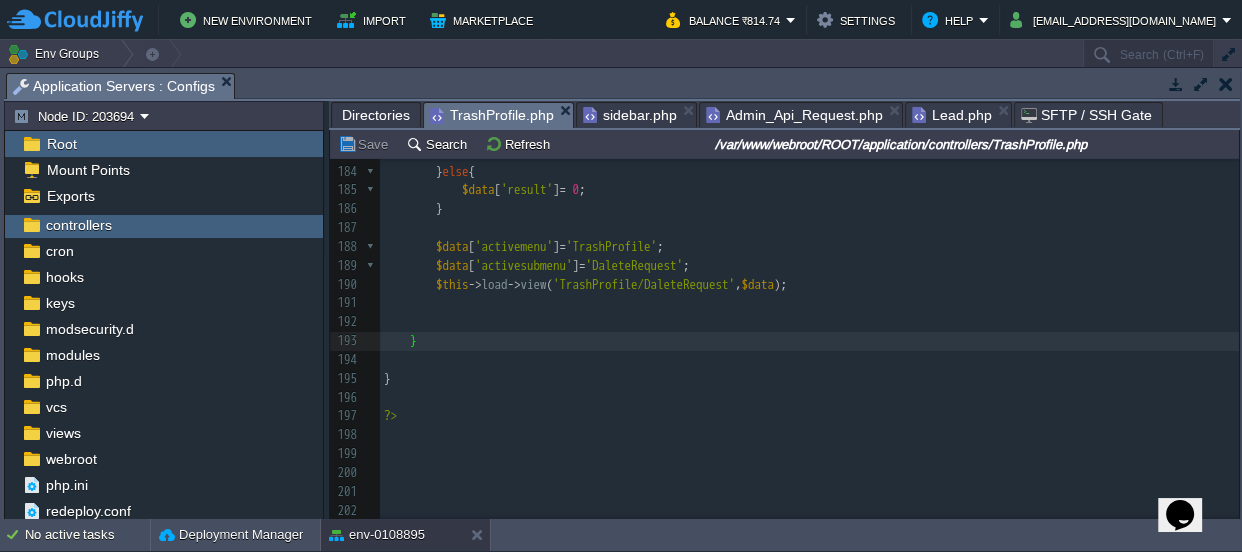 scroll, scrollTop: 3432, scrollLeft: 0, axis: vertical 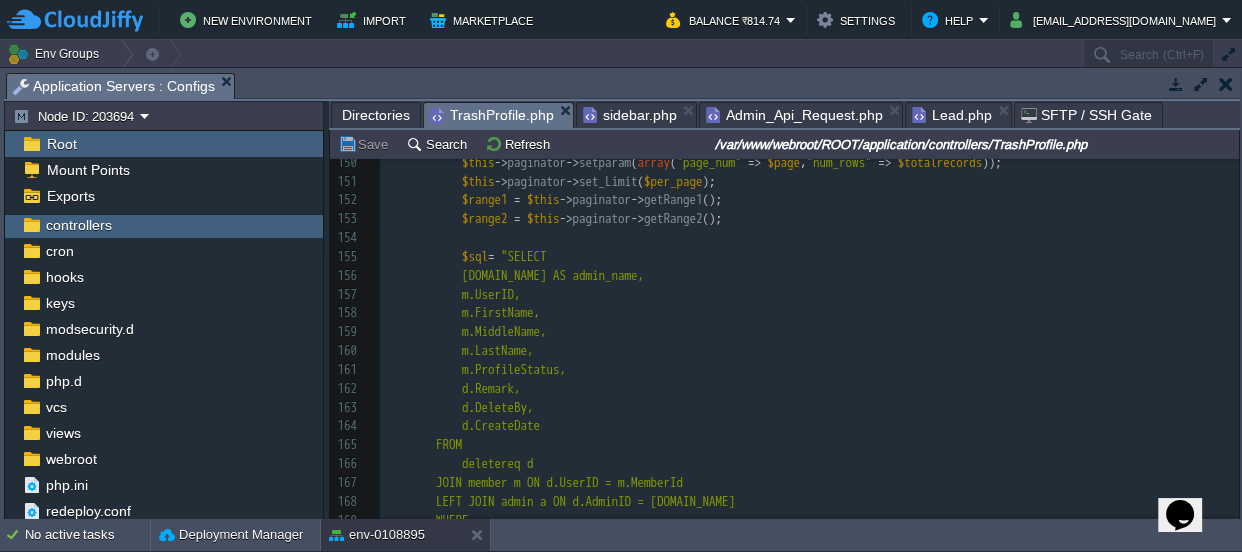 click on "Directories" at bounding box center (376, 115) 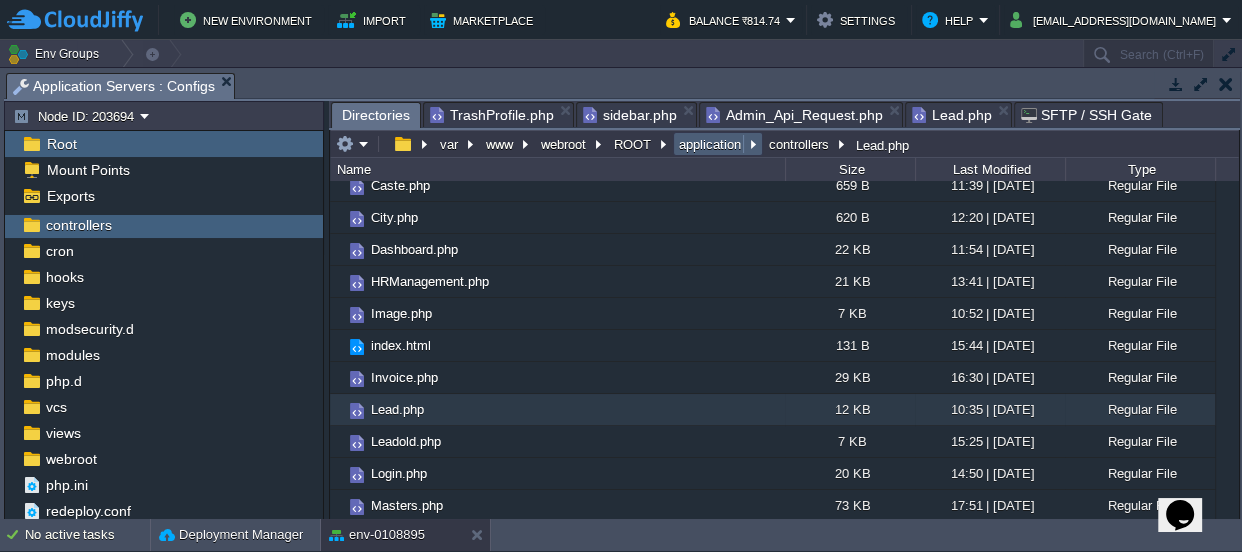 click on "application" at bounding box center (718, 144) 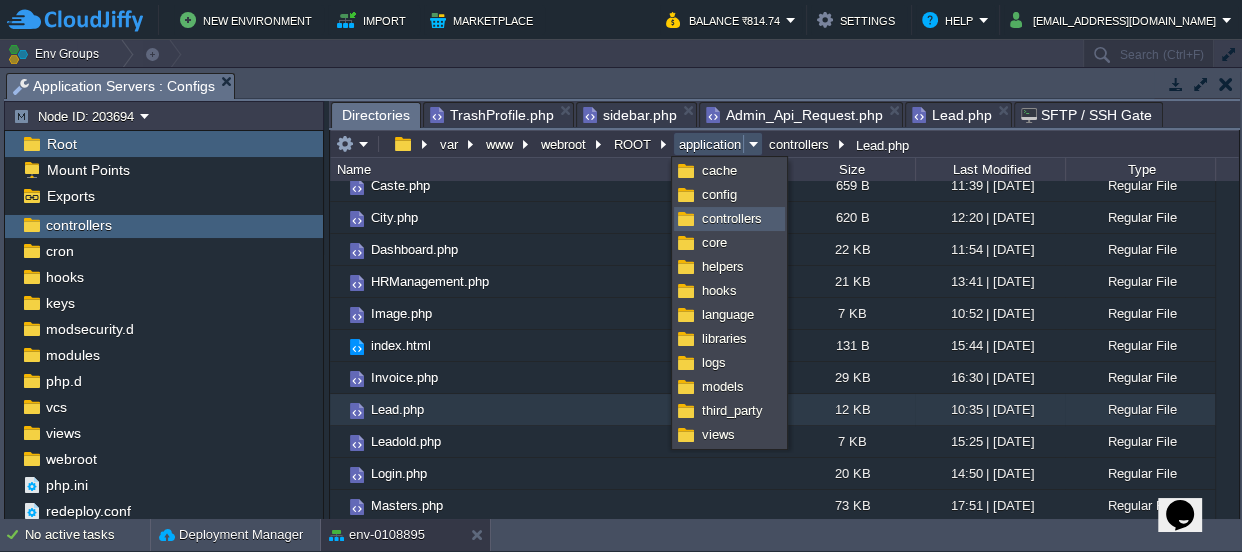 click on "controllers" at bounding box center [732, 218] 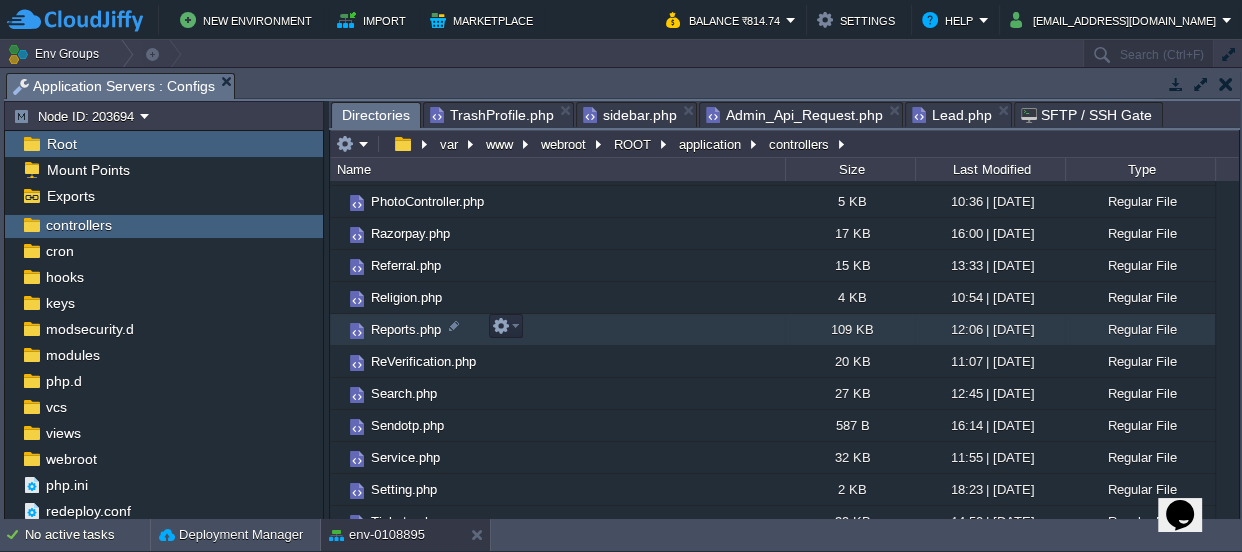 scroll, scrollTop: 948, scrollLeft: 0, axis: vertical 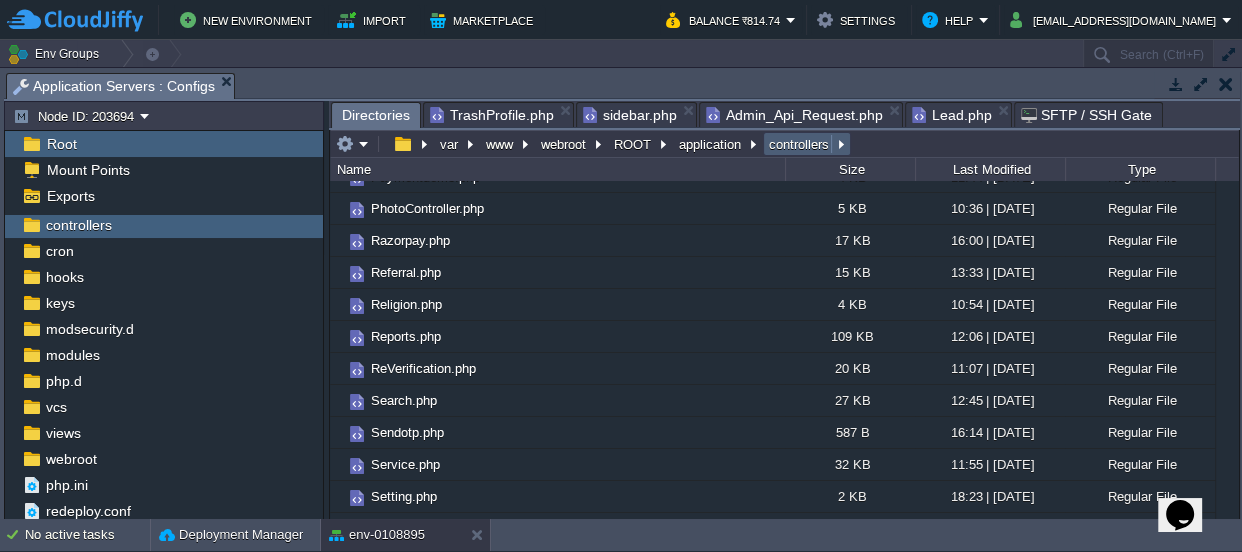 click on "controllers" at bounding box center [807, 144] 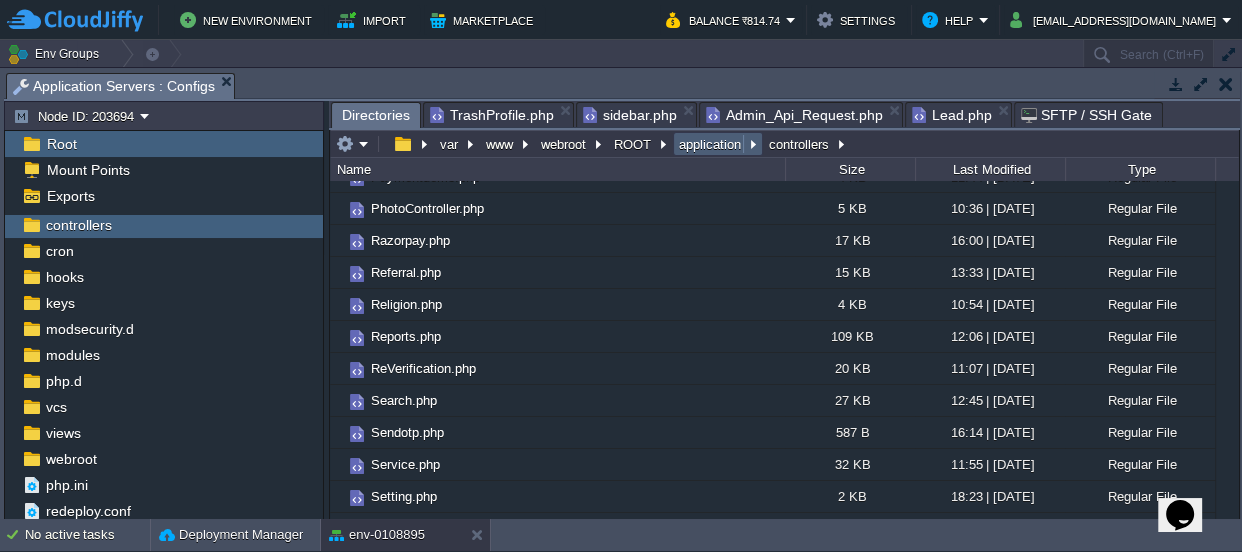 click on "application" at bounding box center [718, 144] 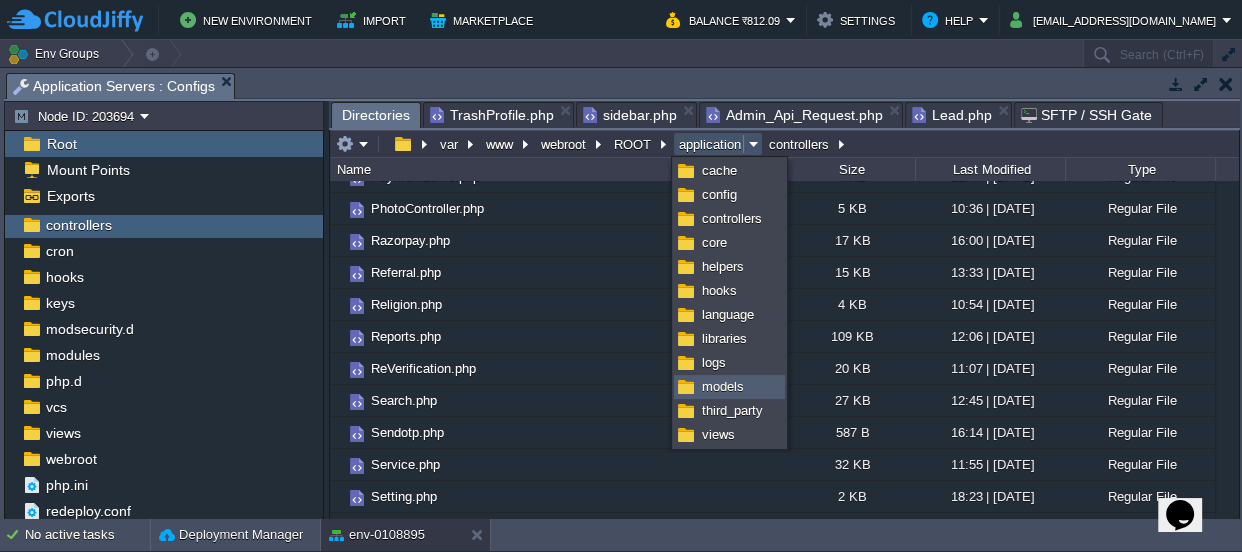 click on "models" at bounding box center [723, 386] 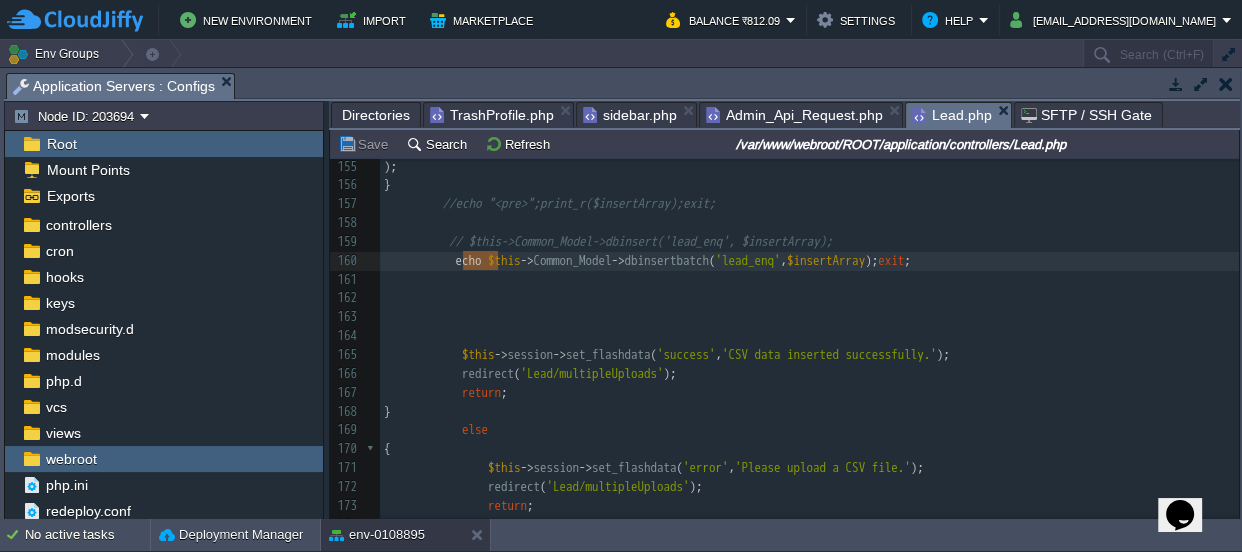 click on "Lead.php" at bounding box center (952, 115) 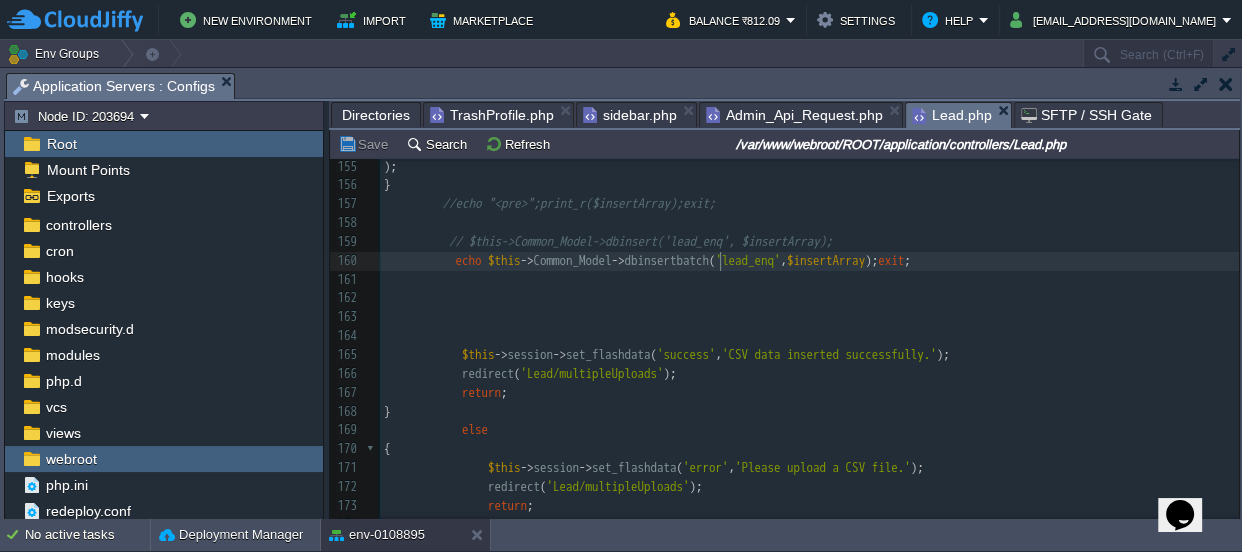 type on "dbinsertbatch" 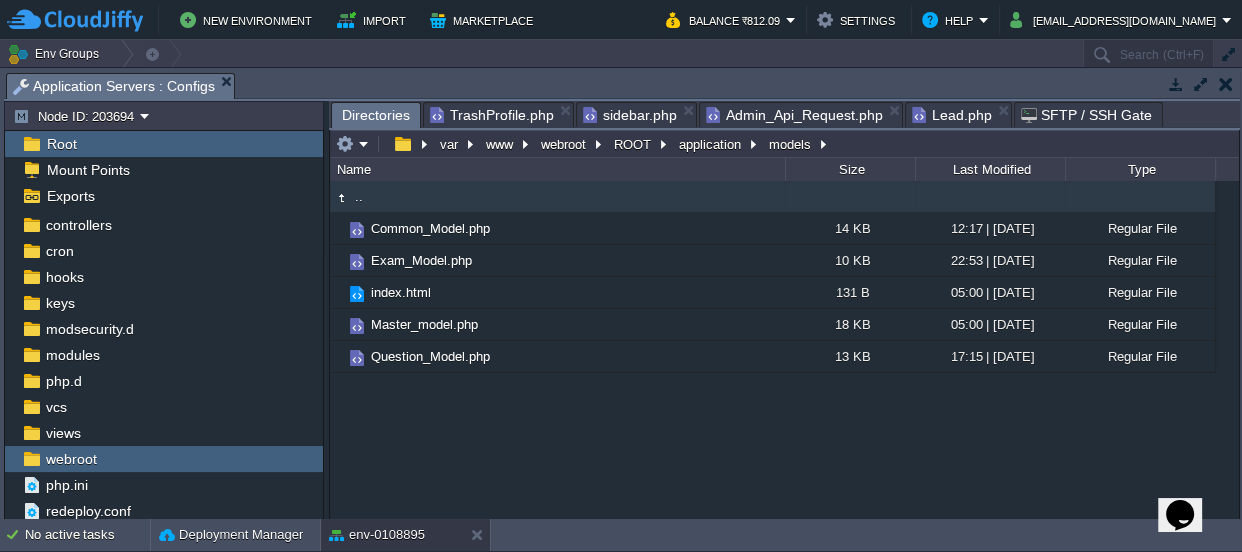 click on "Directories" at bounding box center (376, 115) 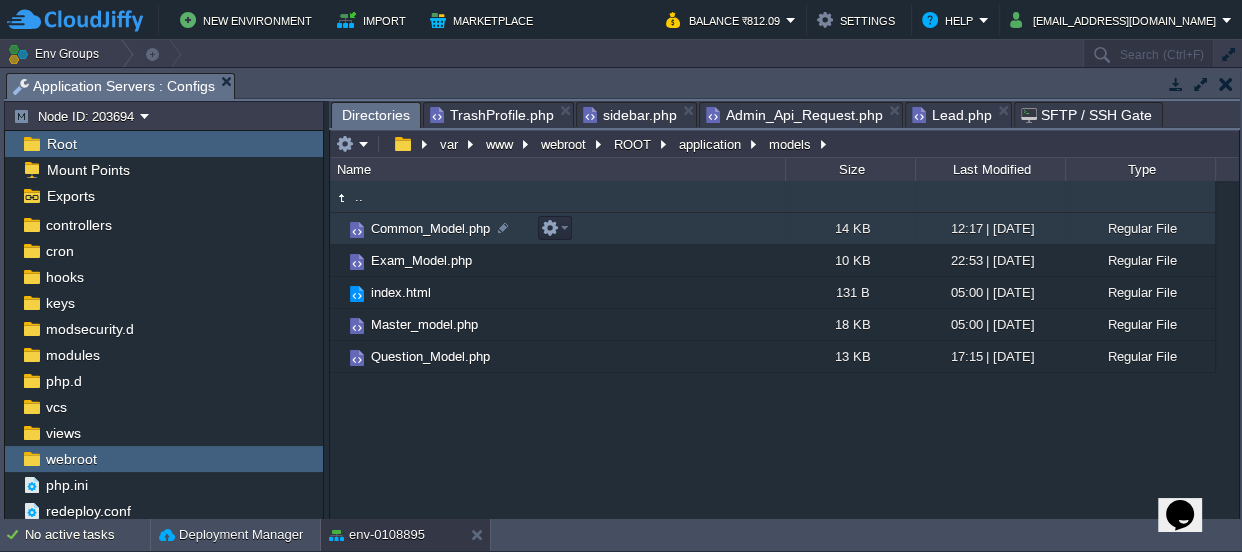 click on "Common_Model.php" at bounding box center (430, 228) 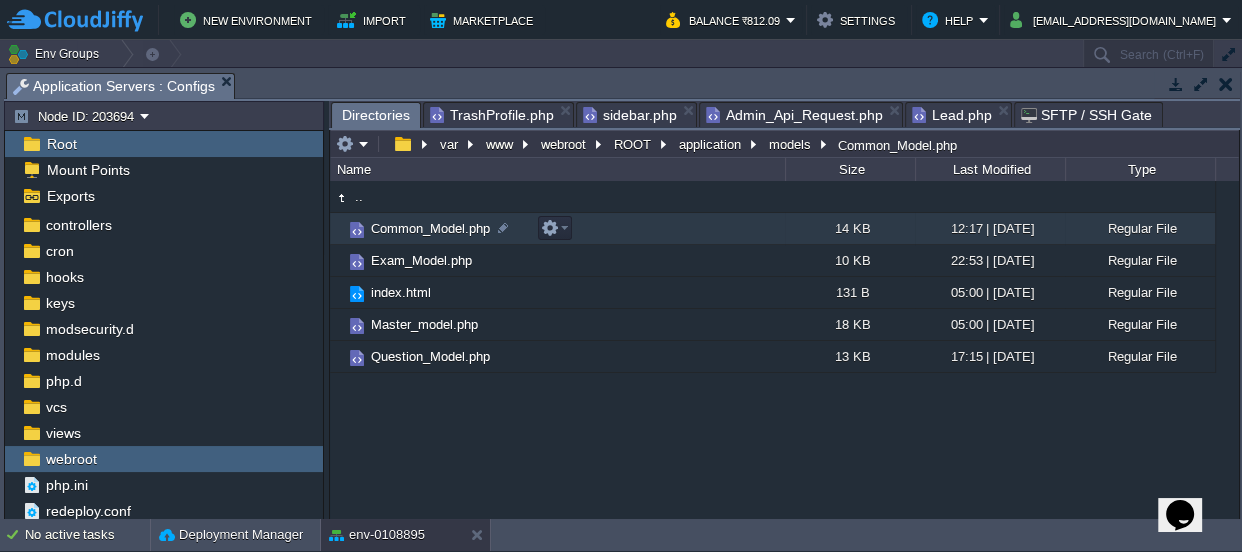 click on "Common_Model.php" at bounding box center (430, 228) 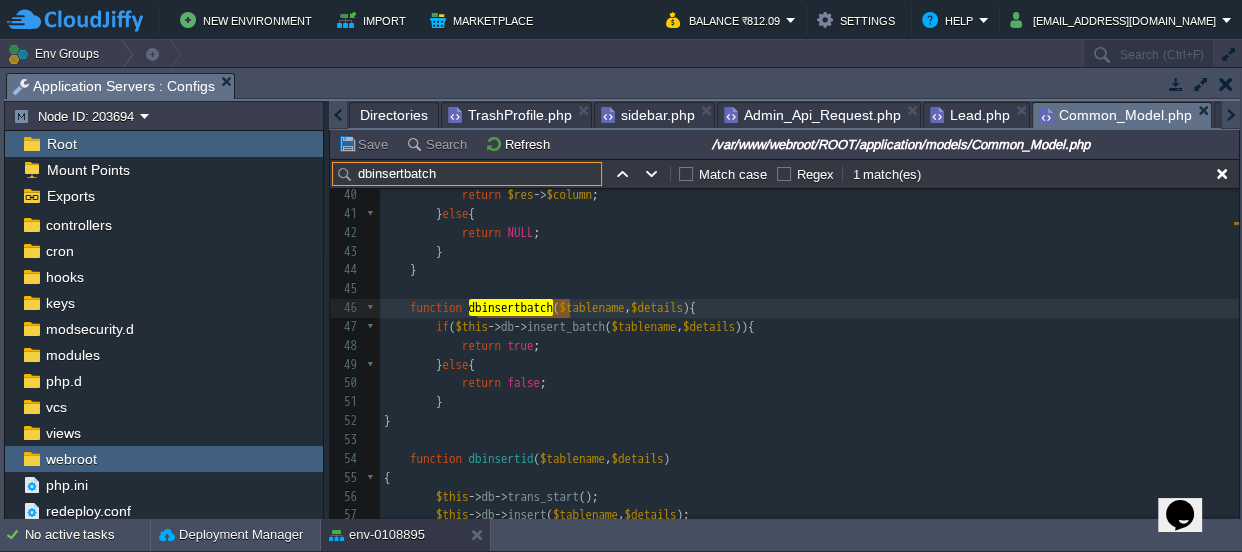 type on "dbinsertbatch" 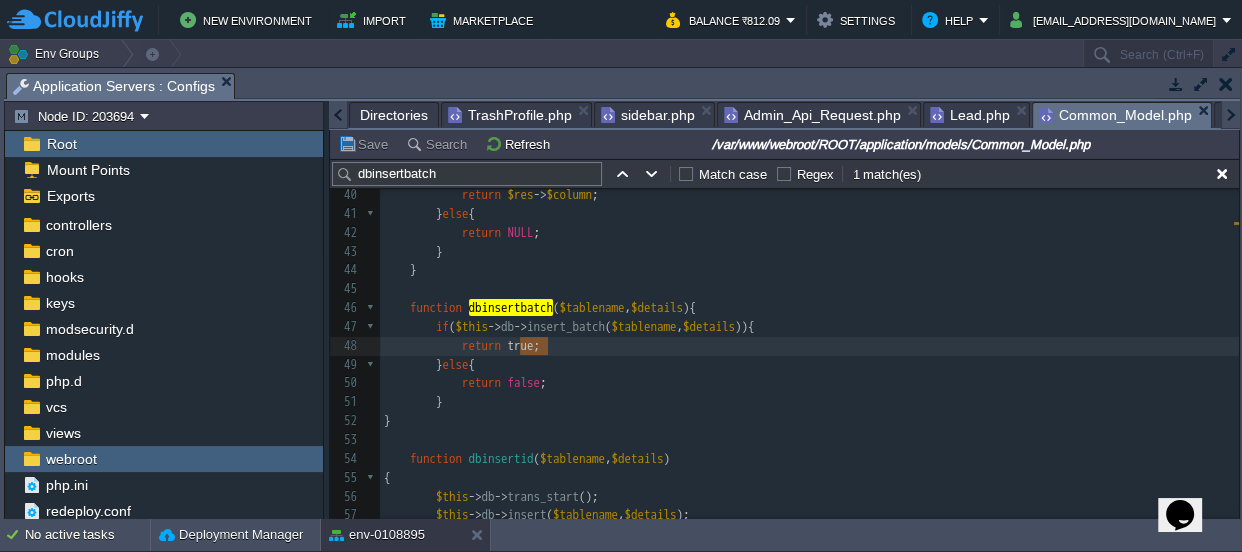 type on "1" 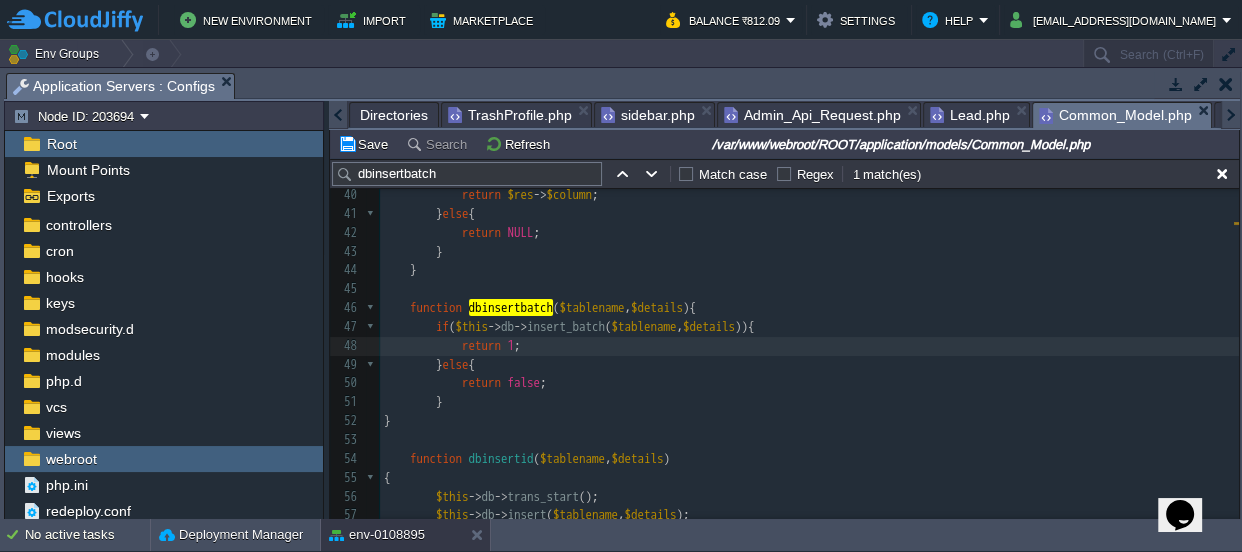 click on "false" at bounding box center [524, 382] 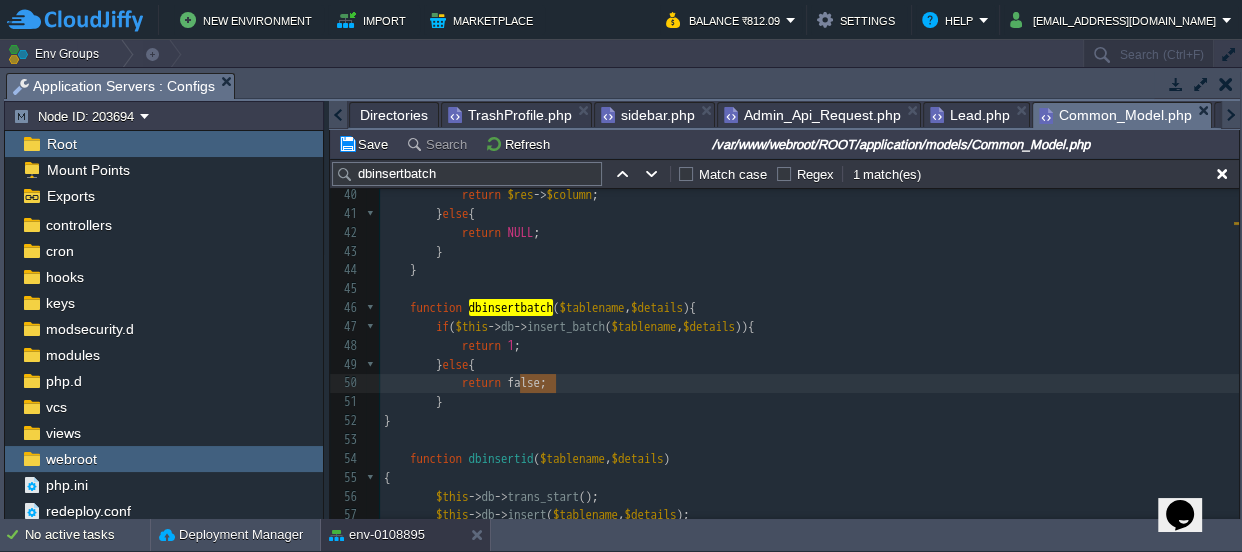 type on "0" 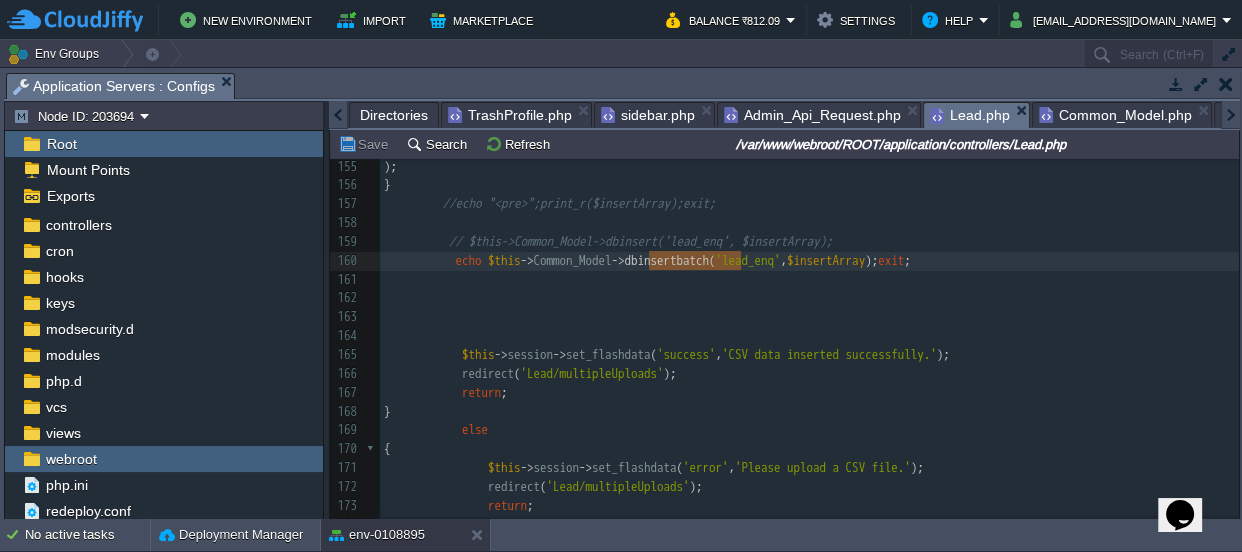 click on "Lead.php" at bounding box center [970, 115] 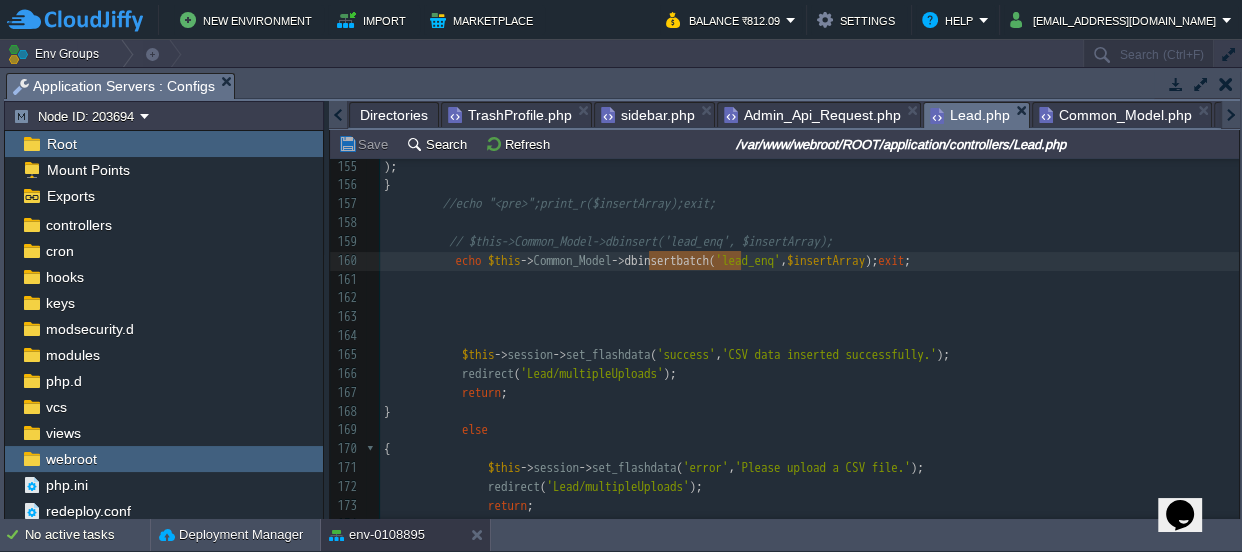 scroll, scrollTop: 2817, scrollLeft: 0, axis: vertical 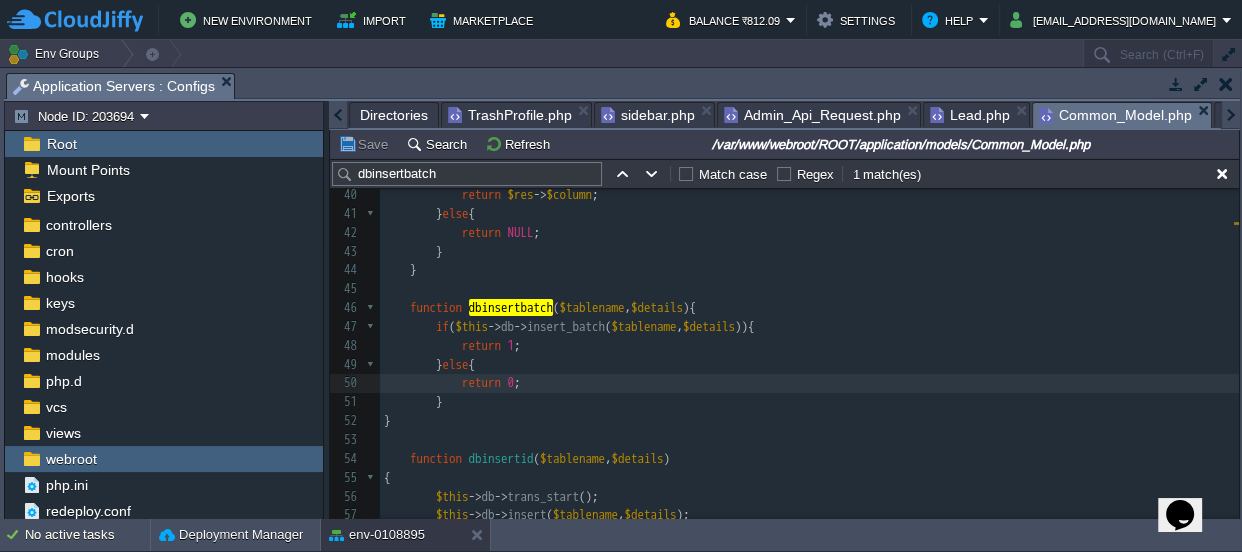 click on "Common_Model.php" at bounding box center (1115, 115) 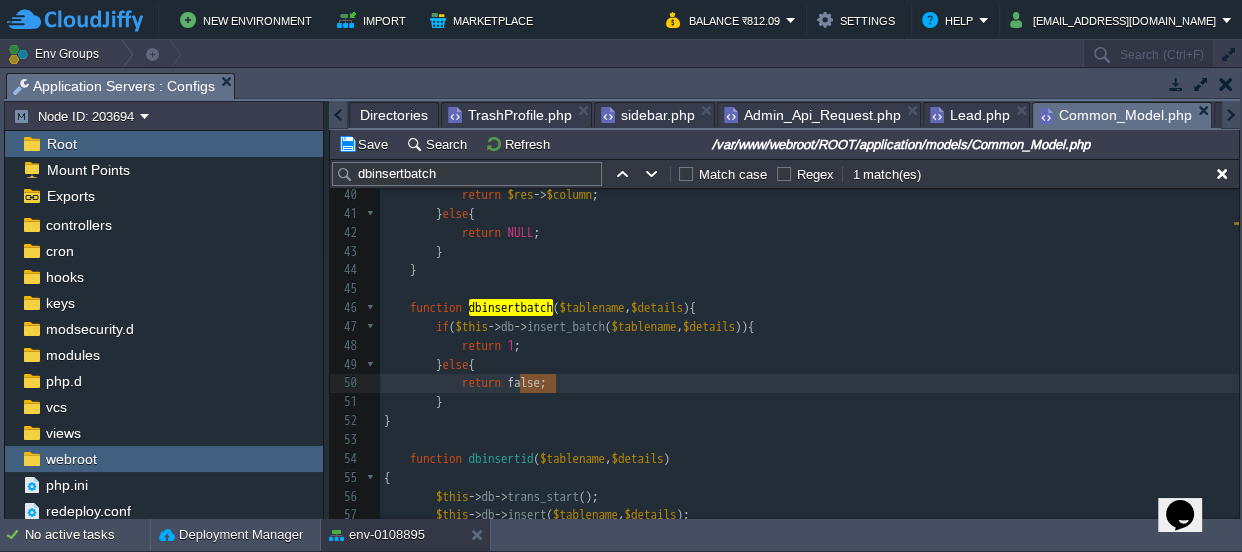 type on "true" 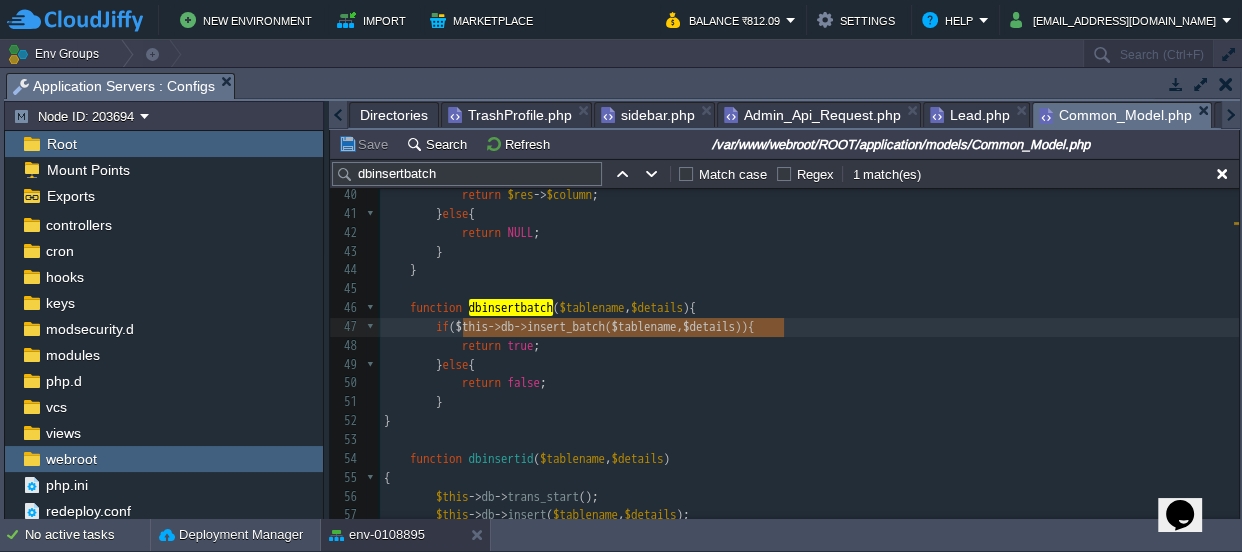 type on "$this->db->insert_batch ($tablename, $details)" 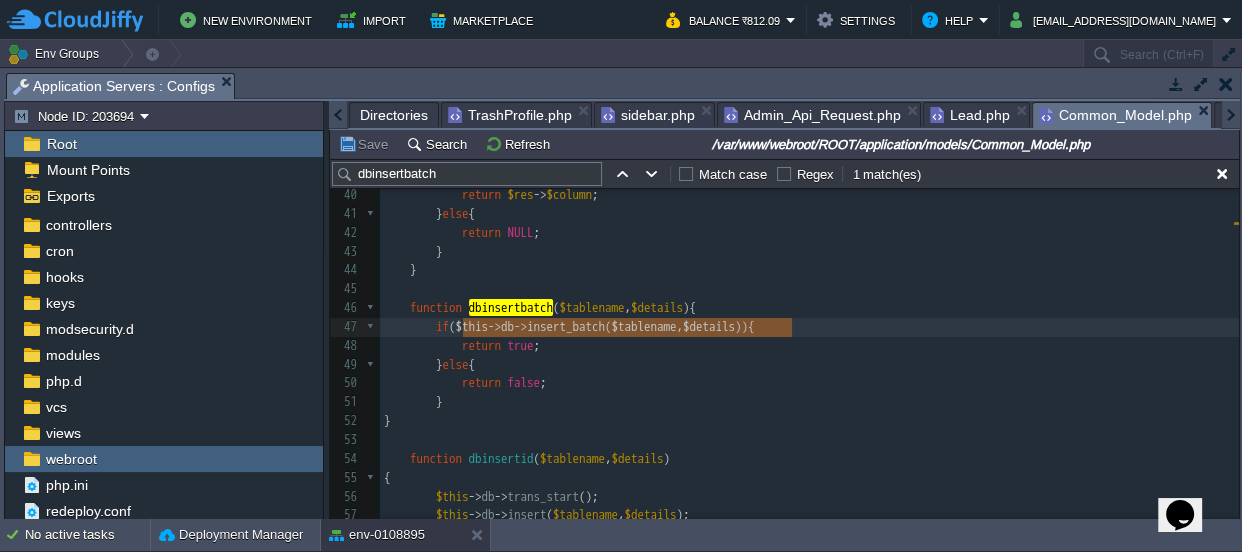 drag, startPoint x: 459, startPoint y: 324, endPoint x: 791, endPoint y: 333, distance: 332.12198 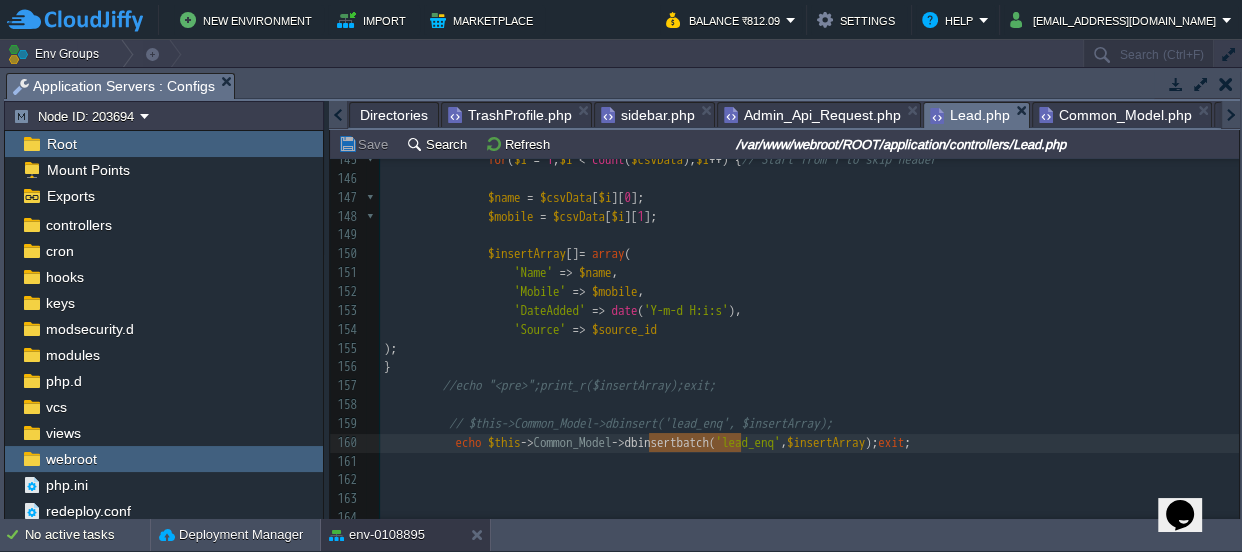 scroll, scrollTop: 2790, scrollLeft: 0, axis: vertical 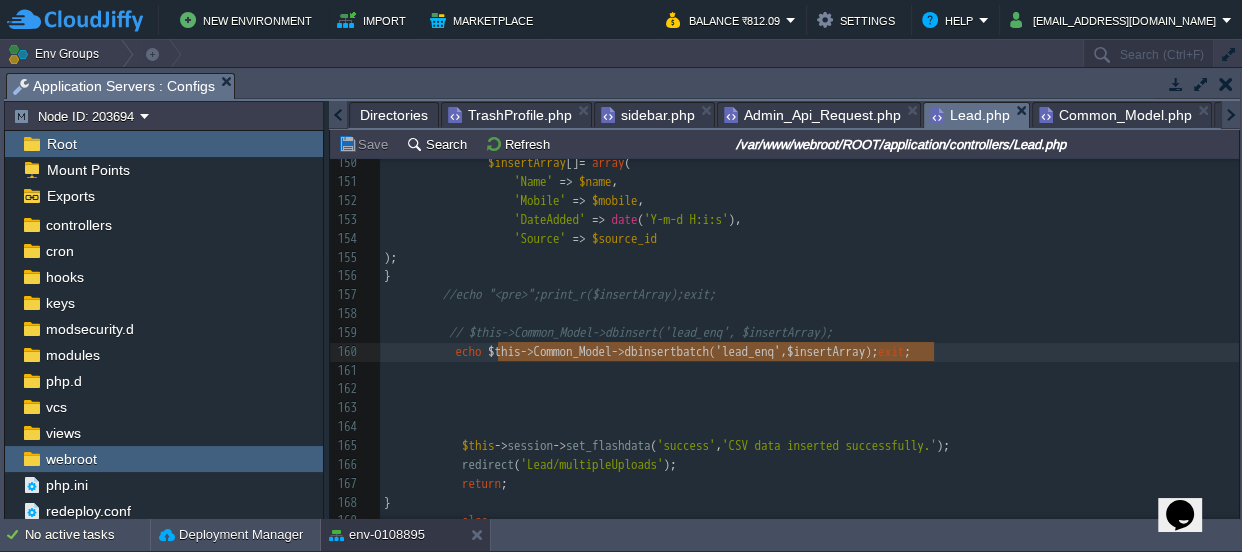 drag, startPoint x: 933, startPoint y: 350, endPoint x: 501, endPoint y: 350, distance: 432 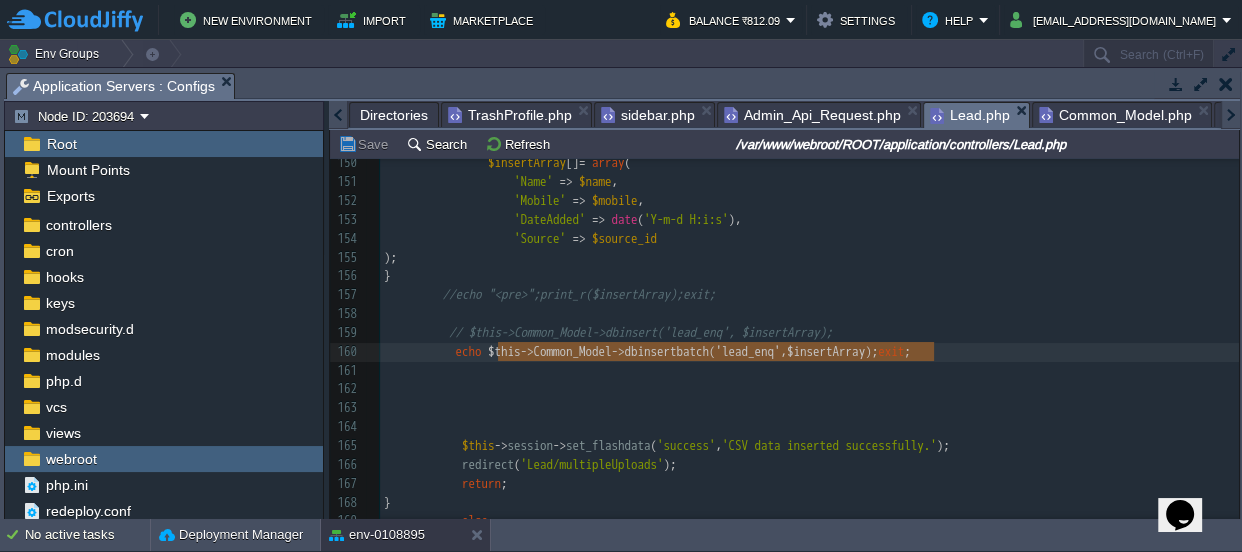 paste 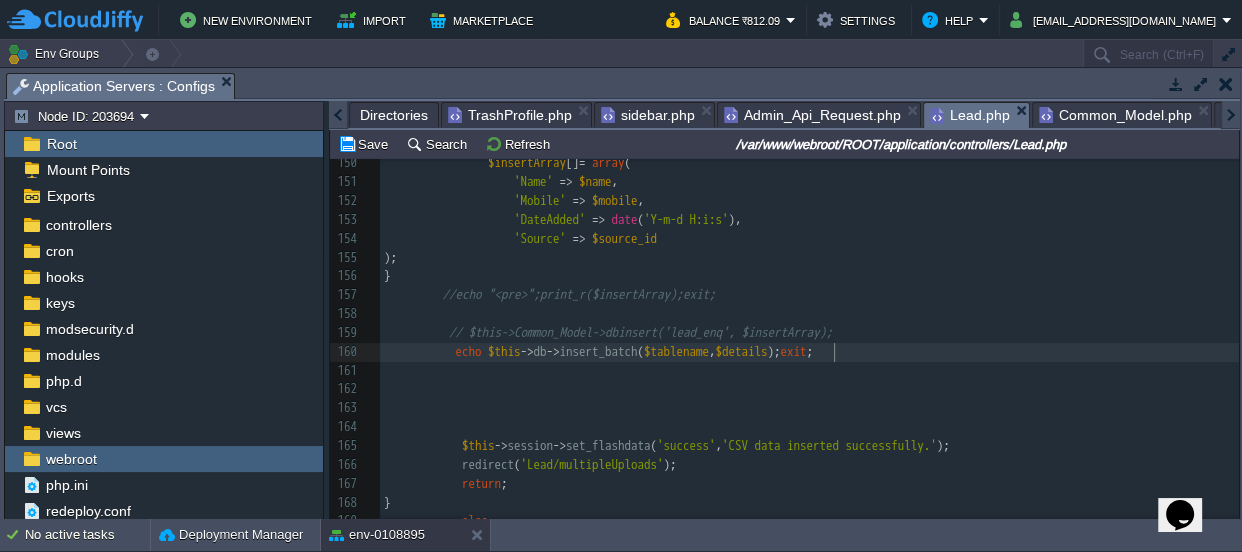 scroll, scrollTop: 6, scrollLeft: 8, axis: both 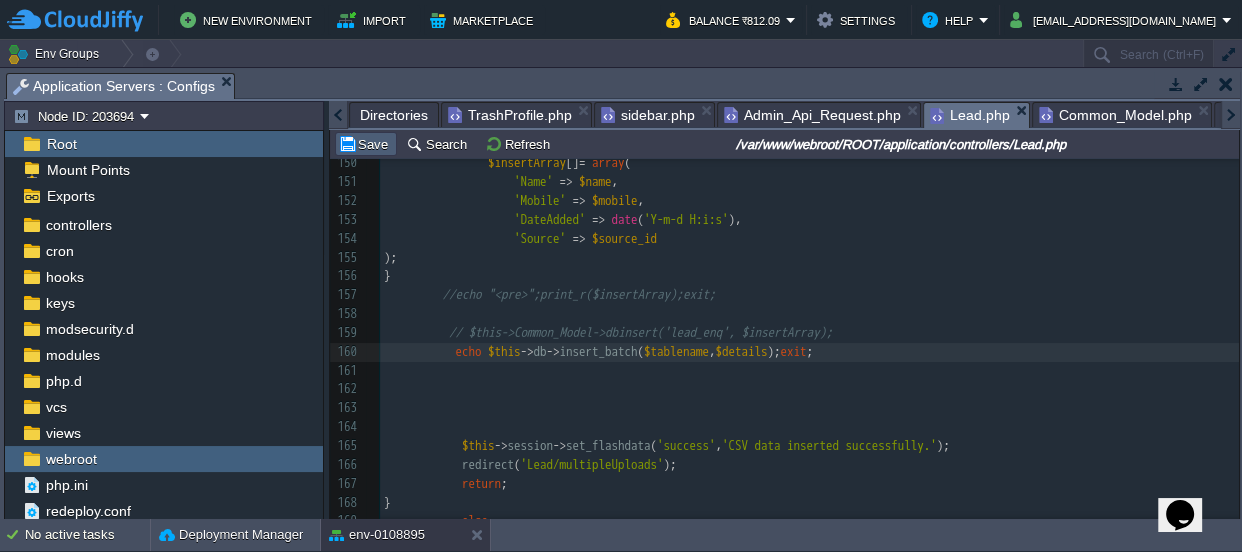 type on ";" 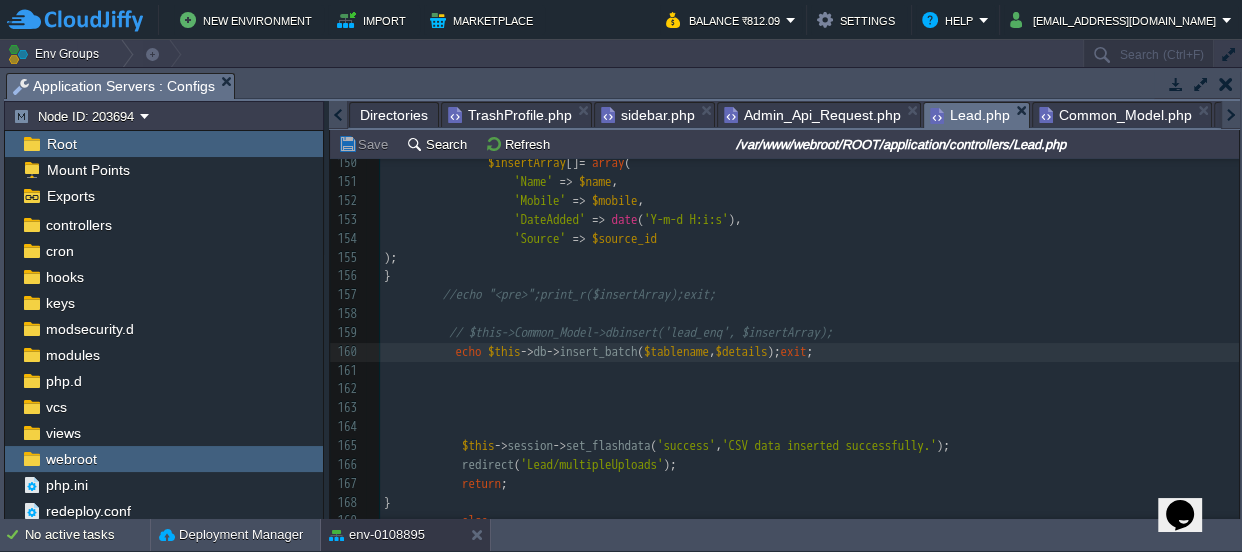 type 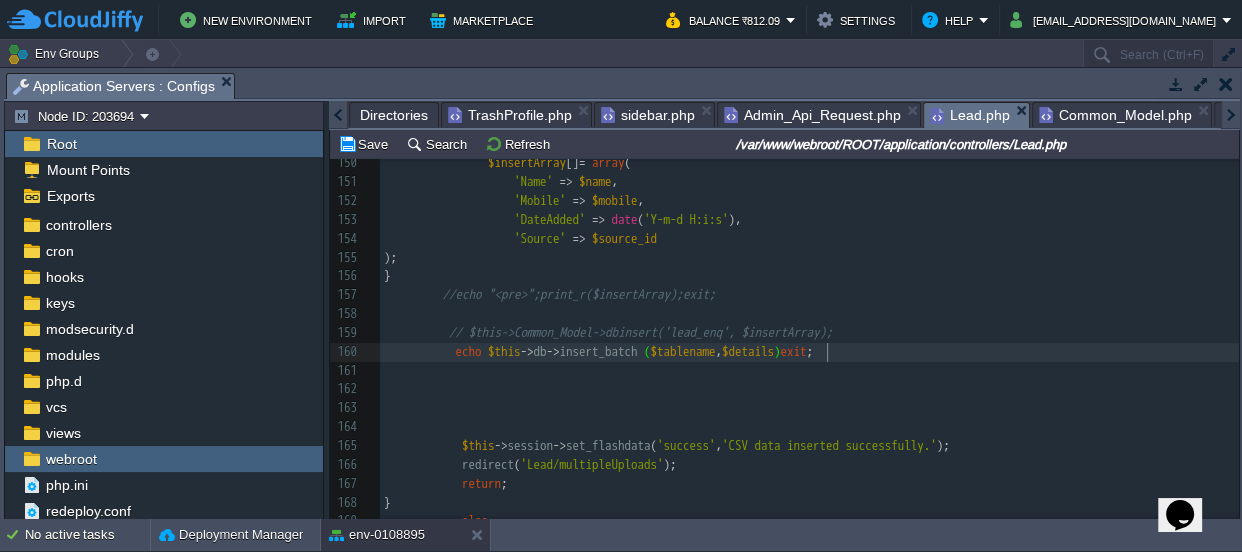 type on "$this->Common_Model->dbinsertbatch('lead_enq', $insertArray);" 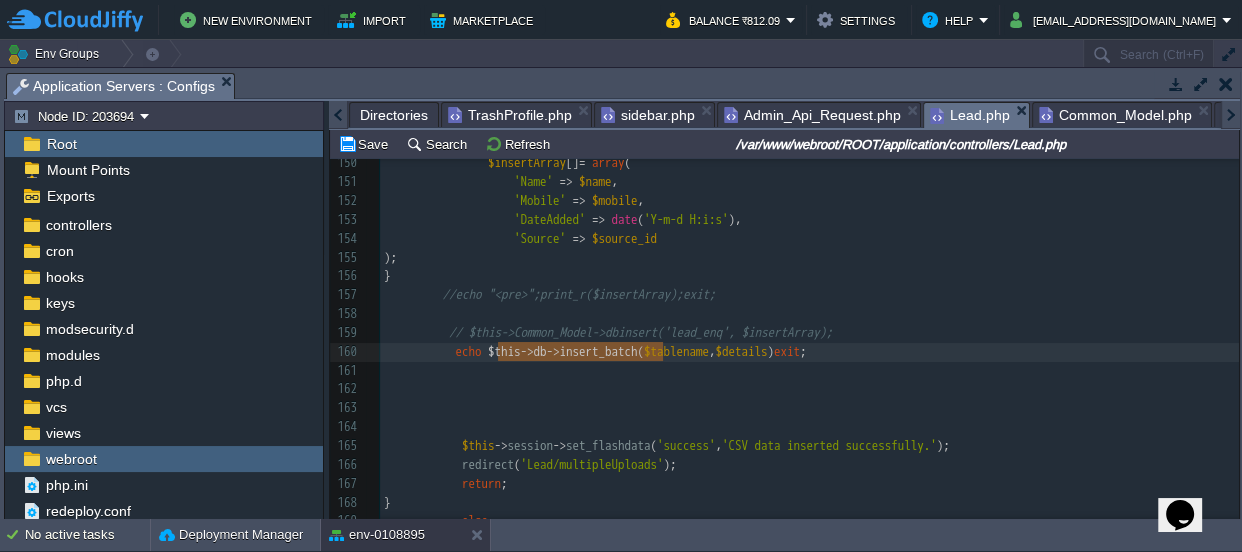 drag, startPoint x: 663, startPoint y: 350, endPoint x: 501, endPoint y: 350, distance: 162 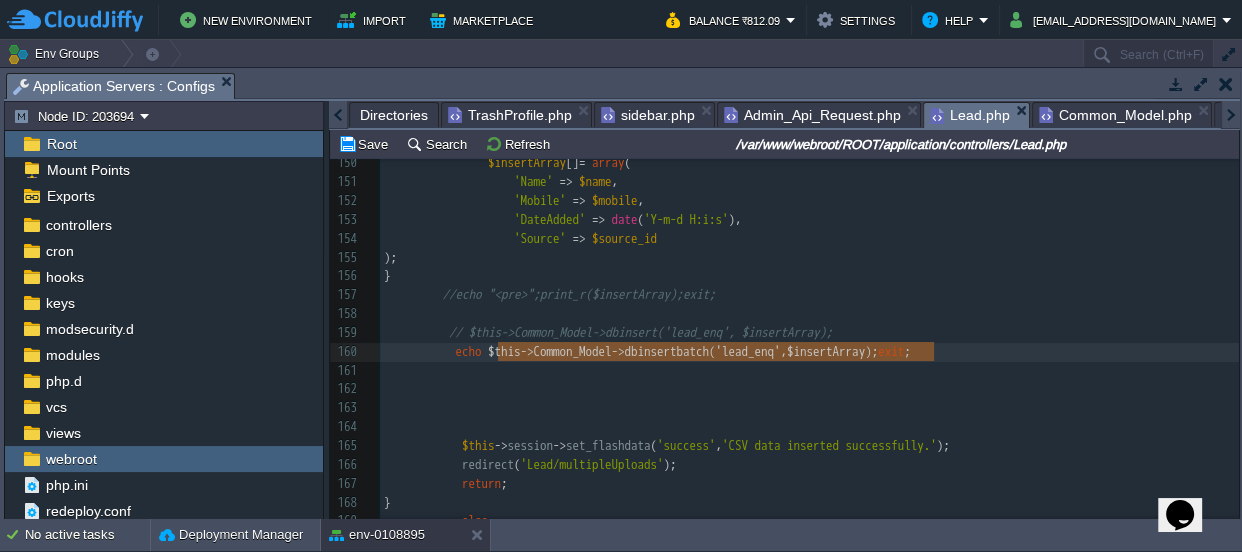 type on "$this->Common_Model->dbinsertbatch('lead_enq', $insertArray);" 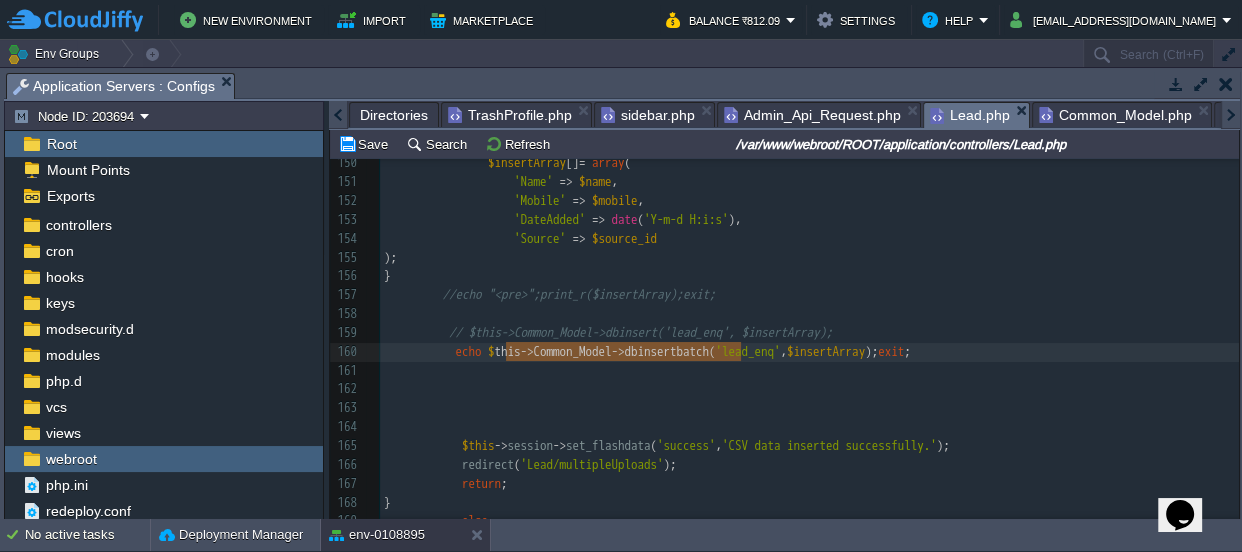type on "$this->Common_Model->dbinsertbatch" 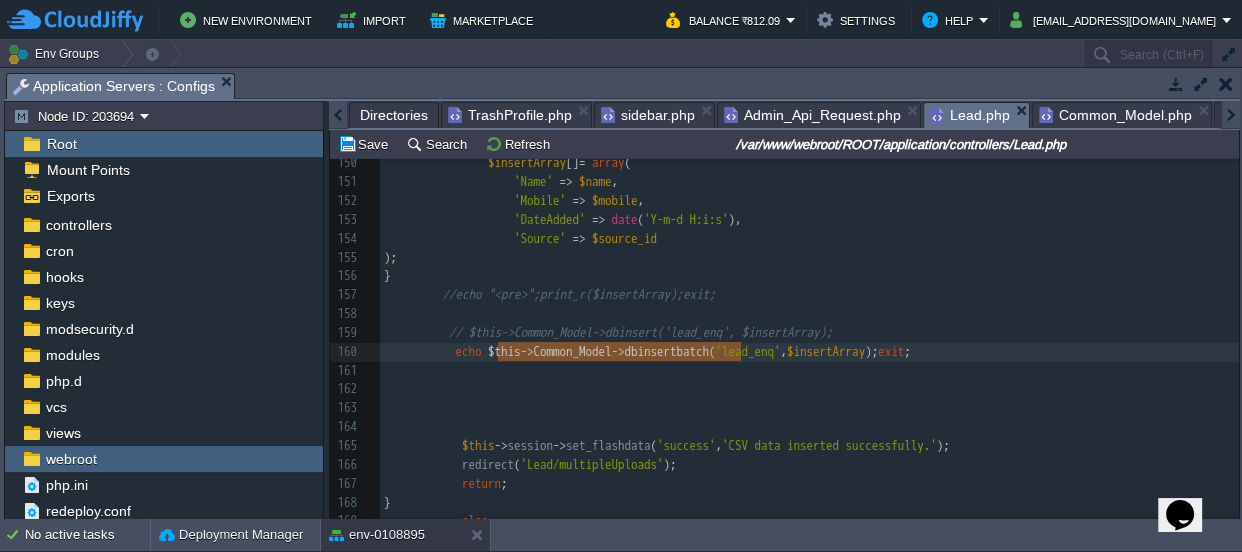 drag, startPoint x: 743, startPoint y: 350, endPoint x: 501, endPoint y: 352, distance: 242.00827 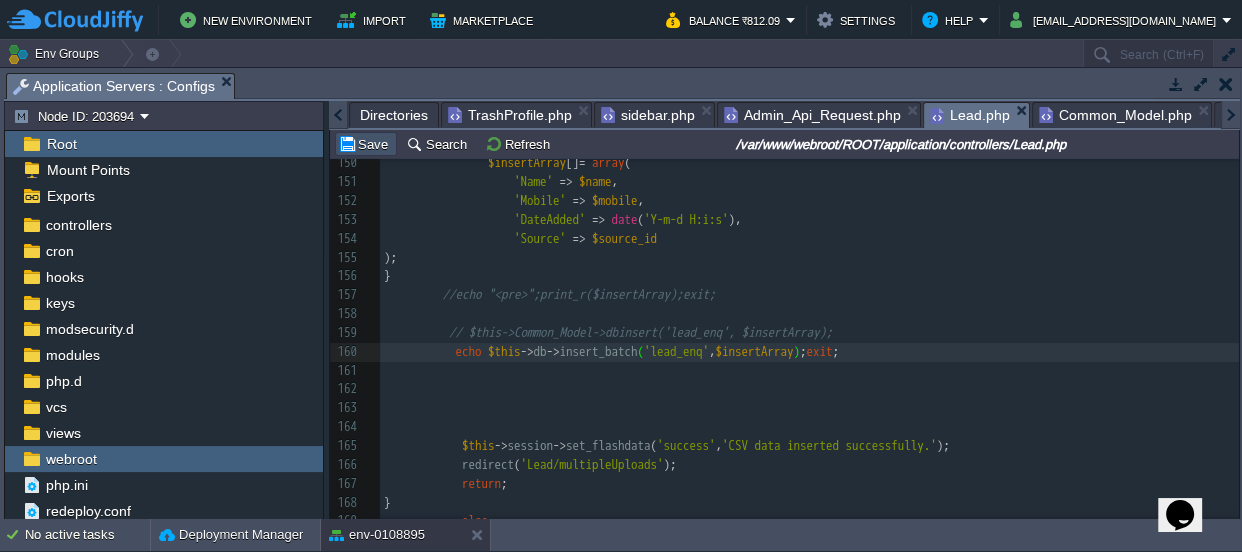 click on "Save" at bounding box center (366, 144) 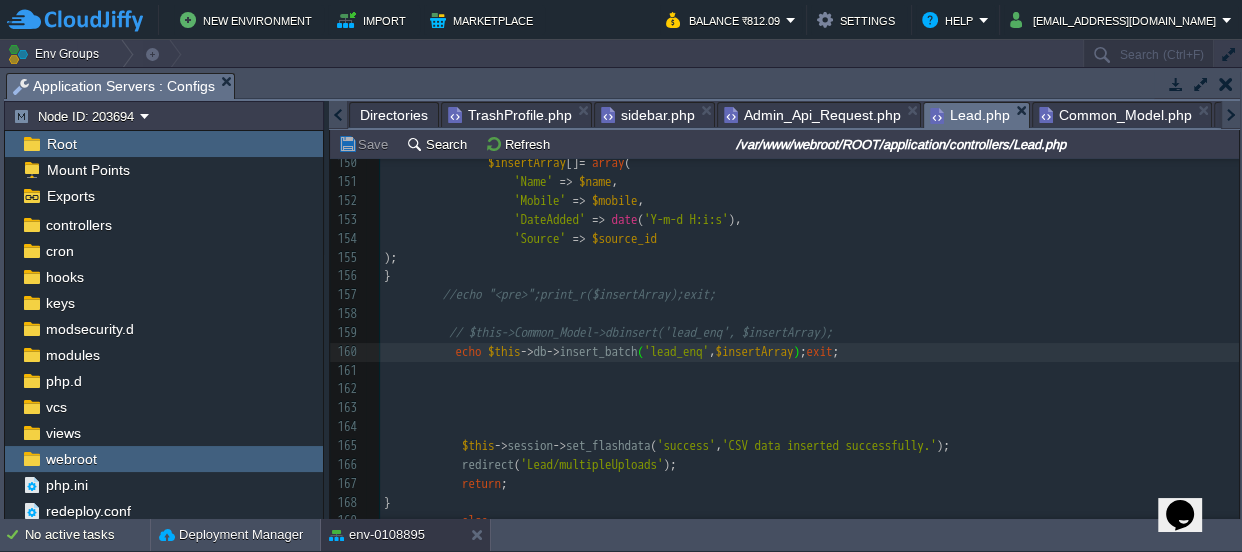 click on "xxxxxxxxxx      }   130 ​ 131 ​ 132                  $file   =   $_FILES [ 'UploadExcel' ][ 'tmp_name' ]; 133 ​ 134                  $csvData   =   array (); 135                  $handle   =   fopen ( $file ,  "r" ); 136 ​ 137                  while  (( $row   =   fgetcsv ( $handle ,  1000 ,  "," ))  !==   FALSE ) { 138                      $csvData []  =   $row ; 139                 } 140 ​ 141                  fclose ( $handle ); 142 ​ 143                  $insertArray   =   array ();  // To store all data before DB insert 144 ​ 145                  for  ( $i   =   1 ;  $i   <   count ( $csvData );  $i ++ ) {   // Start from 1 to skip header 146 ​ 147                  $name   =   $csvData [ $i ][ 0 ]; 148                  $mobile   =   $csvData [ $i ][ 1 ]; 149 ​ 150                  $insertArray []  =   array ( 151                      'Name'   =>   $name , 152" at bounding box center [809, 286] 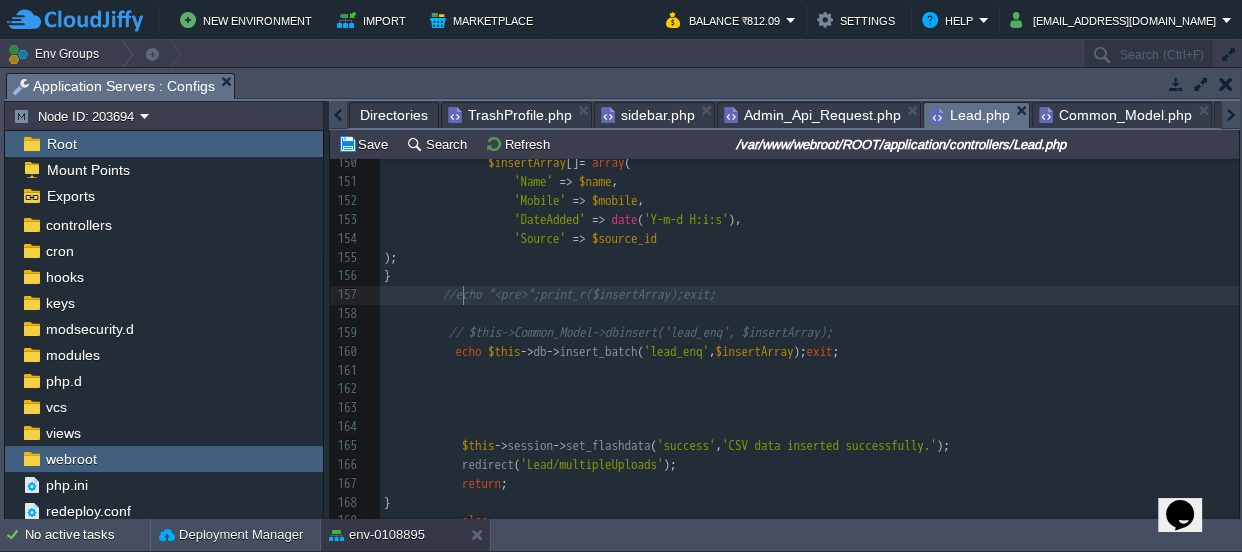 type on "$this->Common_Model->dbinsertbatch" 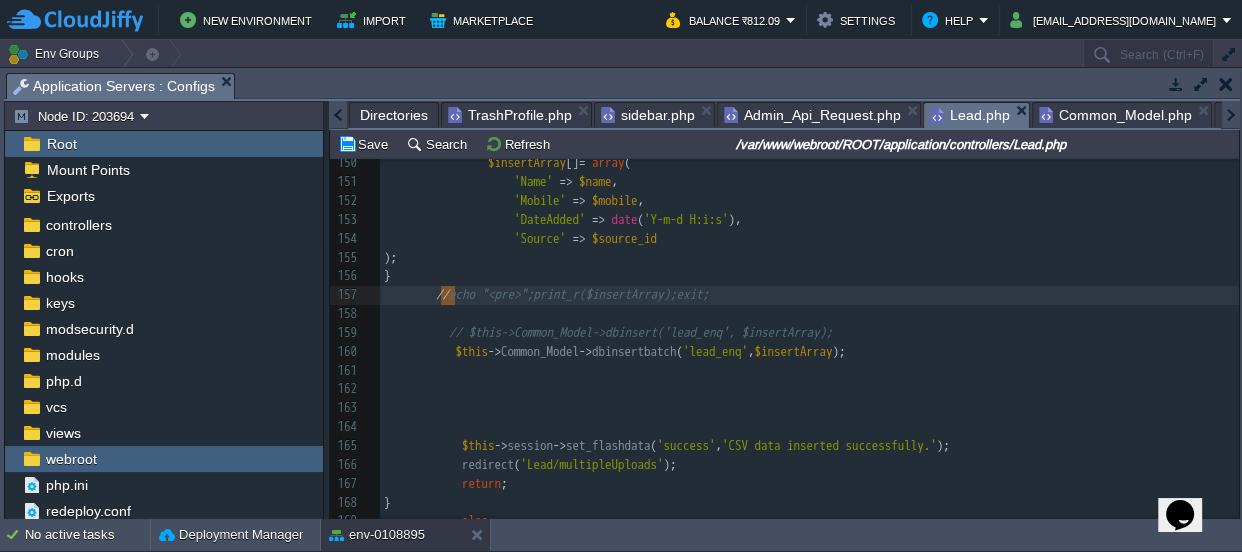 type on "-" 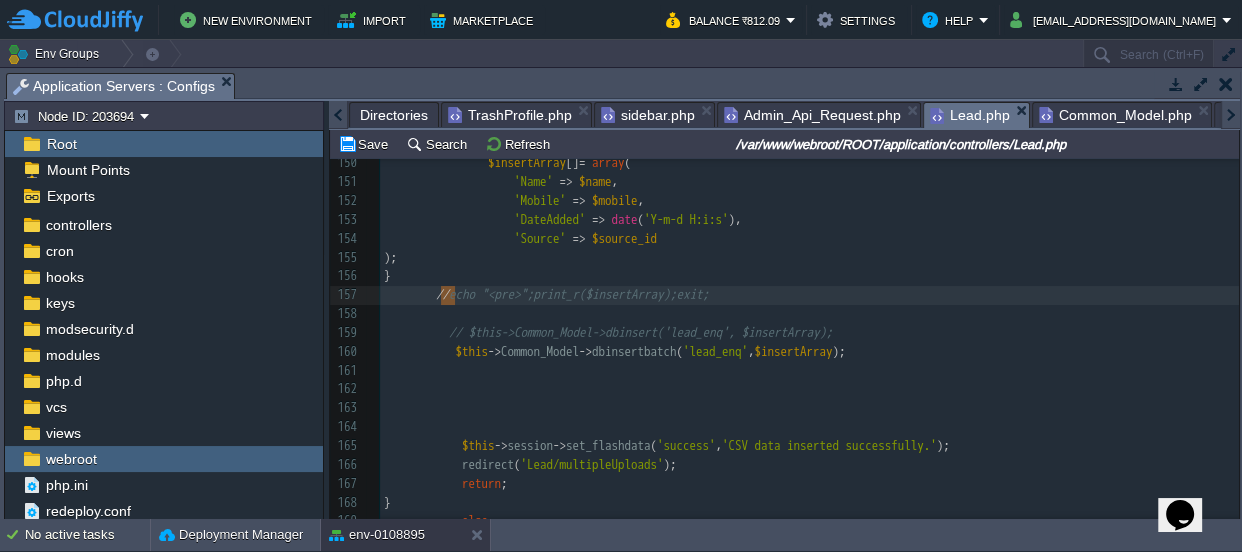 scroll, scrollTop: 2171, scrollLeft: 0, axis: vertical 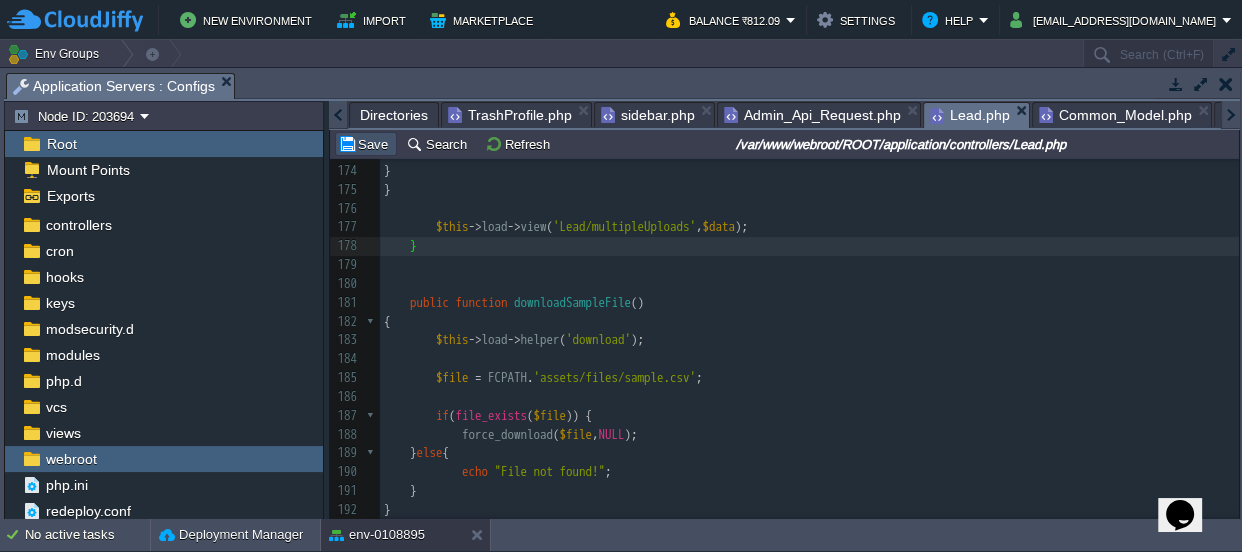 click on "Save" at bounding box center (366, 144) 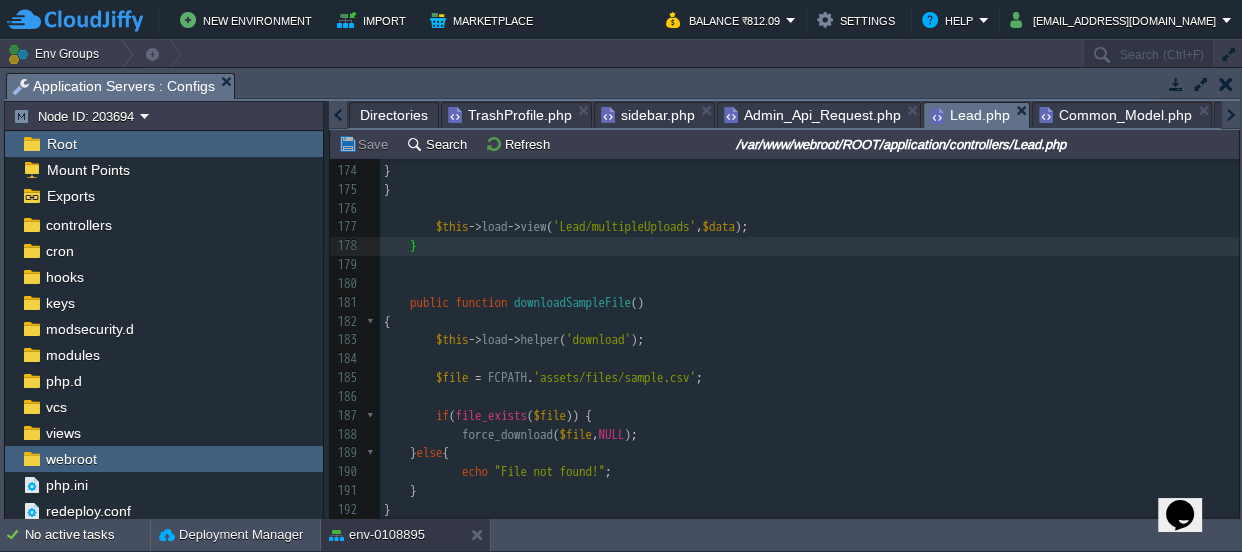 scroll, scrollTop: 3213, scrollLeft: 0, axis: vertical 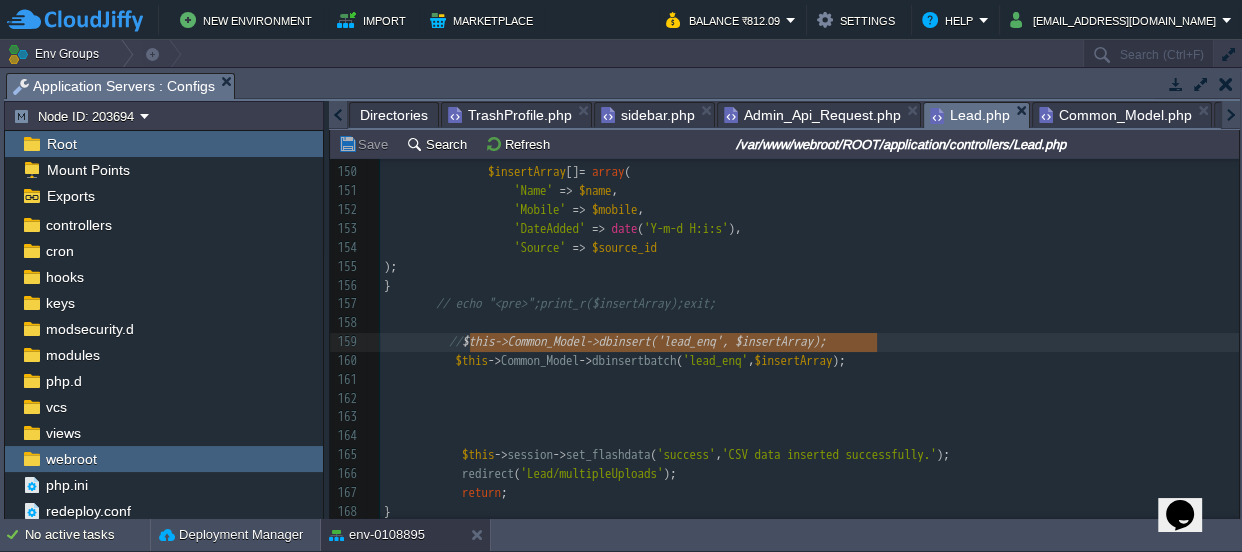 type on "$this->Common_Model->dbinsert('lead_enq', $insertArray);" 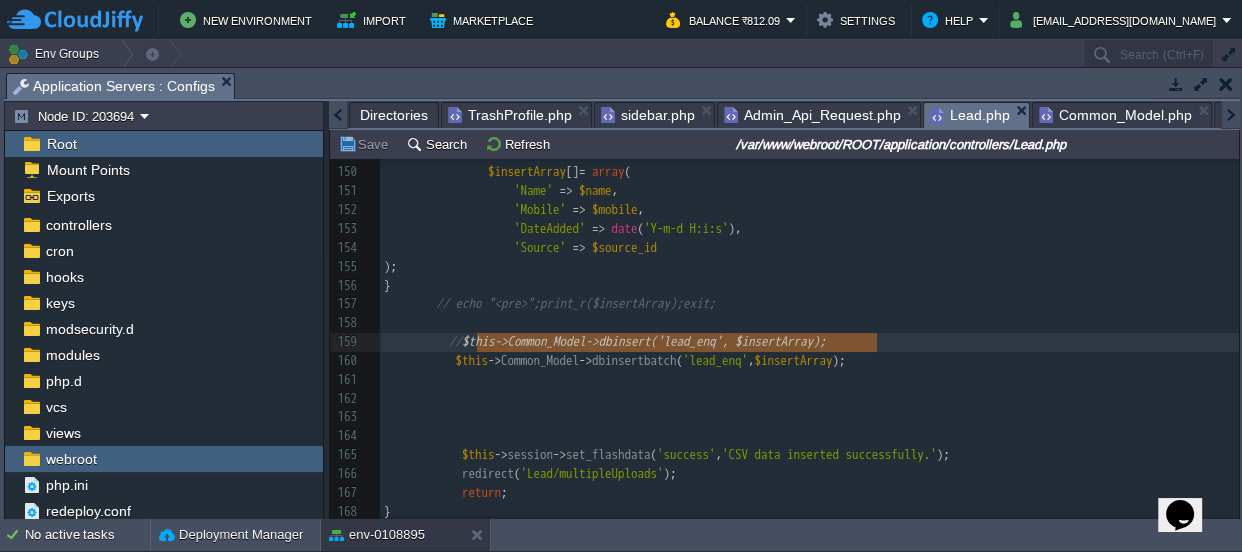 drag, startPoint x: 909, startPoint y: 338, endPoint x: 473, endPoint y: 348, distance: 436.11465 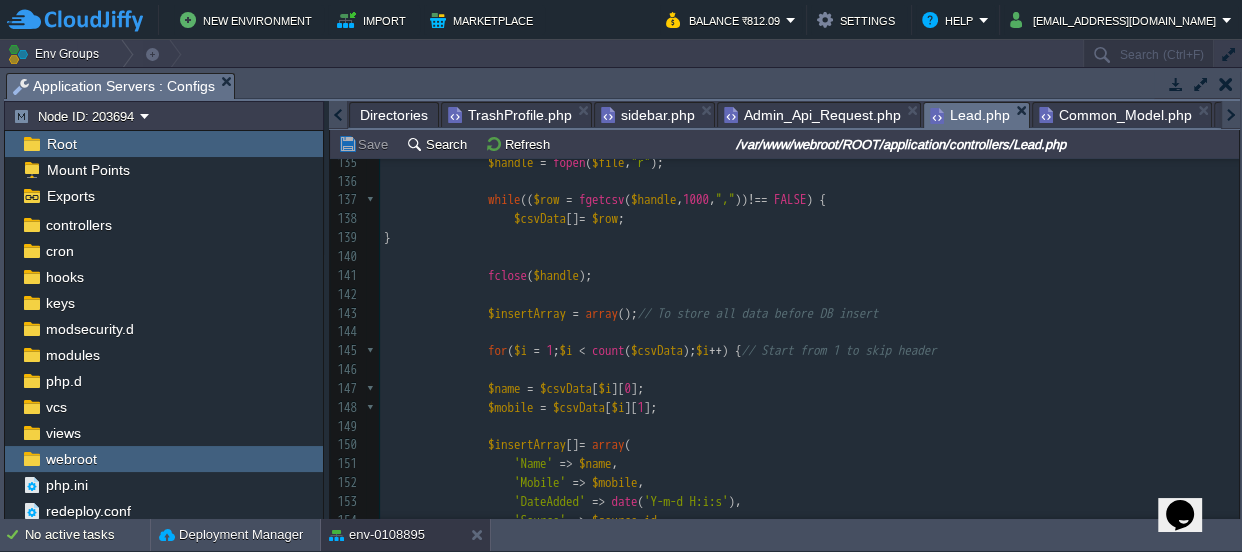 click on "Common_Model.php" at bounding box center (1115, 115) 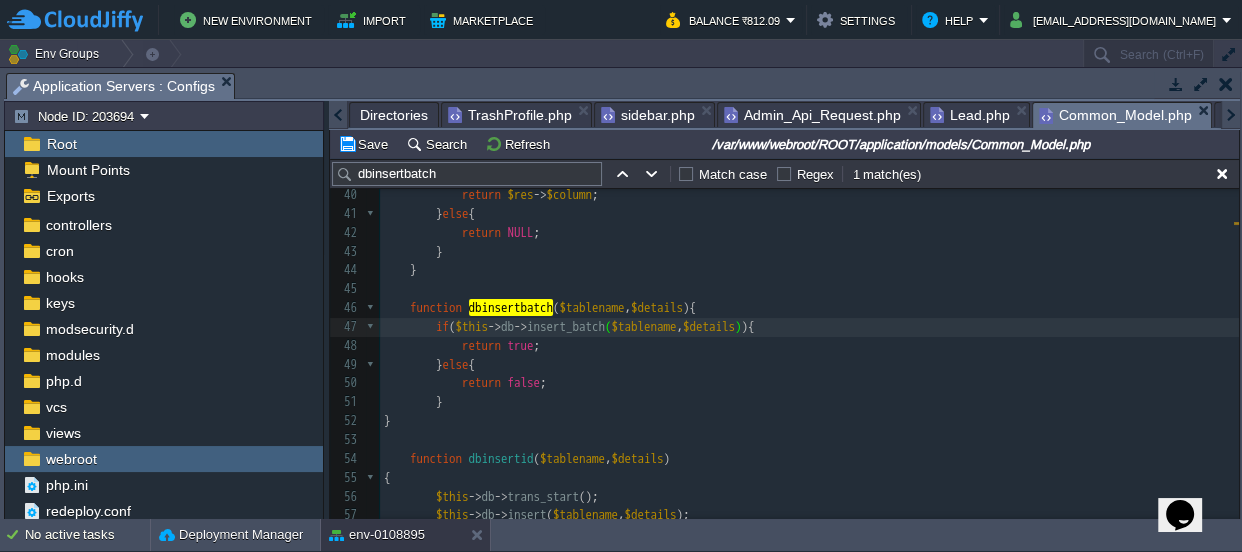 click on "return   true ;" at bounding box center (809, 346) 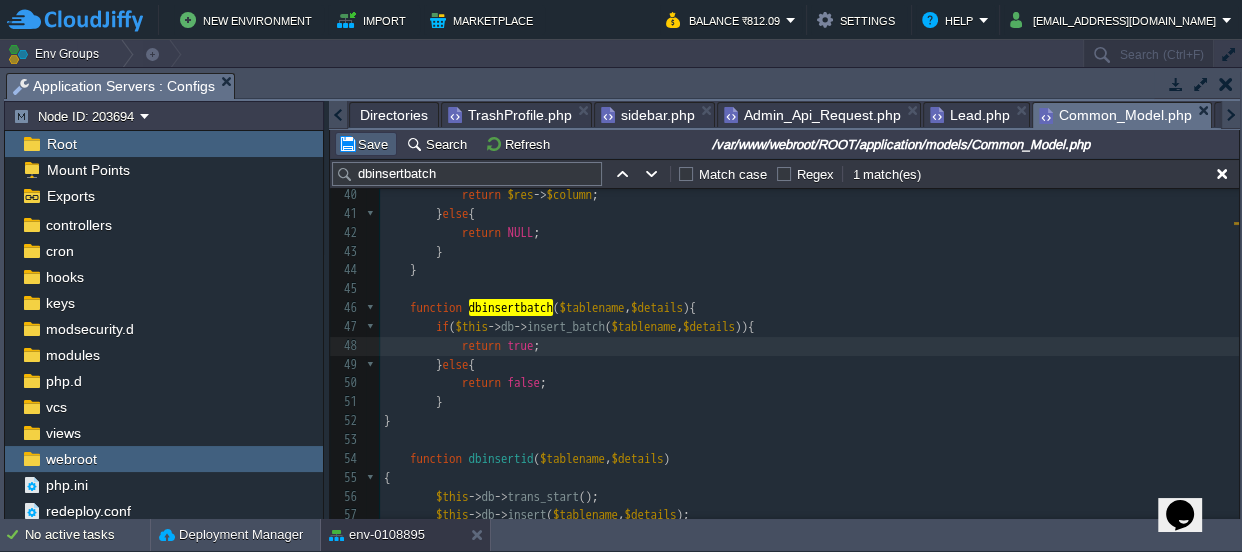 click on "Save" at bounding box center [366, 144] 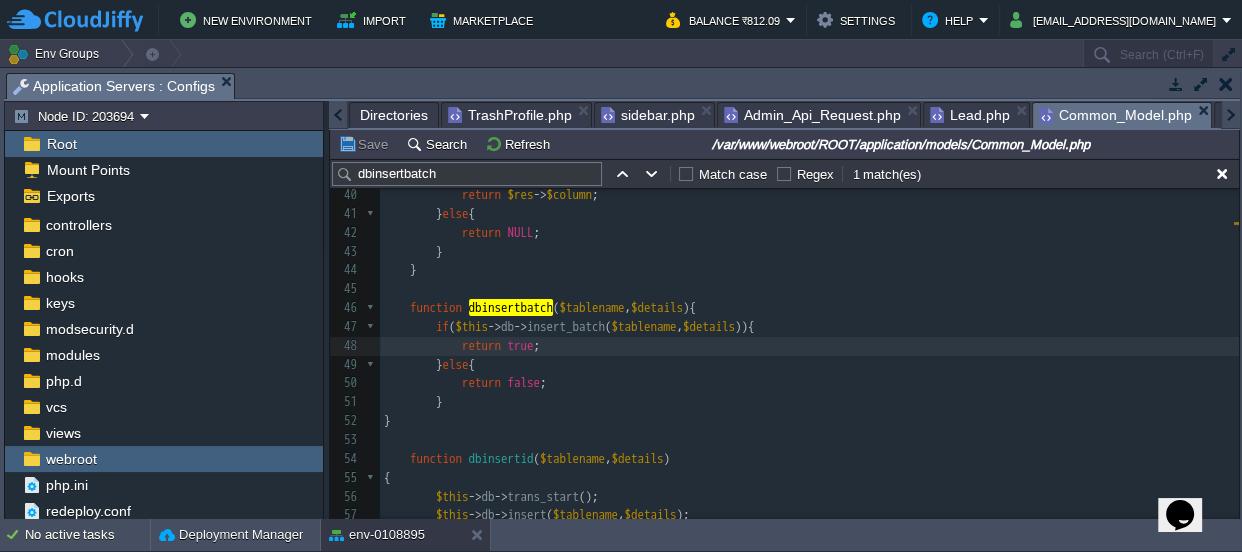 click on "insert_batch" at bounding box center (566, 326) 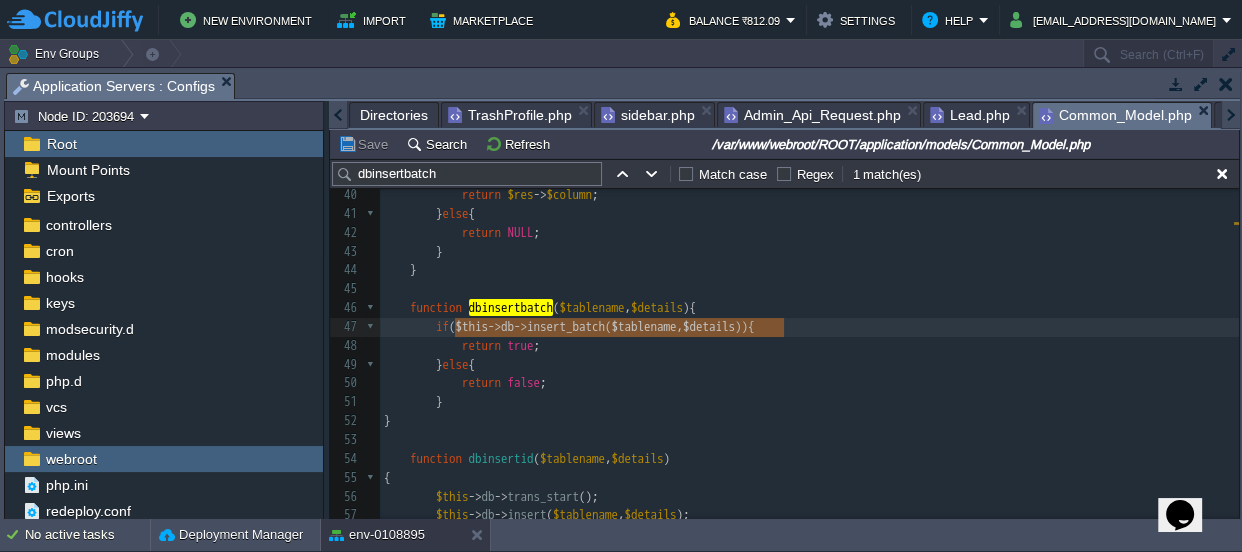type on "$this->db->insert_batch($tablename, $details)" 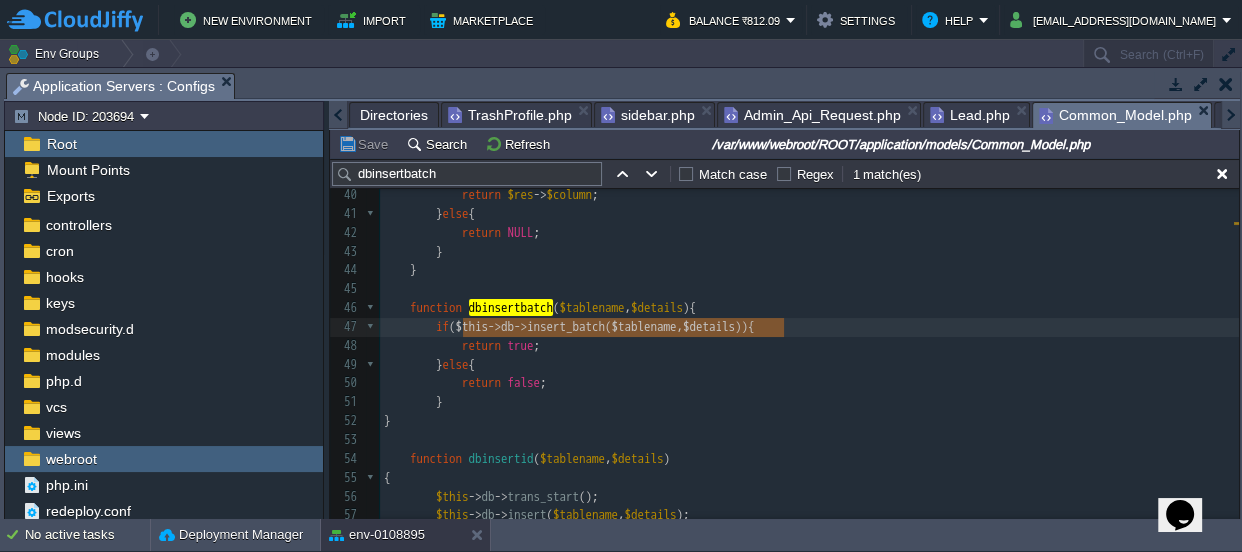 drag, startPoint x: 783, startPoint y: 327, endPoint x: 459, endPoint y: 330, distance: 324.0139 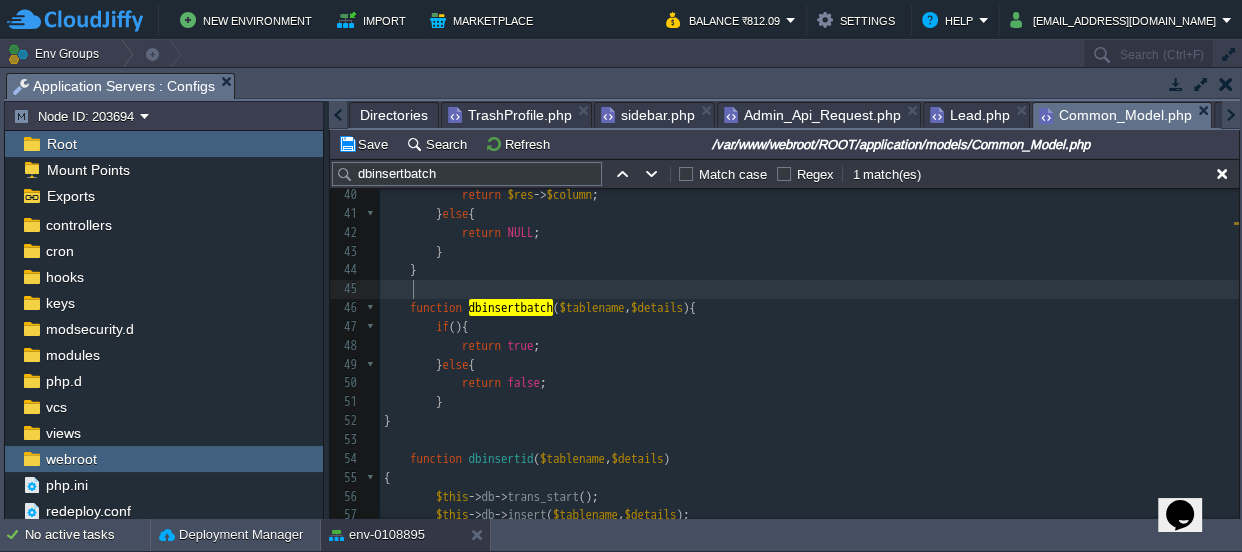 click at bounding box center (809, 289) 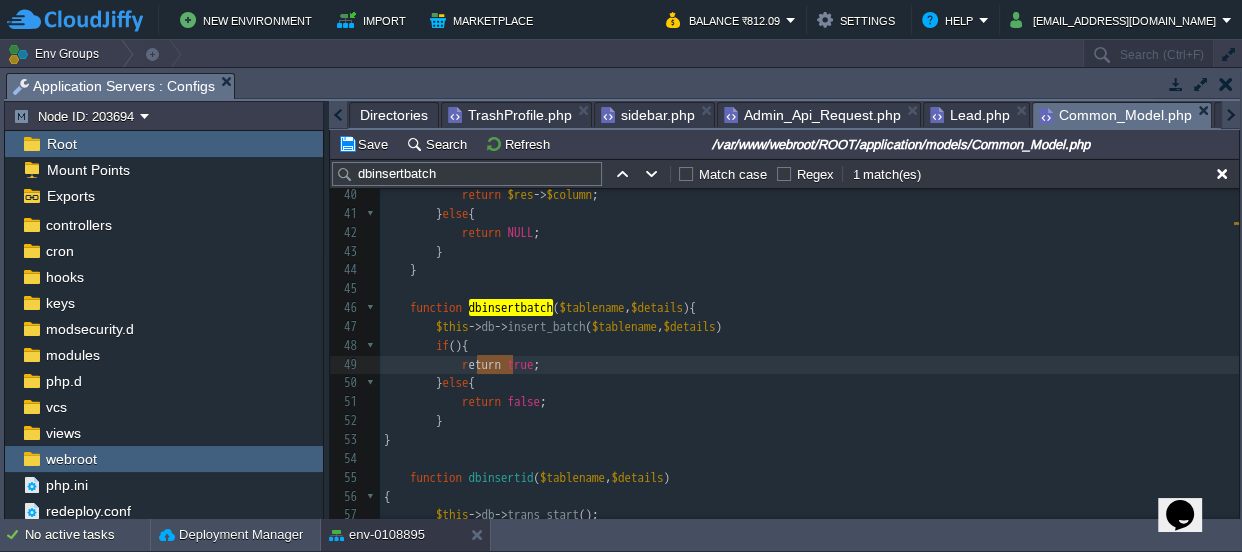 type on "return" 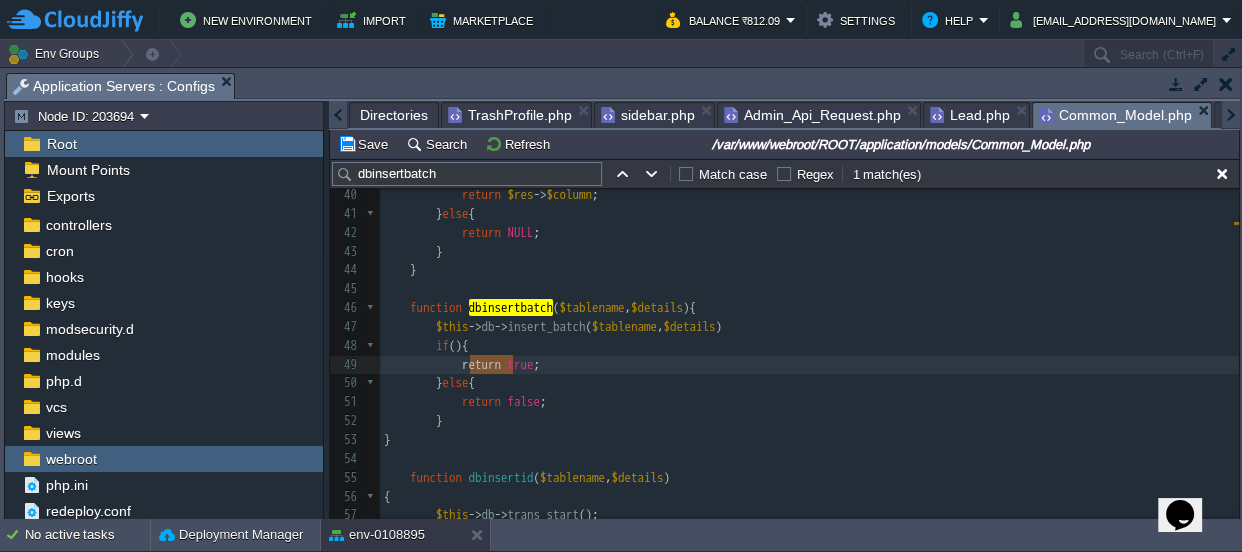 drag, startPoint x: 514, startPoint y: 361, endPoint x: 472, endPoint y: 361, distance: 42 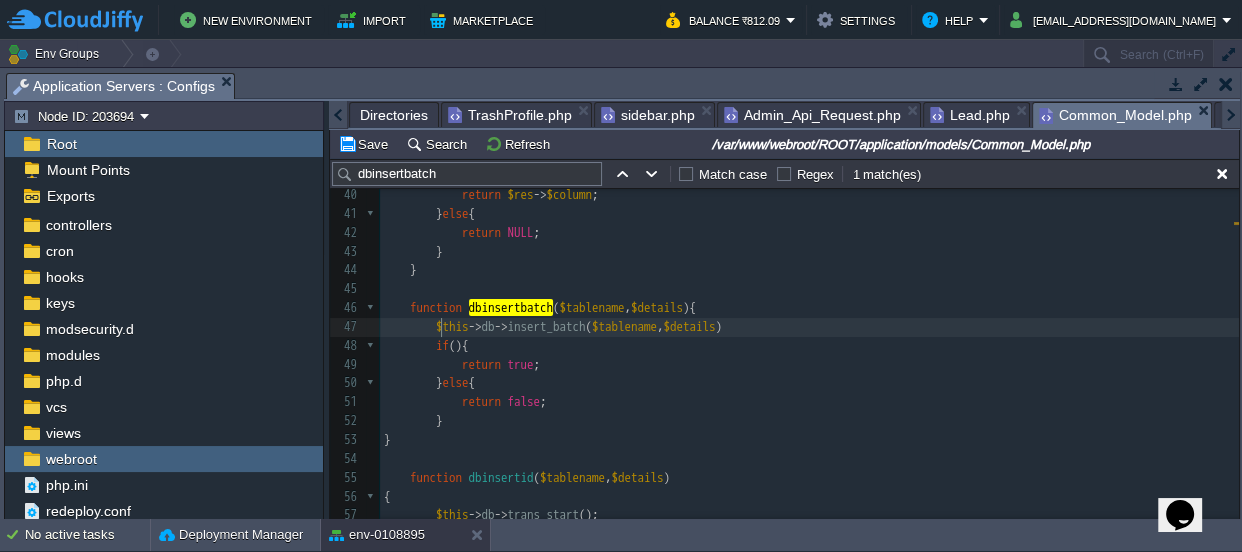 click at bounding box center (429, 327) 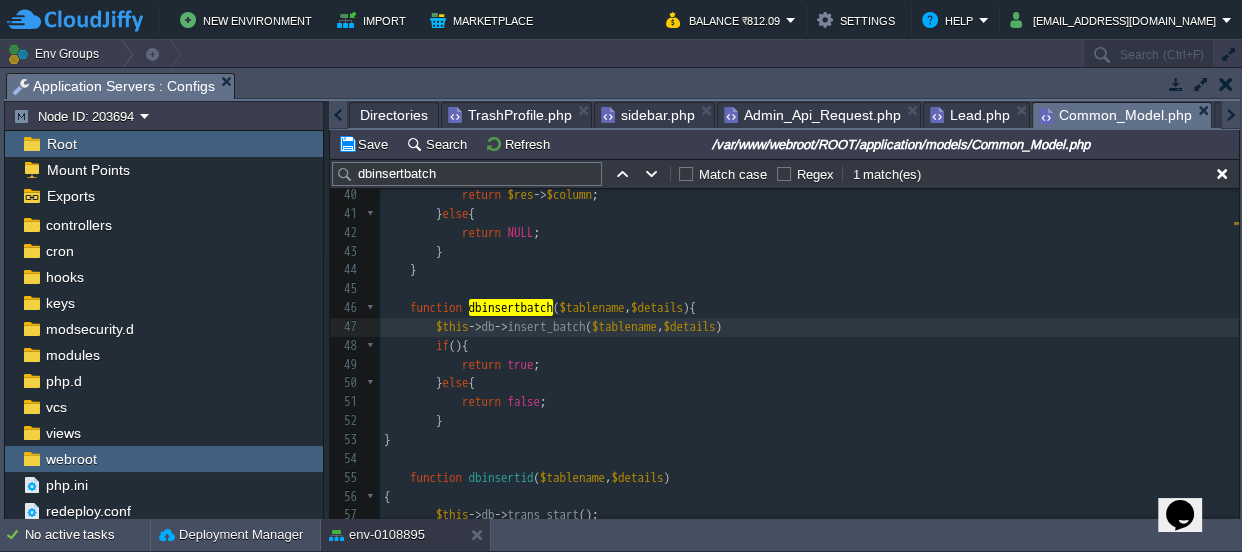 paste 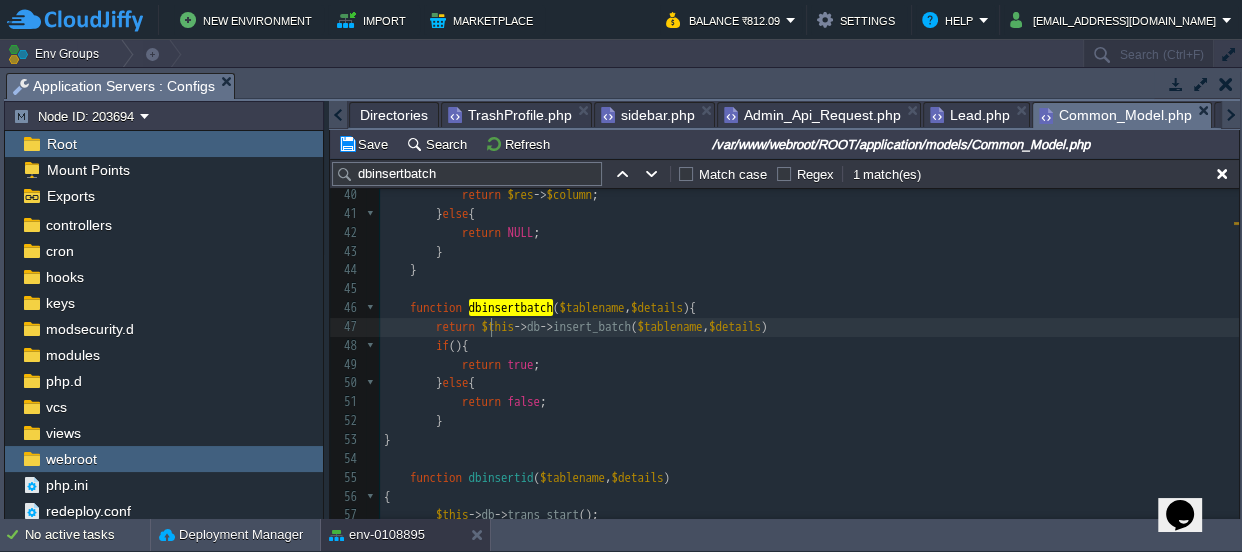 scroll, scrollTop: 6, scrollLeft: 6, axis: both 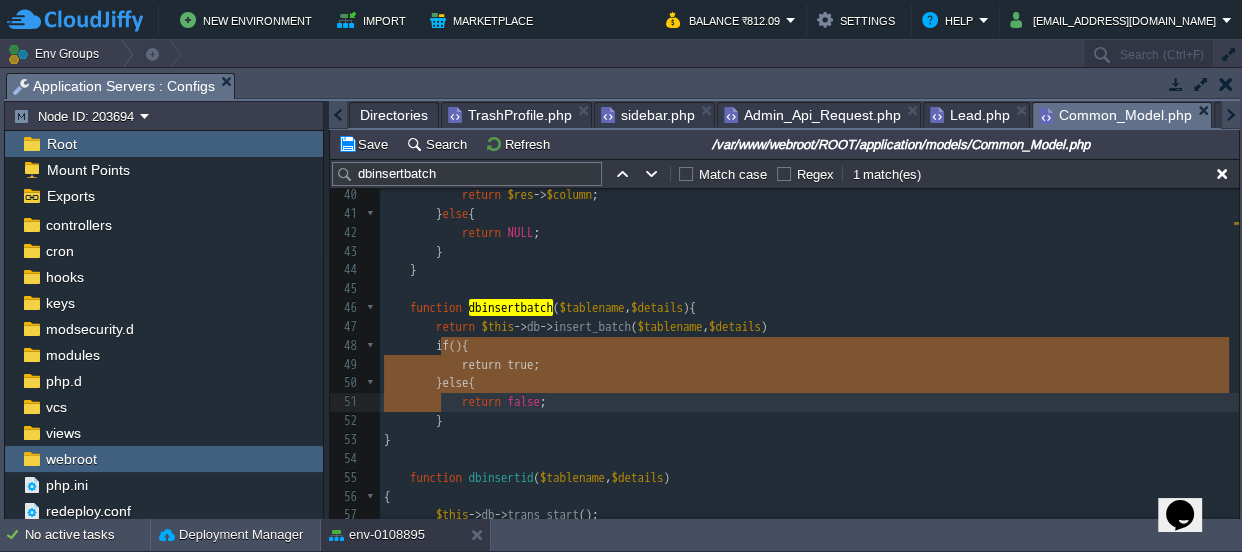 type on "if(){
return true;
}else{
return false;
}" 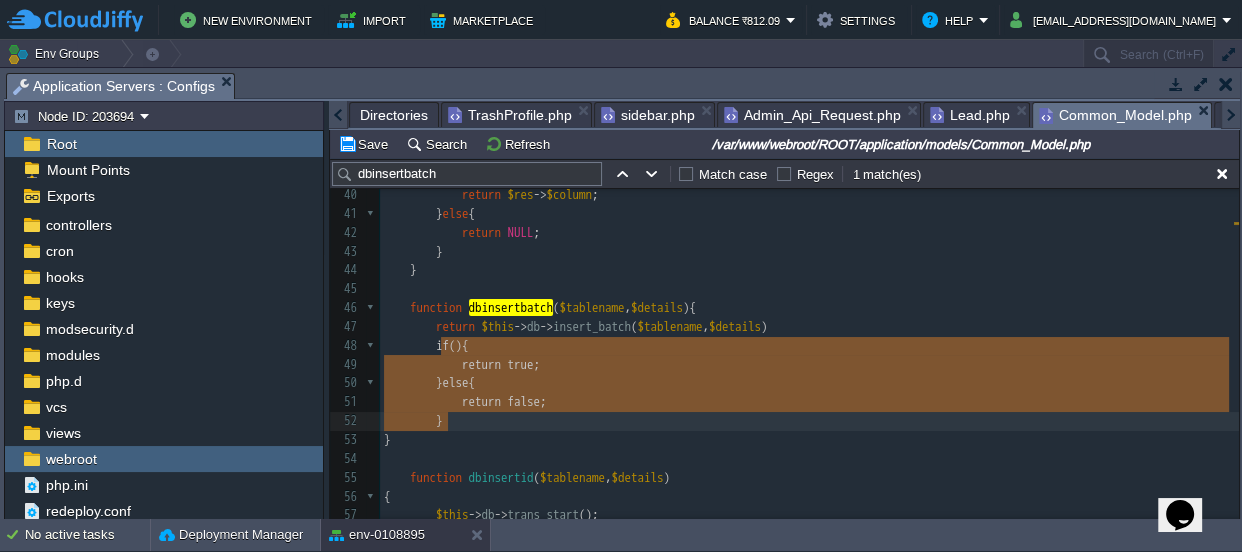 drag, startPoint x: 442, startPoint y: 343, endPoint x: 456, endPoint y: 420, distance: 78.26238 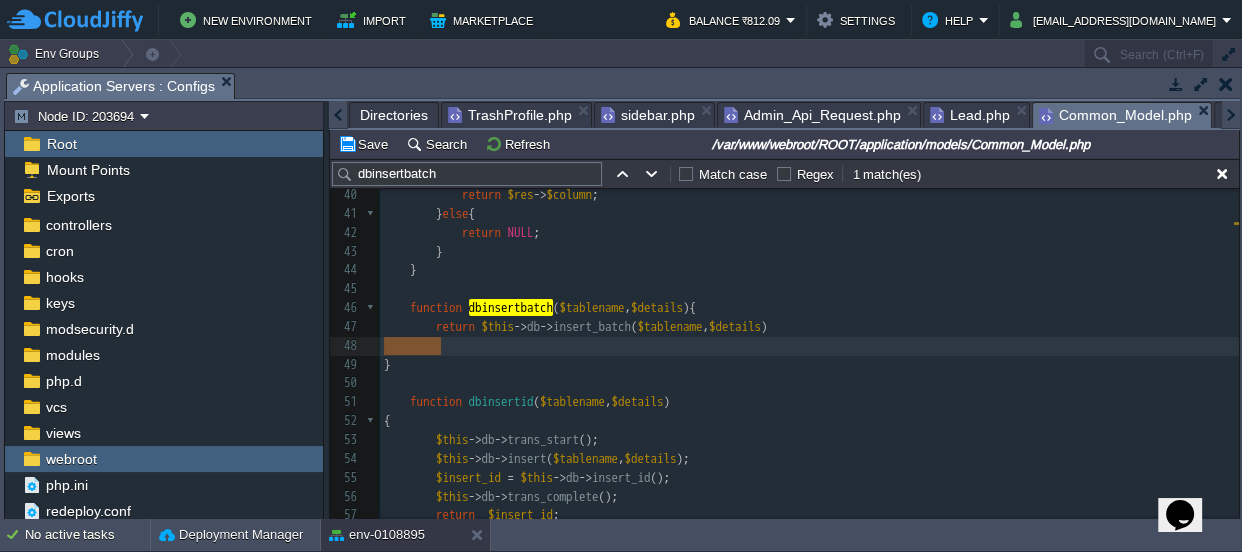 drag, startPoint x: 445, startPoint y: 341, endPoint x: 382, endPoint y: 341, distance: 63 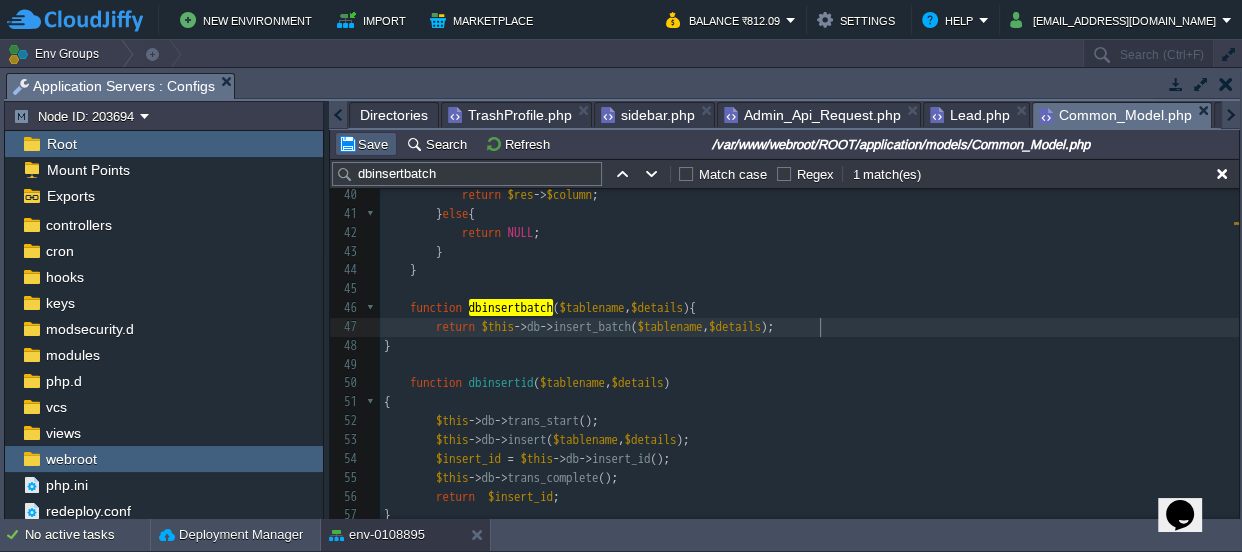 type on ";" 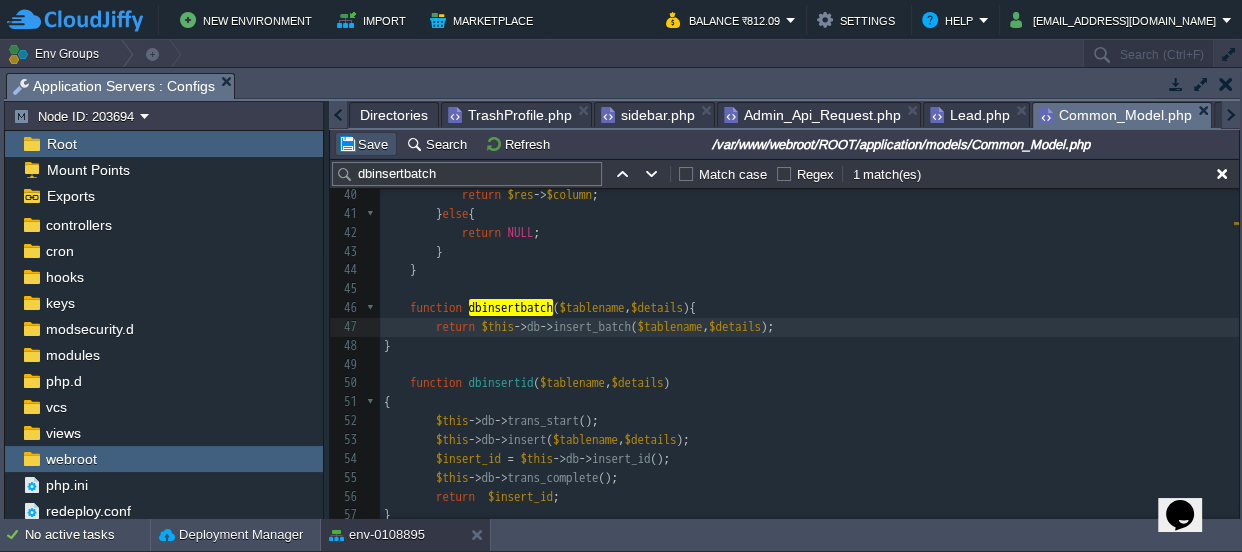 click on "Save" at bounding box center (366, 144) 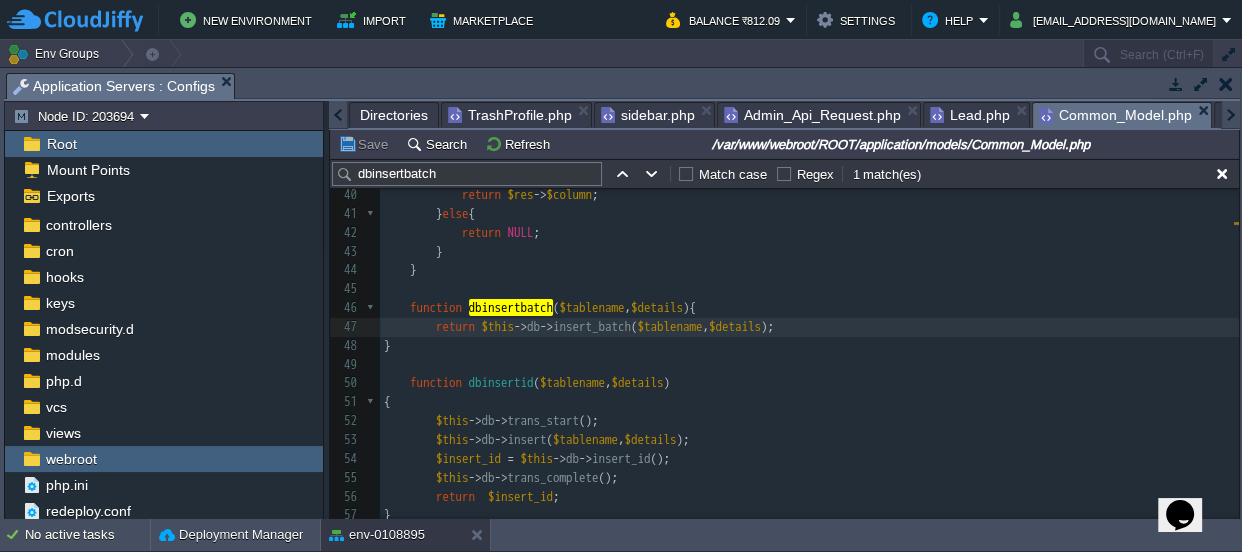 click on "Lead.php" at bounding box center (970, 115) 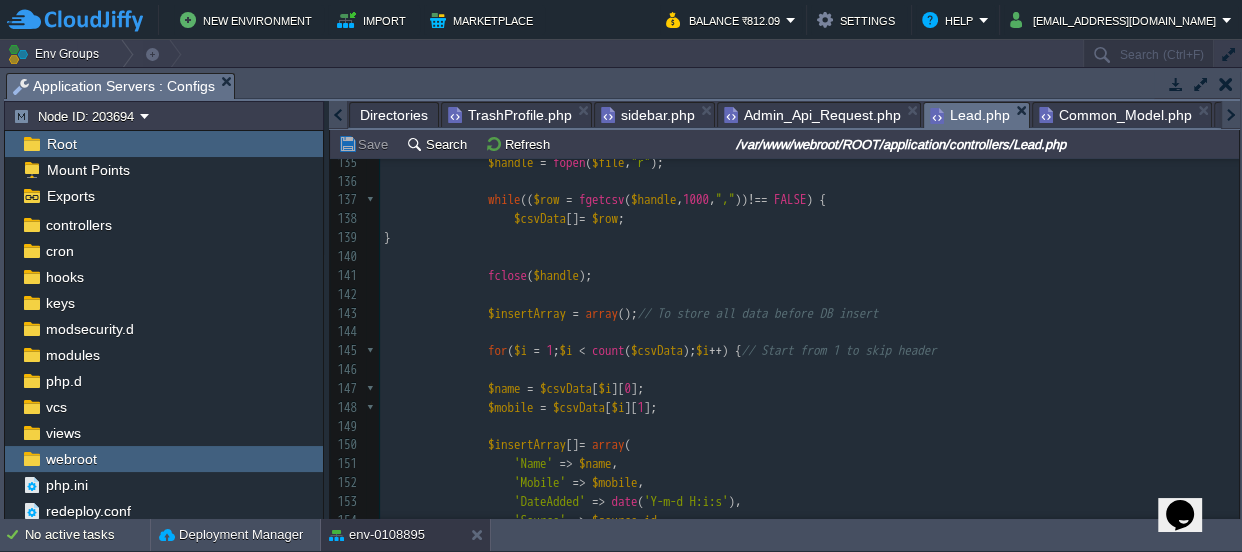 scroll, scrollTop: 2595, scrollLeft: 0, axis: vertical 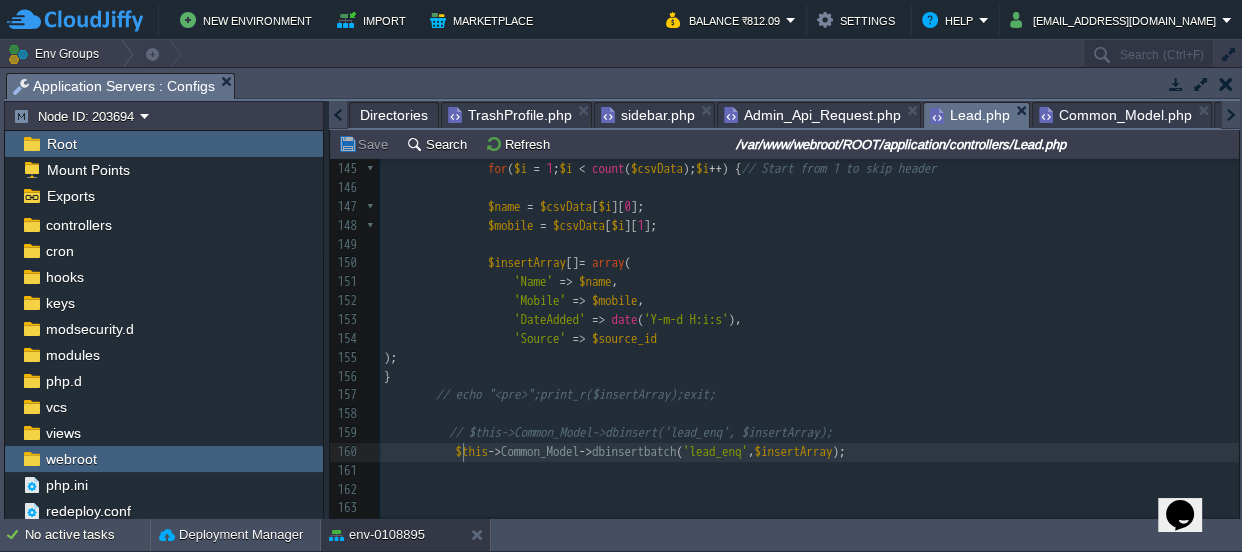 click on "xxxxxxxxxx          if  ( $this -> input -> post ( 'submitBtn' ))  {   131 ​ 132                  $file   =   $_FILES [ 'UploadExcel' ][ 'tmp_name' ]; 133 ​ 134                  $csvData   =   array (); 135                  $handle   =   fopen ( $file ,  "r" ); 136 ​ 137                  while  (( $row   =   fgetcsv ( $handle ,  1000 ,  "," ))  !==   FALSE ) { 138                      $csvData []  =   $row ; 139                 } 140 ​ 141                  fclose ( $handle ); 142 ​ 143                  $insertArray   =   array ();  // To store all data before DB insert 144 ​ 145                  for  ( $i   =   1 ;  $i   <   count ( $csvData );  $i ++ ) {   // Start from 1 to skip header 146 ​ 147                  $name   =   $csvData [ $i ][ 0 ]; 148                  $mobile   =   $csvData [ $i ][ 1 ]; 149 ​ 150                  $insertArray []  =   array ( 151                      'Name'   =>" at bounding box center (809, 339) 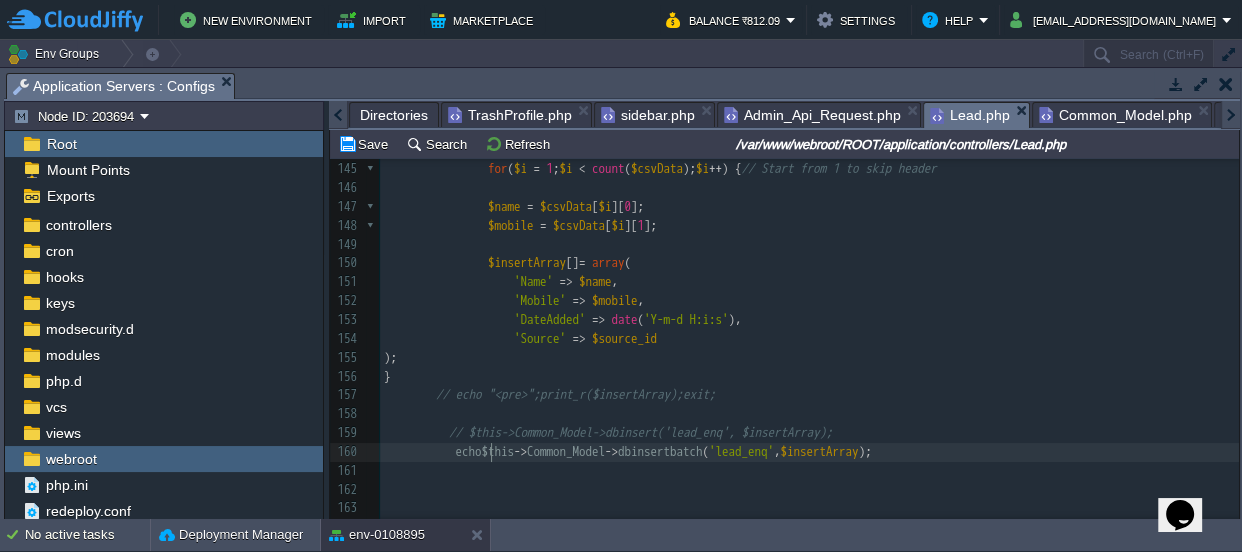 type on "echo" 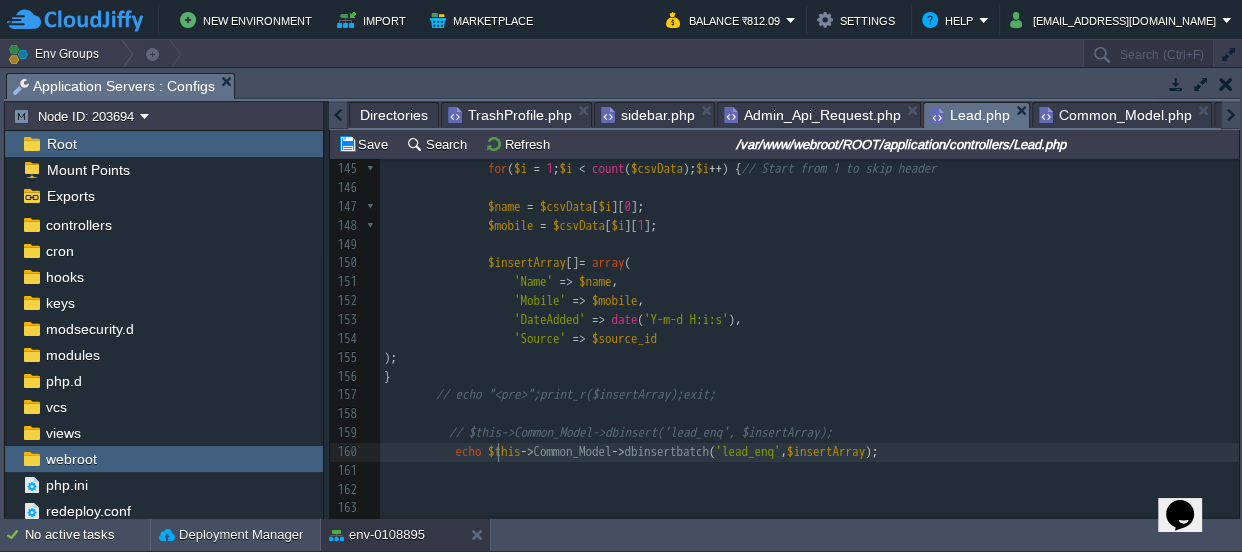 scroll, scrollTop: 6, scrollLeft: 35, axis: both 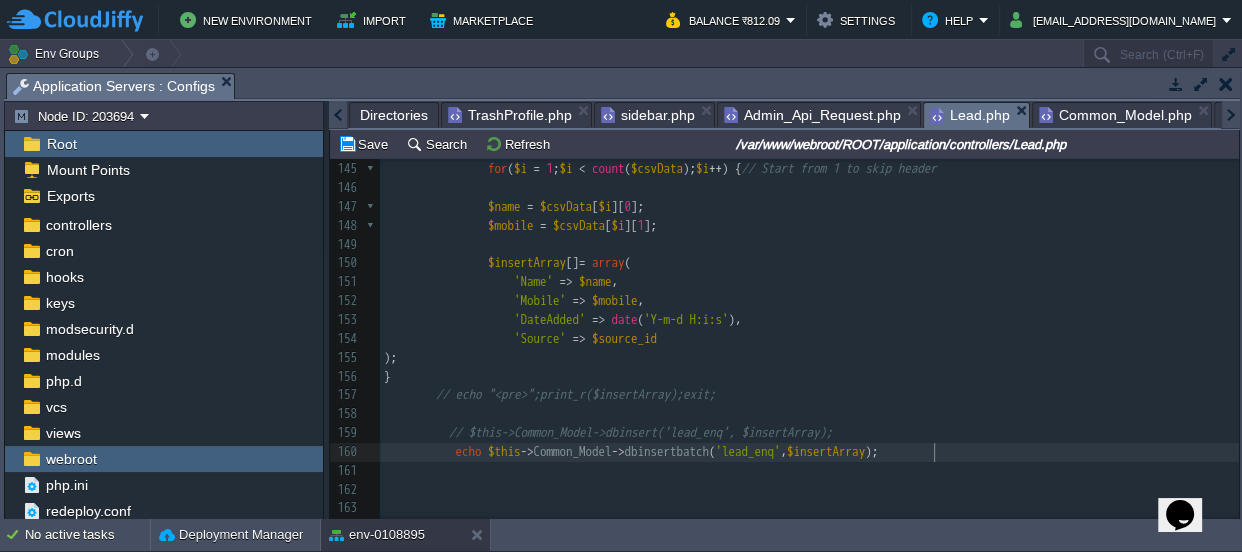 click on "echo   $this -> Common_Model -> dbinsertbatch ( 'lead_enq' ,  $insertArray );" at bounding box center [809, 452] 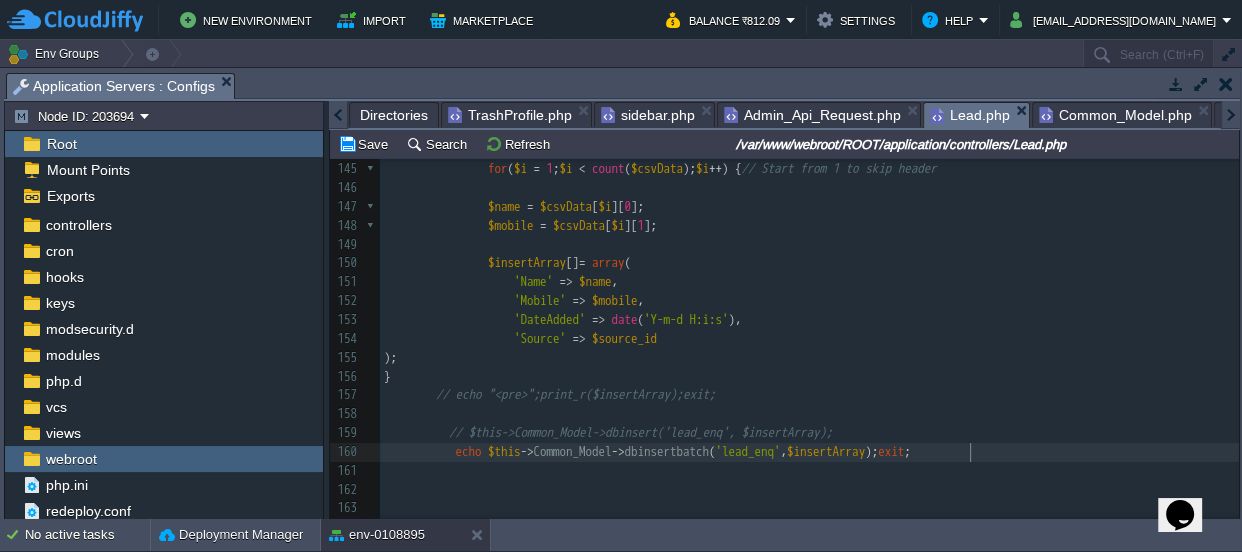 scroll, scrollTop: 6, scrollLeft: 35, axis: both 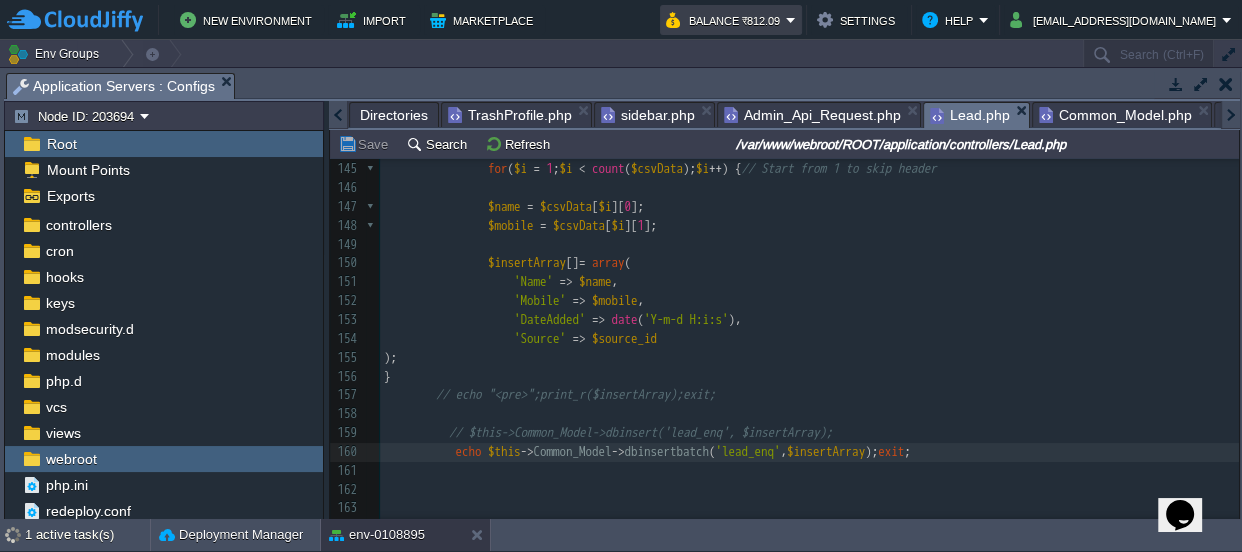 type on "exit;" 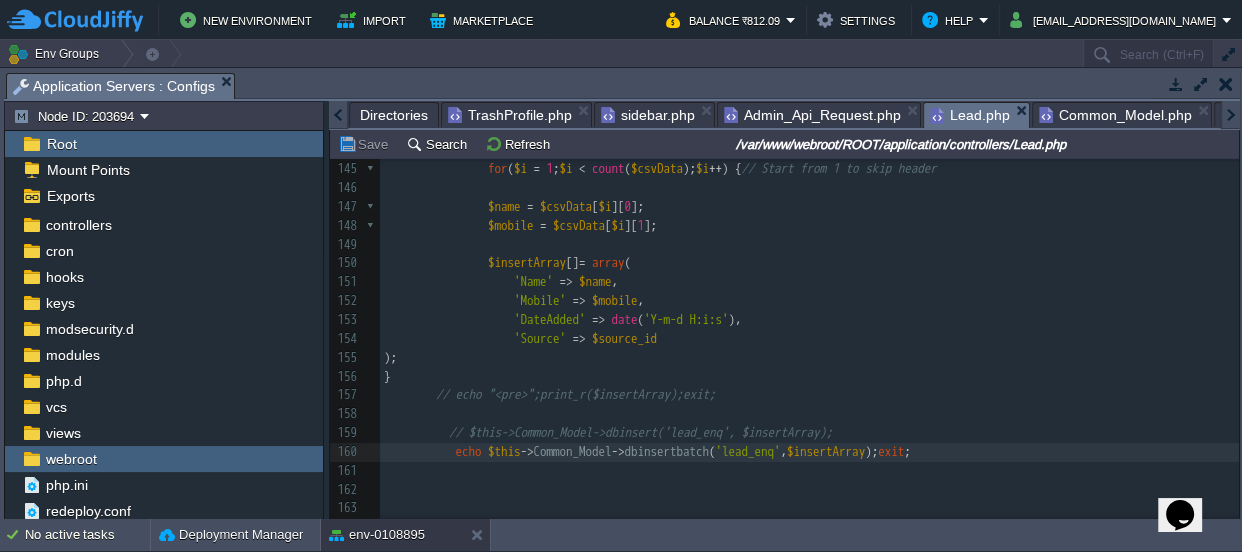 scroll, scrollTop: 2626, scrollLeft: 0, axis: vertical 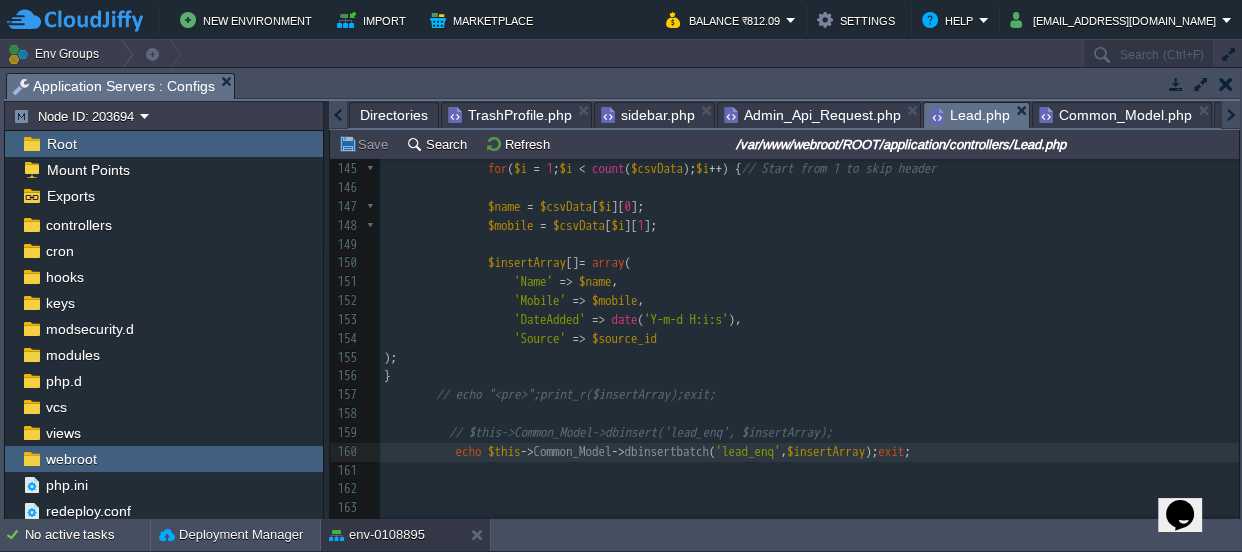 click on "// echo "<pre>";print_r($insertArray);exit;" at bounding box center [576, 394] 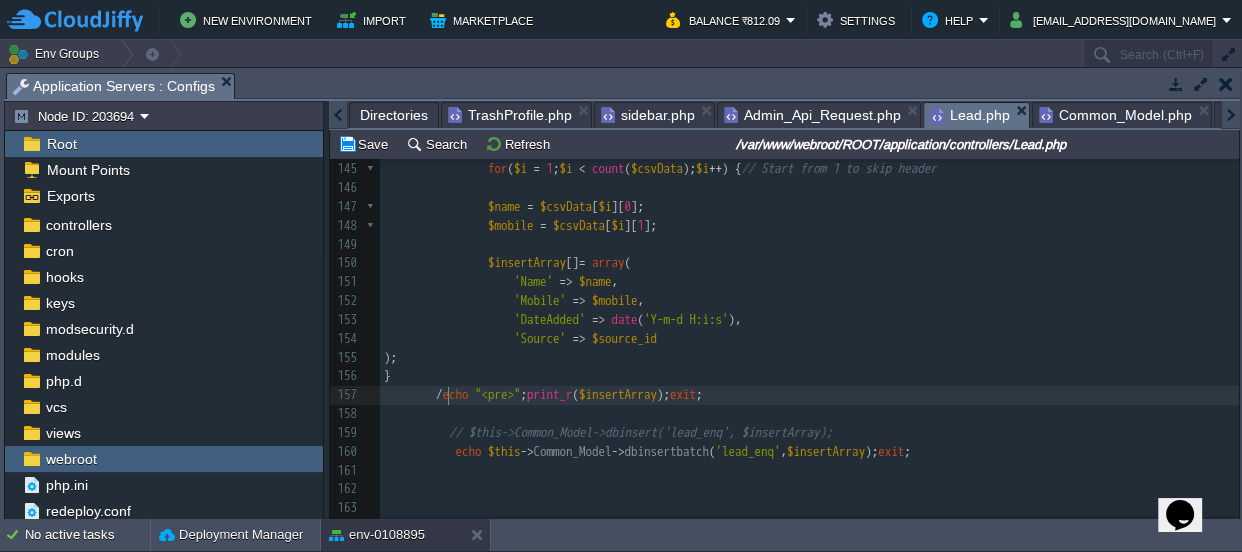 type on "//" 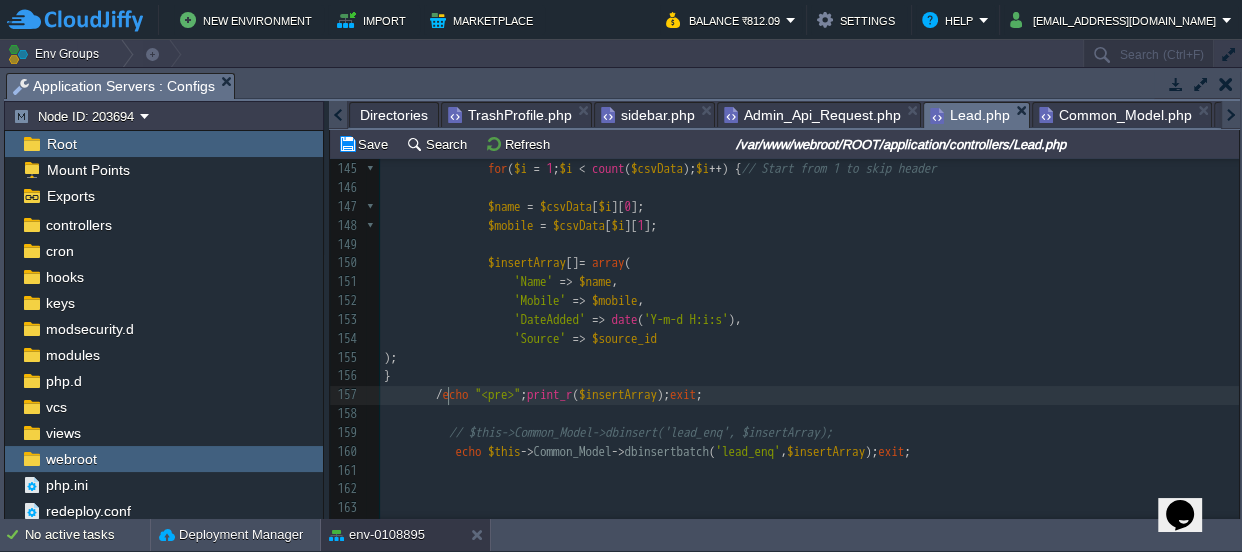 scroll, scrollTop: 6, scrollLeft: 13, axis: both 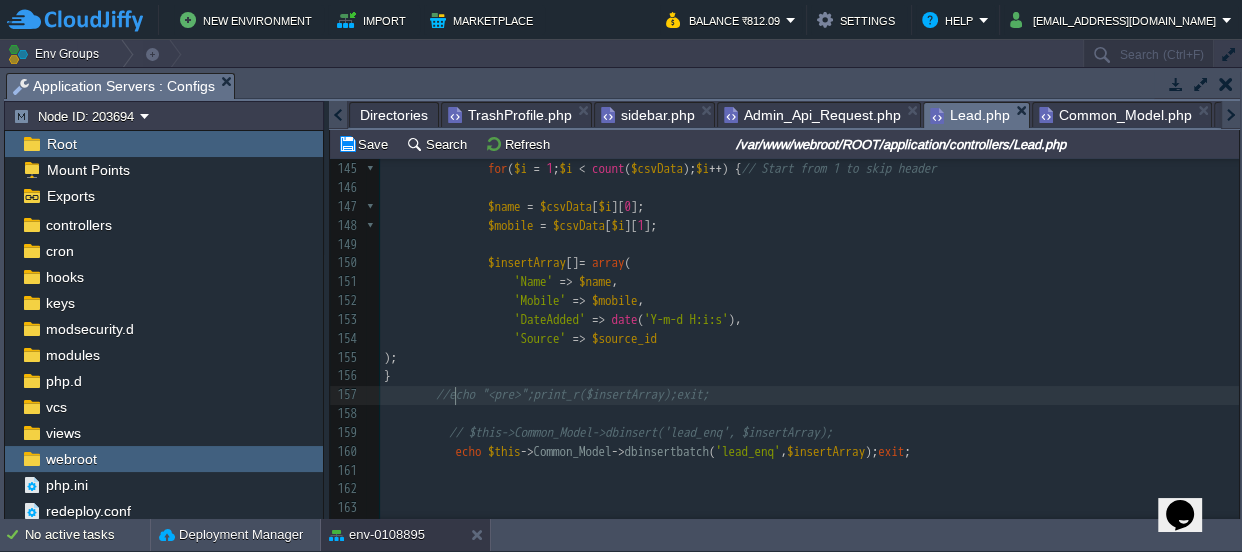 click on "Admin_Api_Request.php" at bounding box center [812, 115] 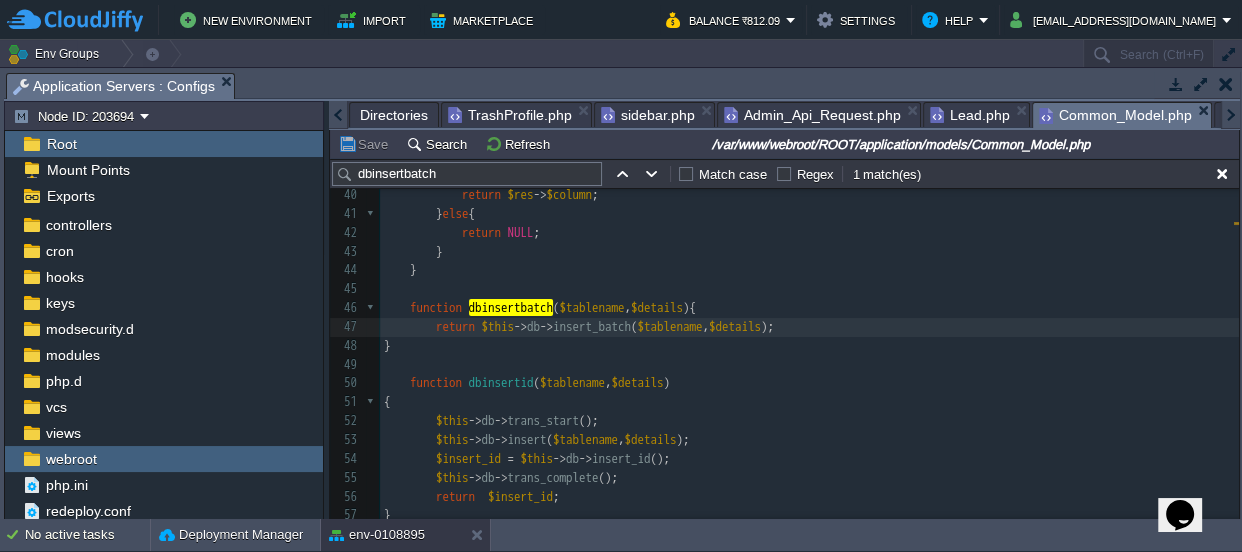 click on "Common_Model.php" at bounding box center (1115, 115) 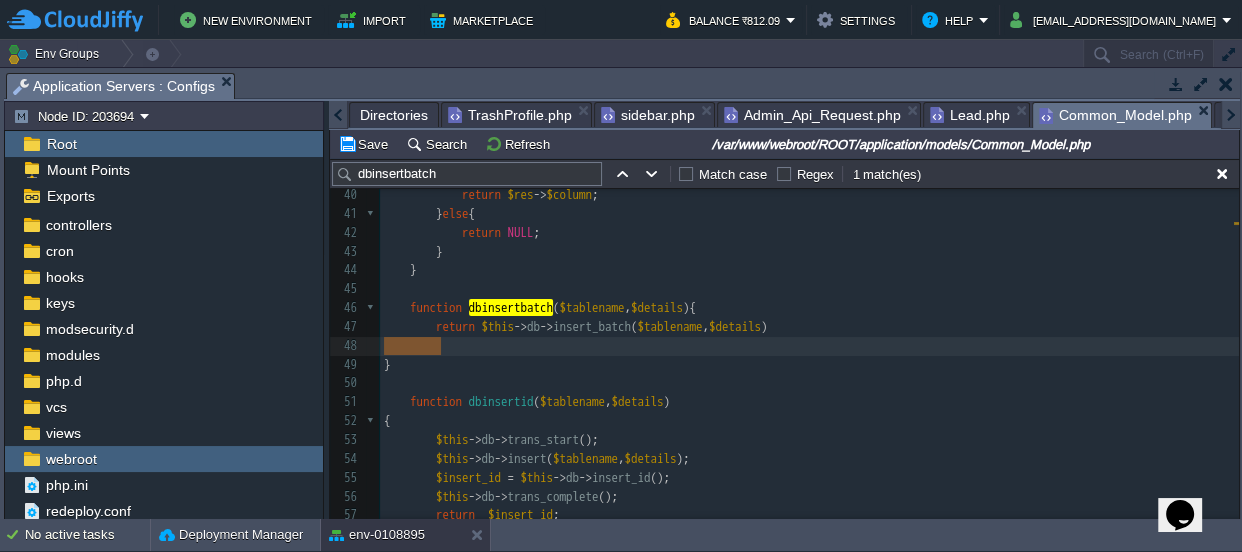 type on "if(){
return true;
}else{
return false;
}" 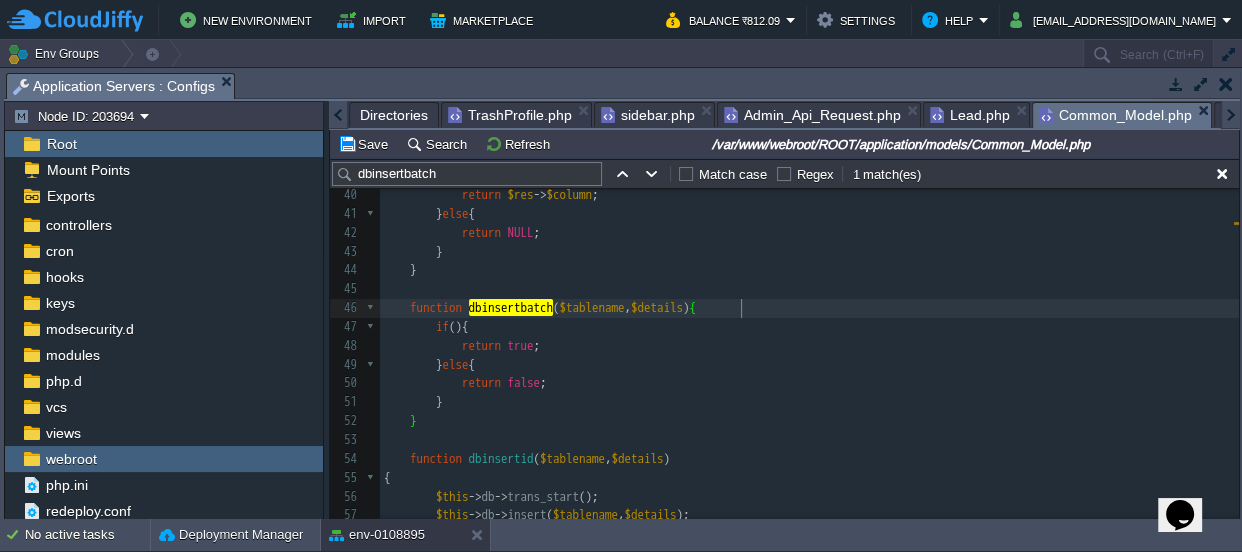 type on "$this->db->insert_batch($tablename, $details)" 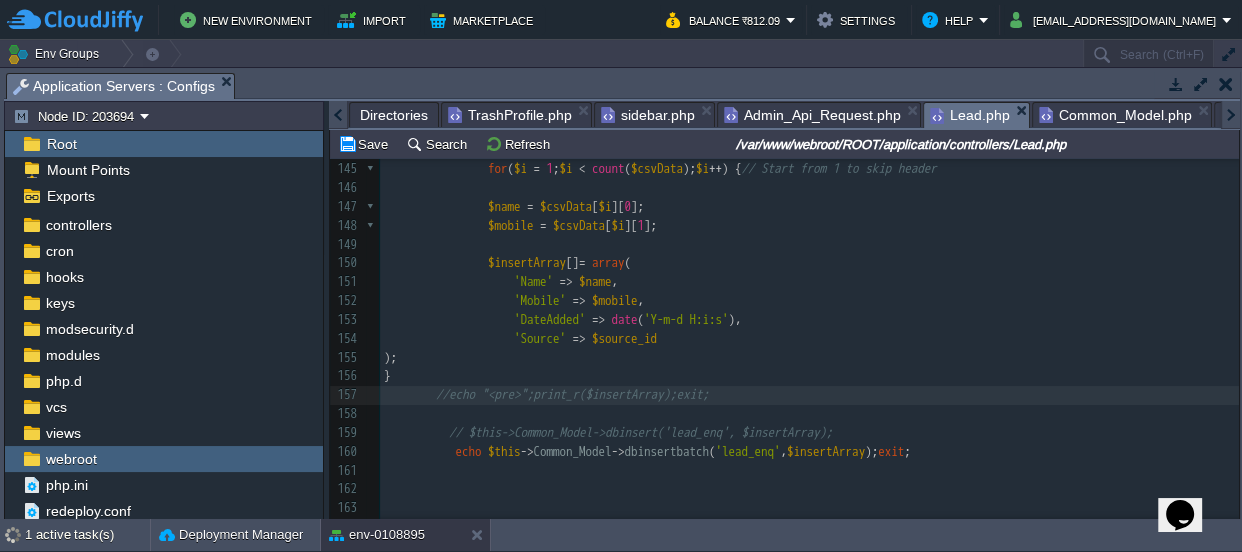 click on "Lead.php" at bounding box center (970, 115) 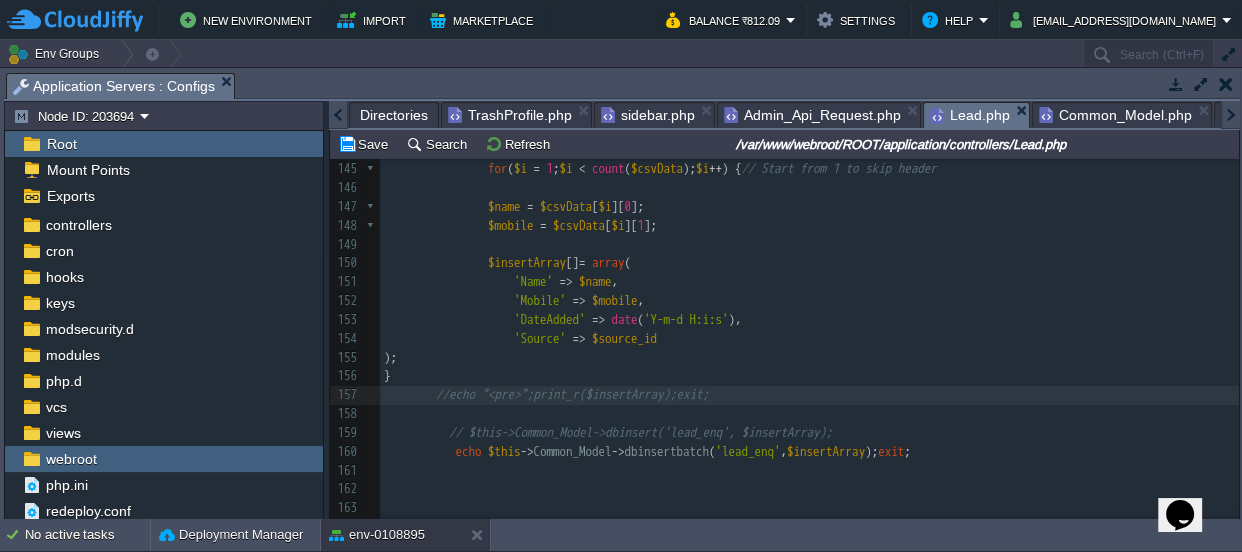 scroll, scrollTop: 6, scrollLeft: 14, axis: both 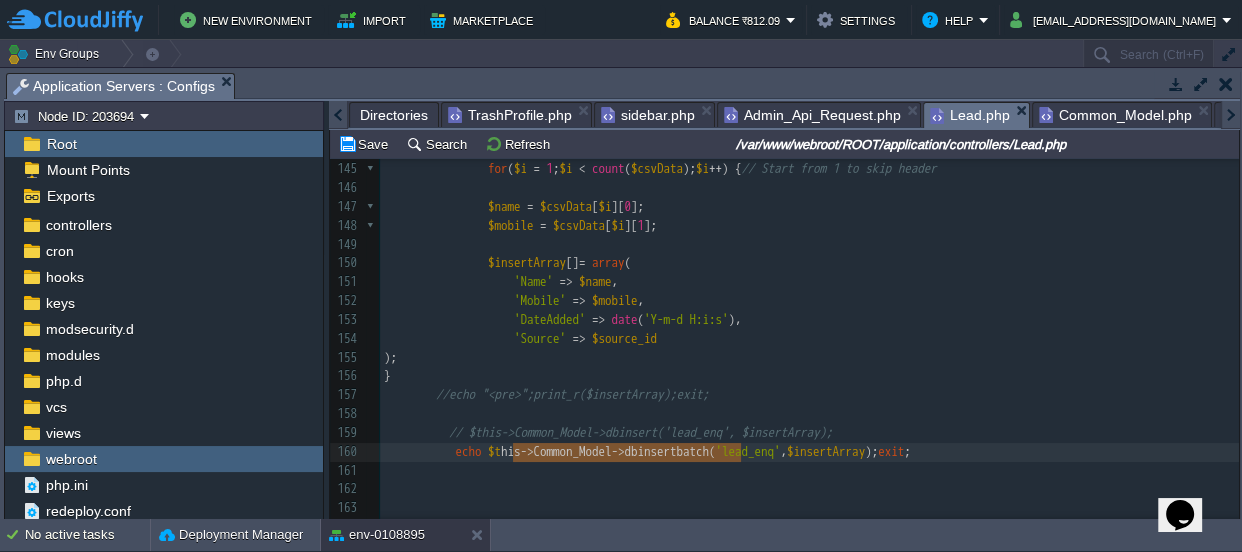 type on "$this->Common_Model->dbinsertbatch" 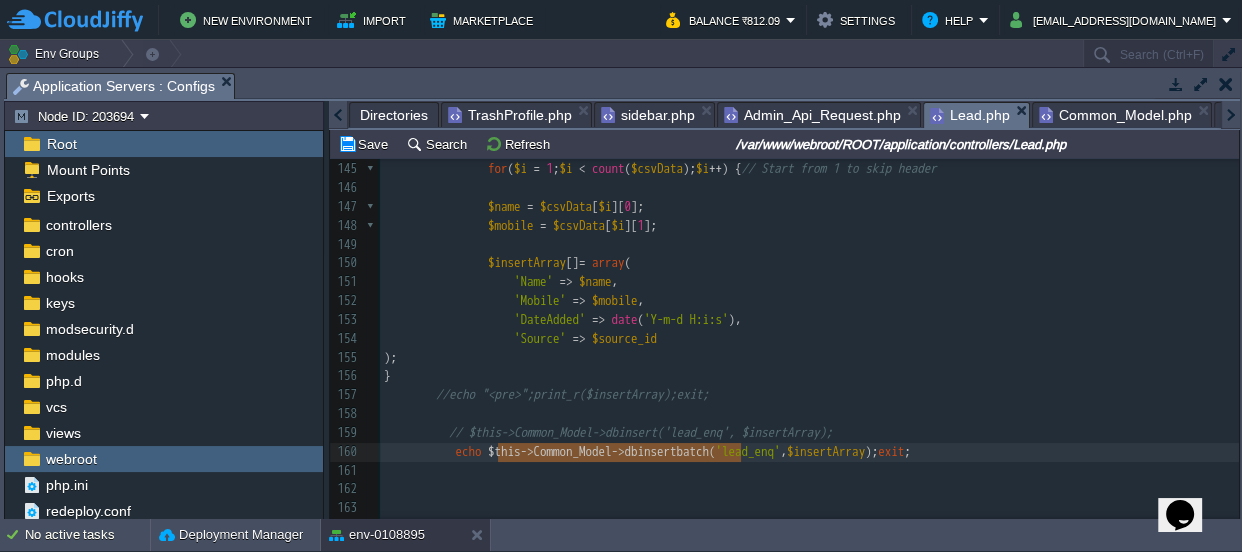 drag, startPoint x: 740, startPoint y: 452, endPoint x: 499, endPoint y: 449, distance: 241.01868 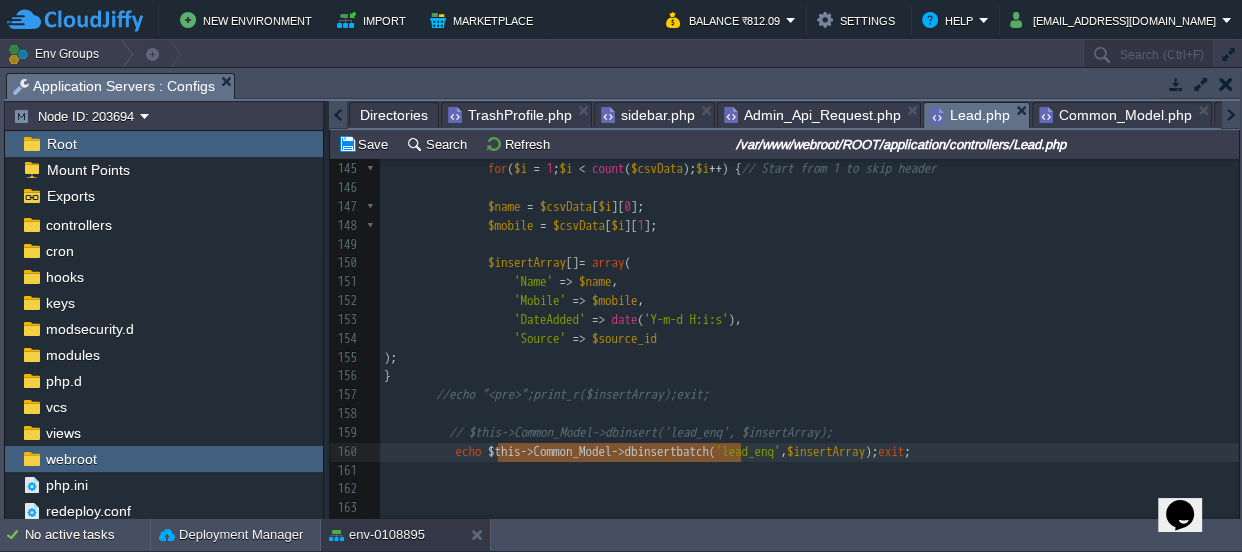 paste 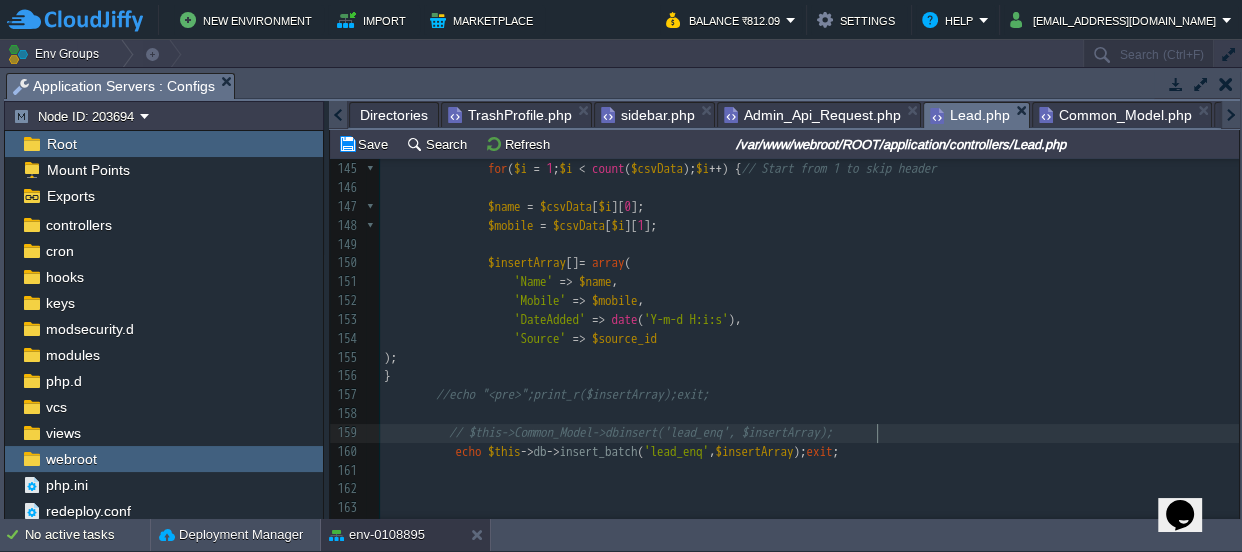 type on "echo $this->db->insert_batch('lead_enq', $insertArray);" 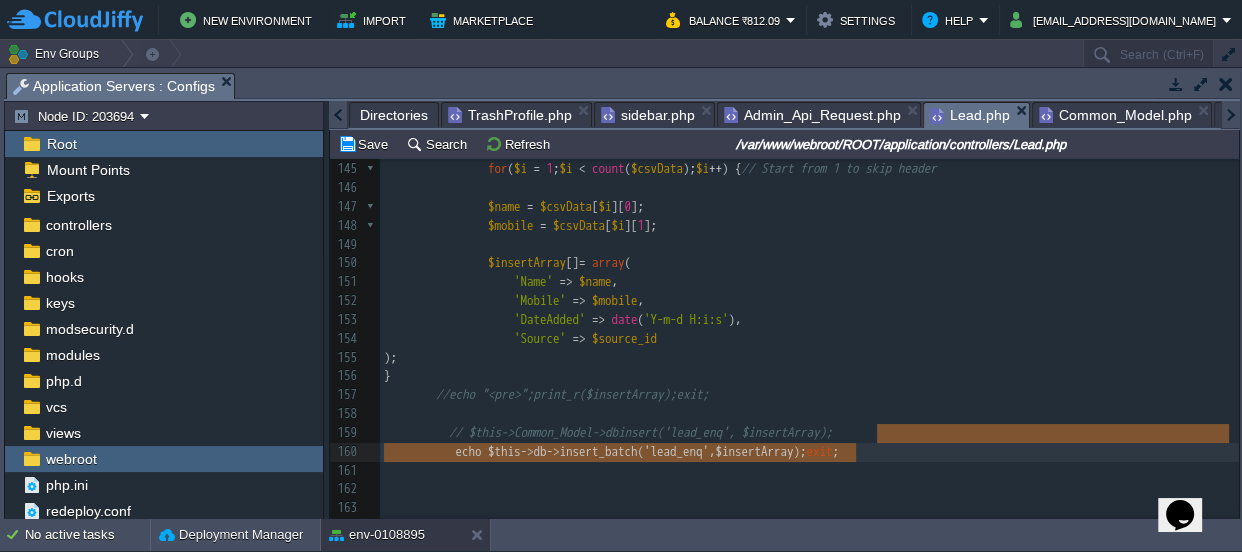 drag, startPoint x: 916, startPoint y: 442, endPoint x: 856, endPoint y: 450, distance: 60.530983 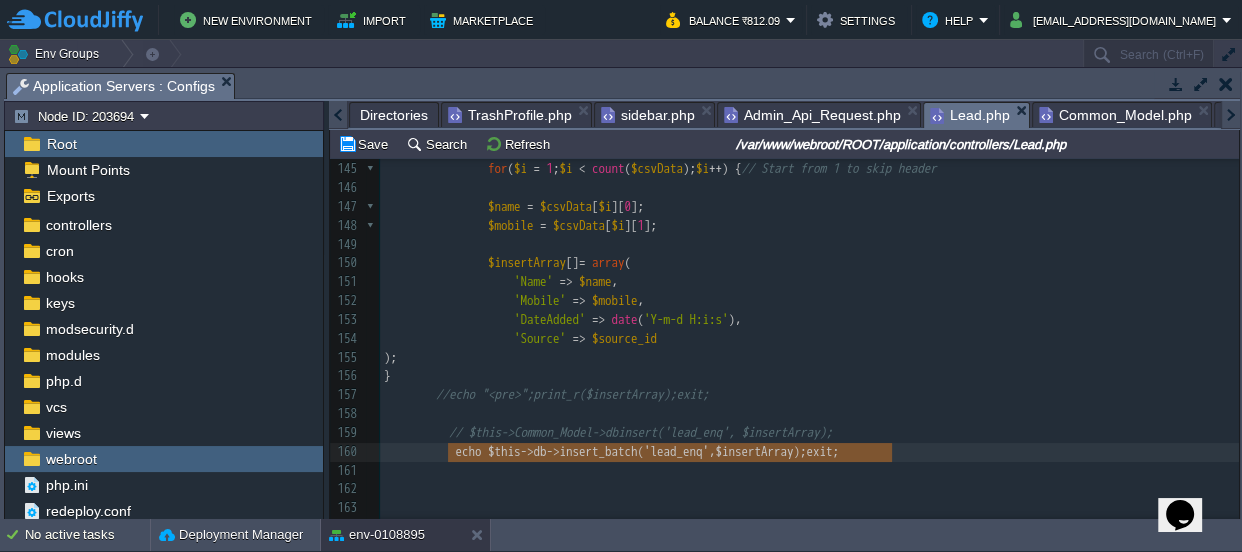 type on "echo $this->db->insert_batch('lead_enq', $insertArray);exit;" 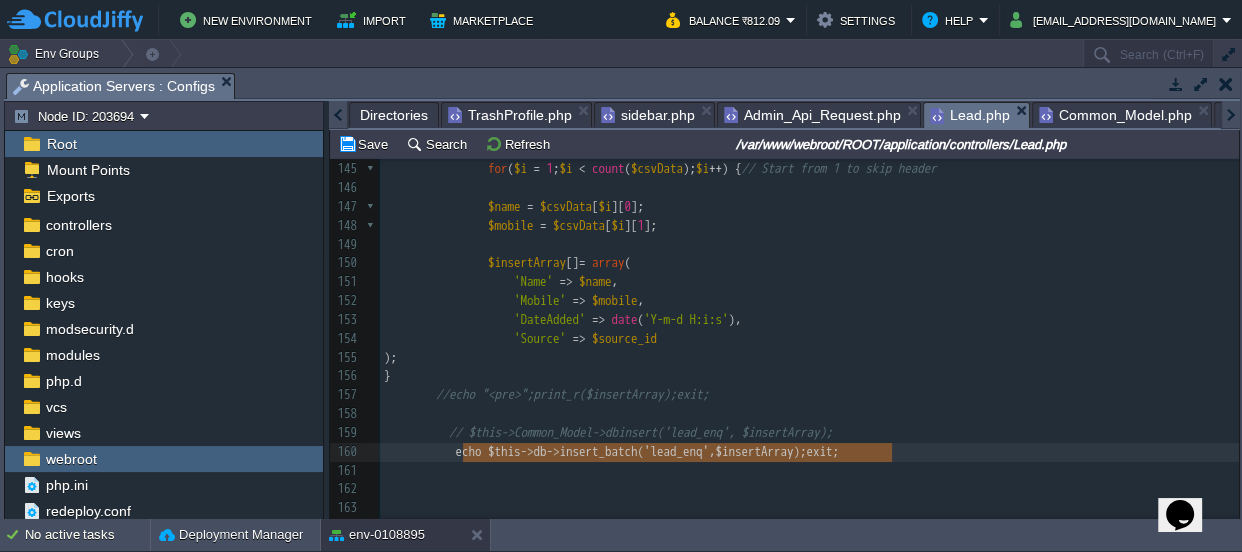 drag, startPoint x: 902, startPoint y: 450, endPoint x: 460, endPoint y: 451, distance: 442.00113 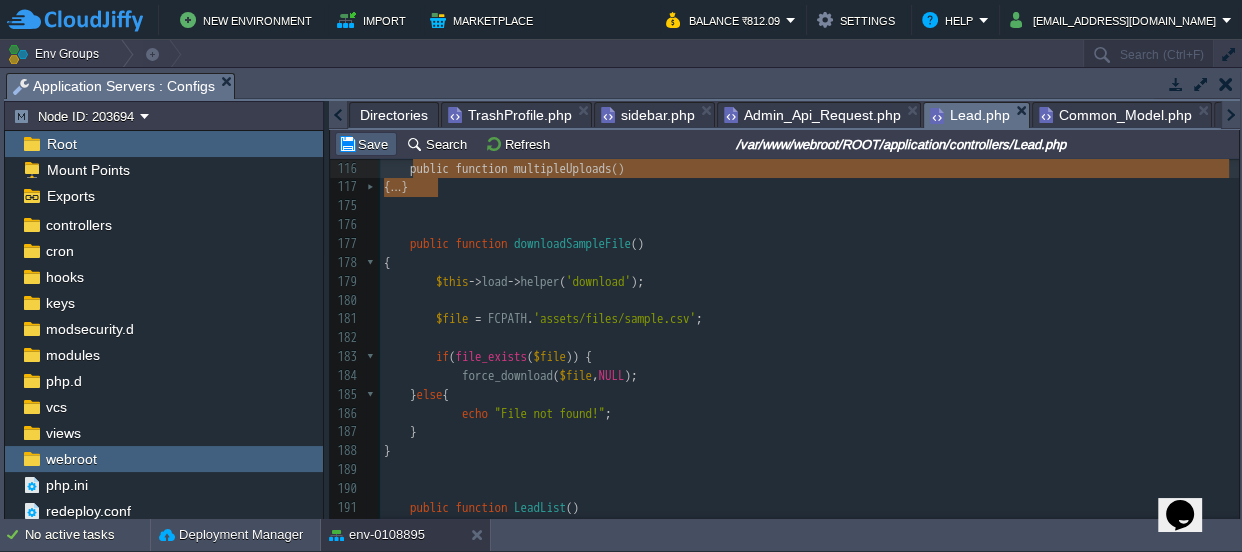 click on "Save" at bounding box center [366, 144] 